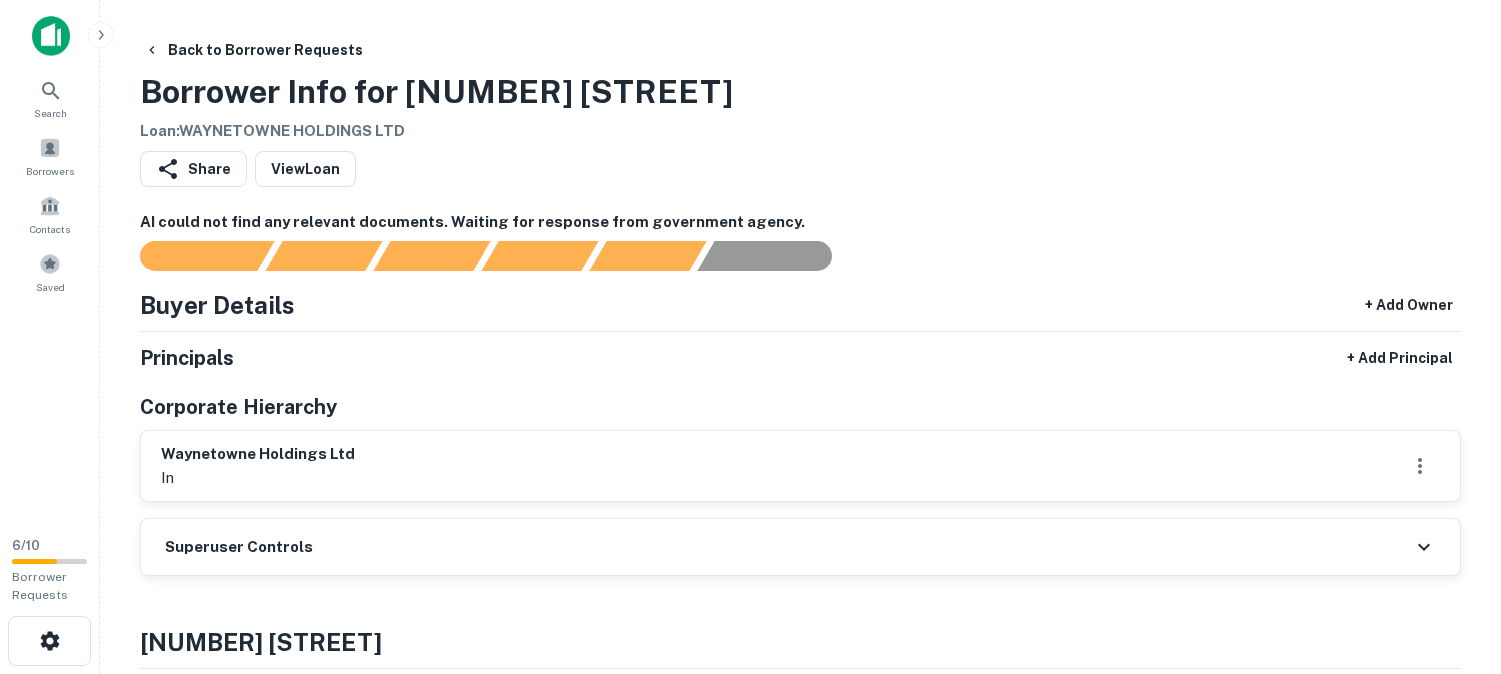 scroll, scrollTop: 0, scrollLeft: 0, axis: both 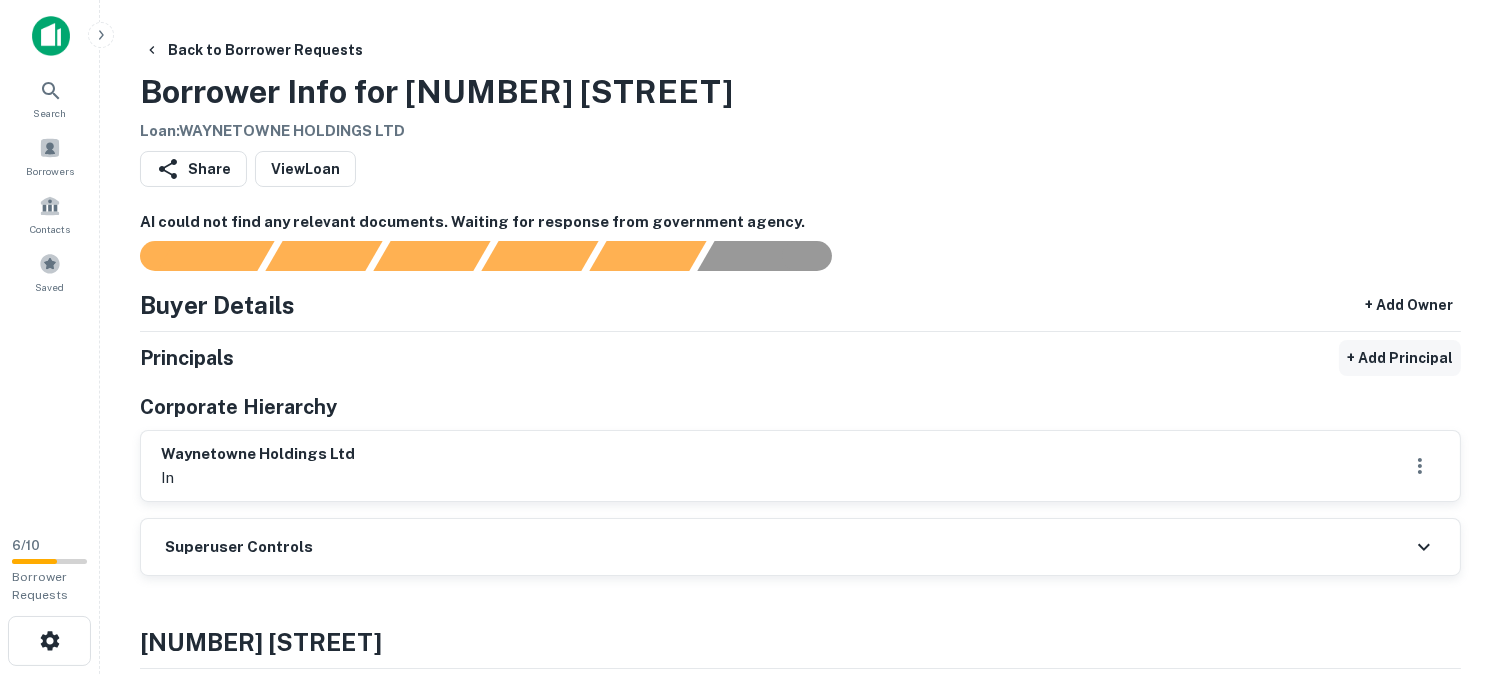 click on "+ Add Principal" at bounding box center [1400, 358] 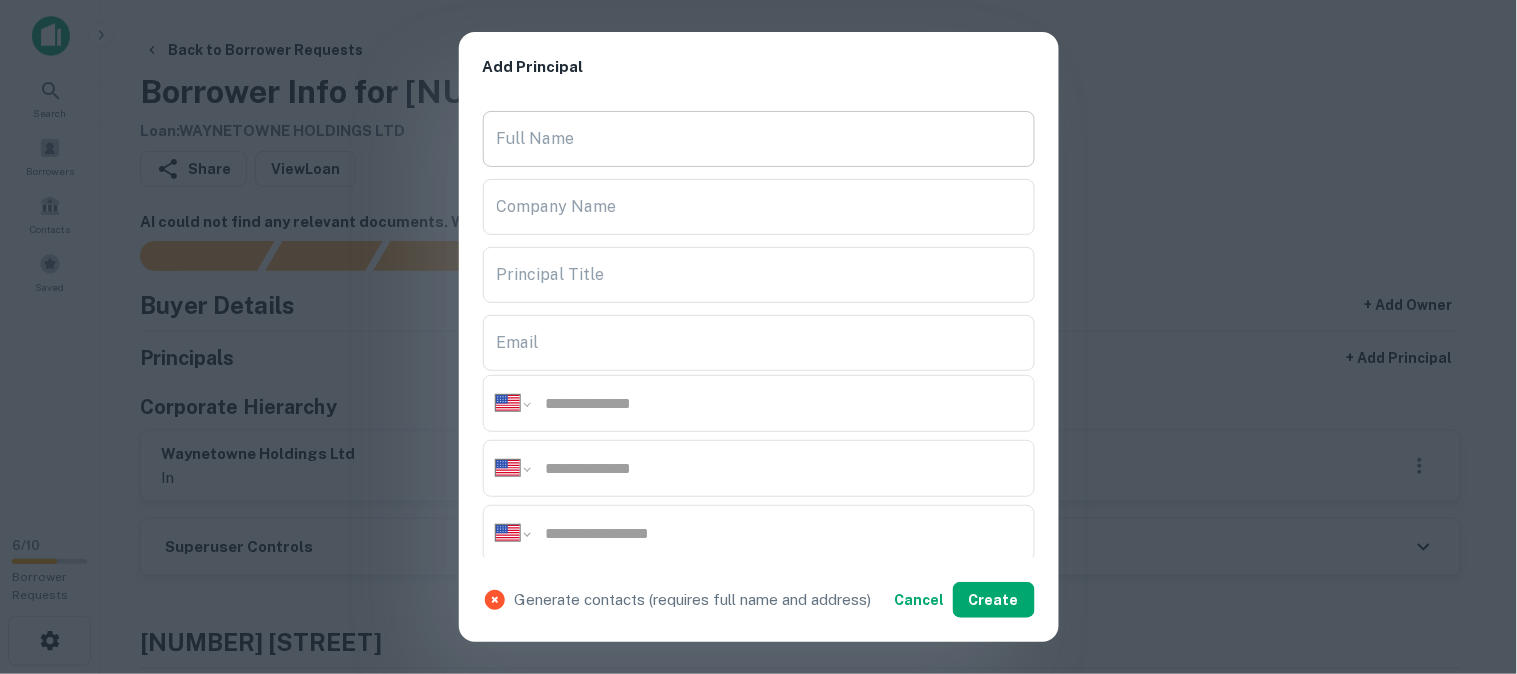 click on "Full Name" at bounding box center [759, 139] 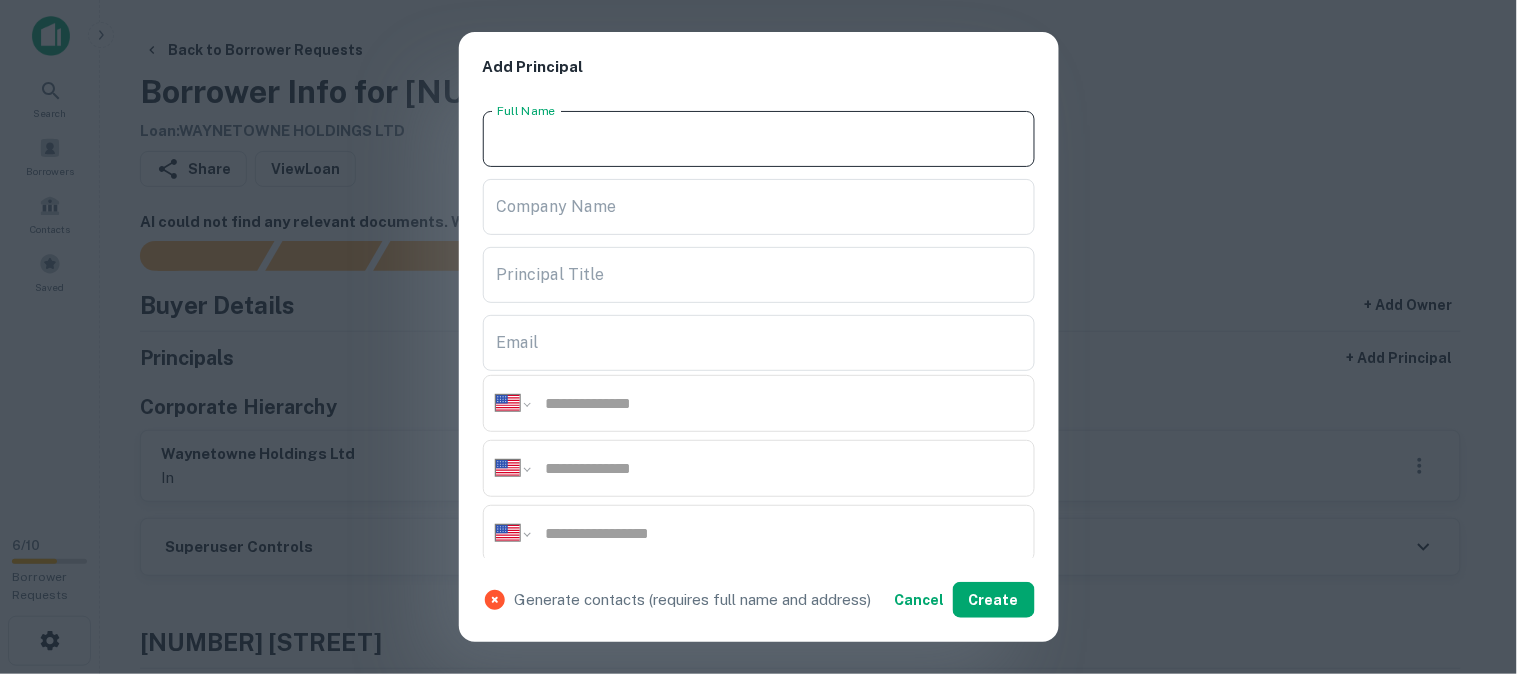 paste on "**********" 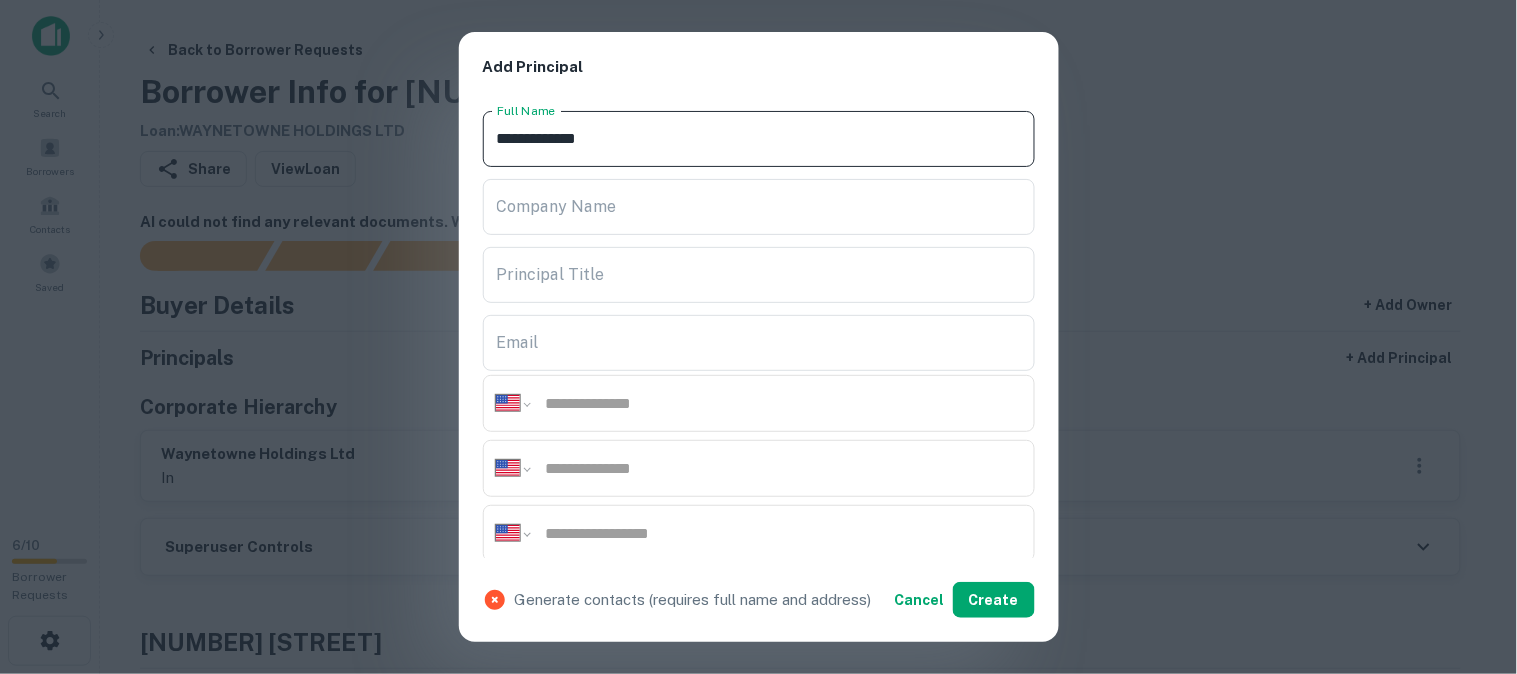 type on "**********" 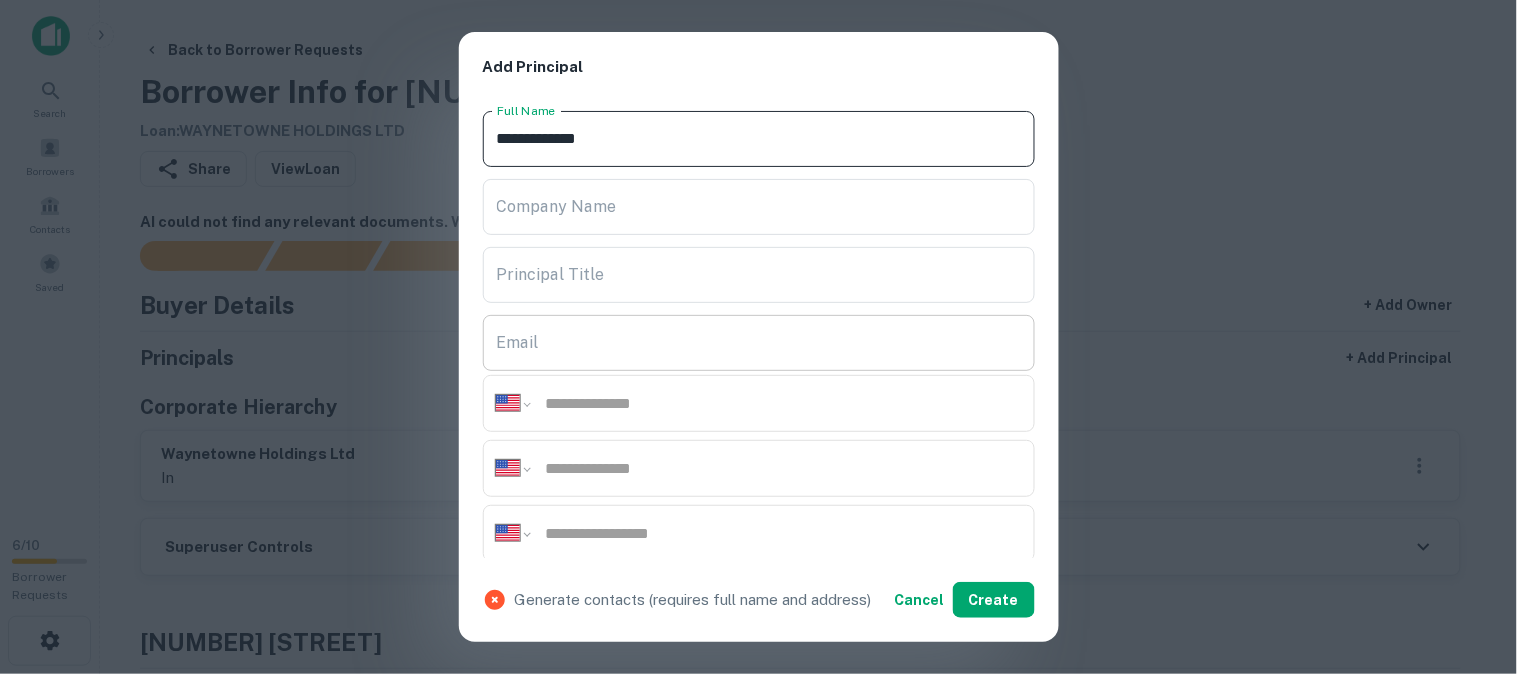 scroll, scrollTop: 333, scrollLeft: 0, axis: vertical 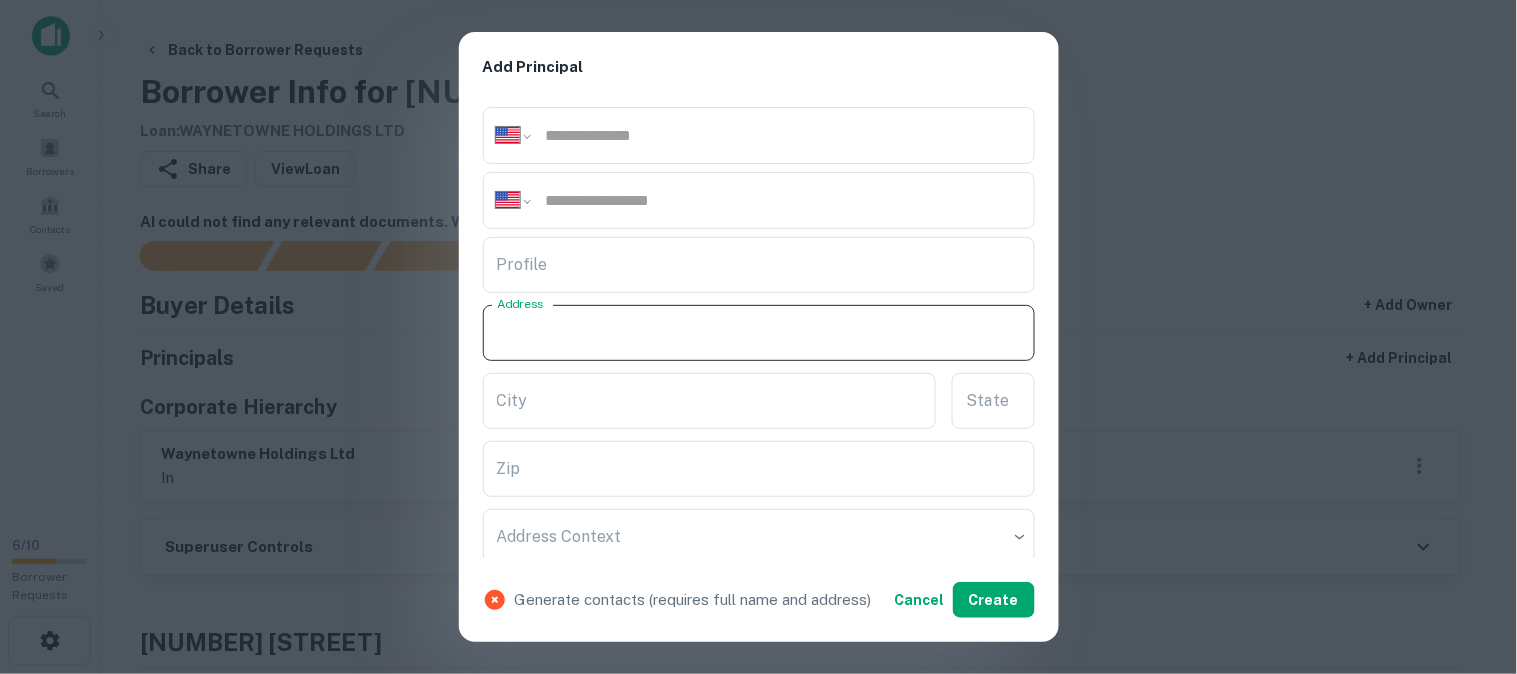 click on "Address" at bounding box center (759, 333) 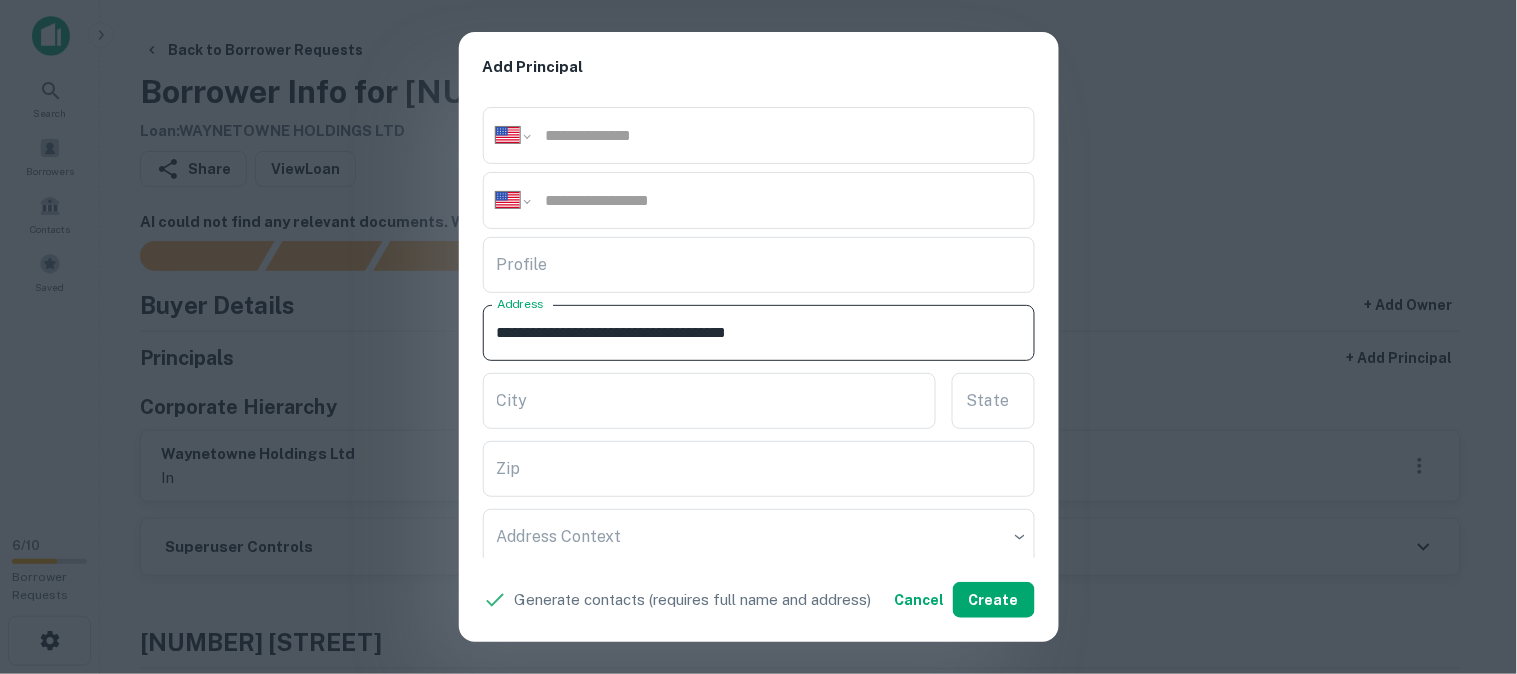 drag, startPoint x: 795, startPoint y: 324, endPoint x: 860, endPoint y: 346, distance: 68.622154 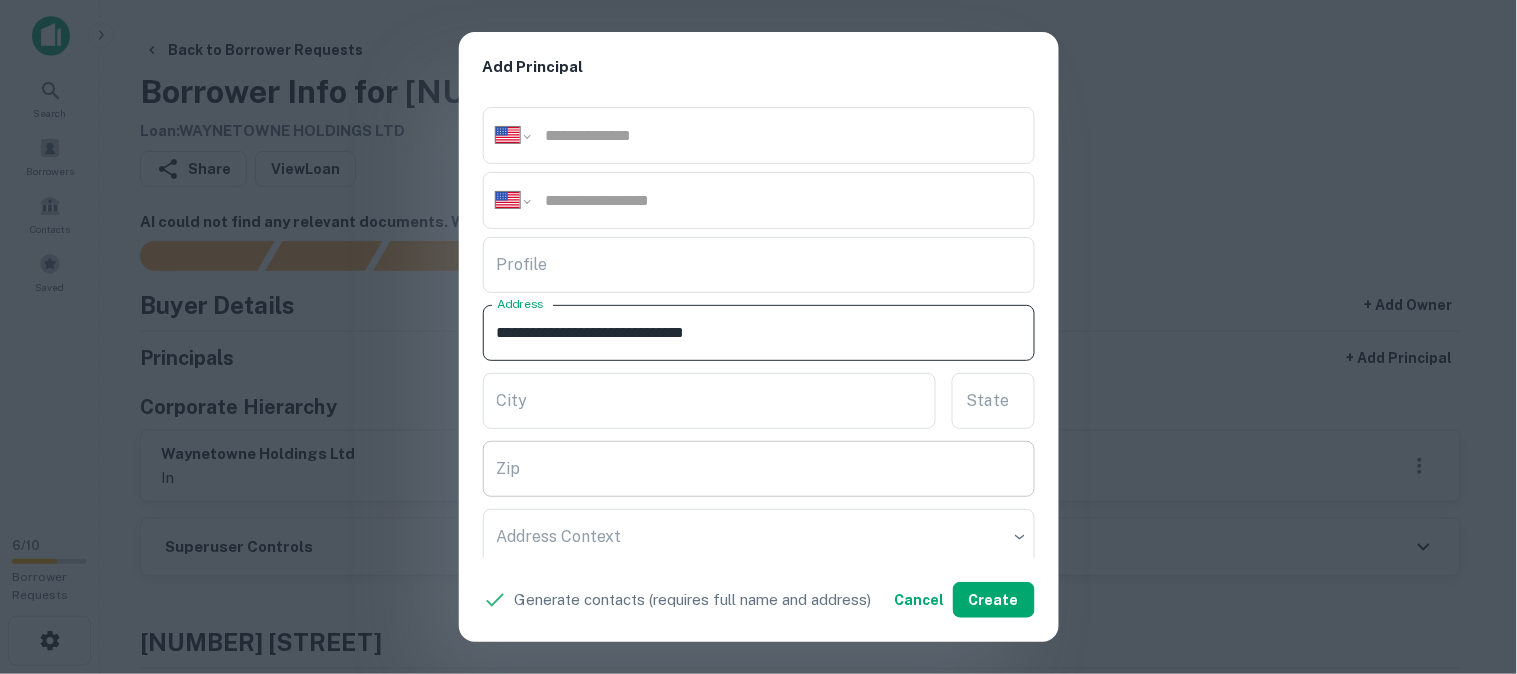 type on "**********" 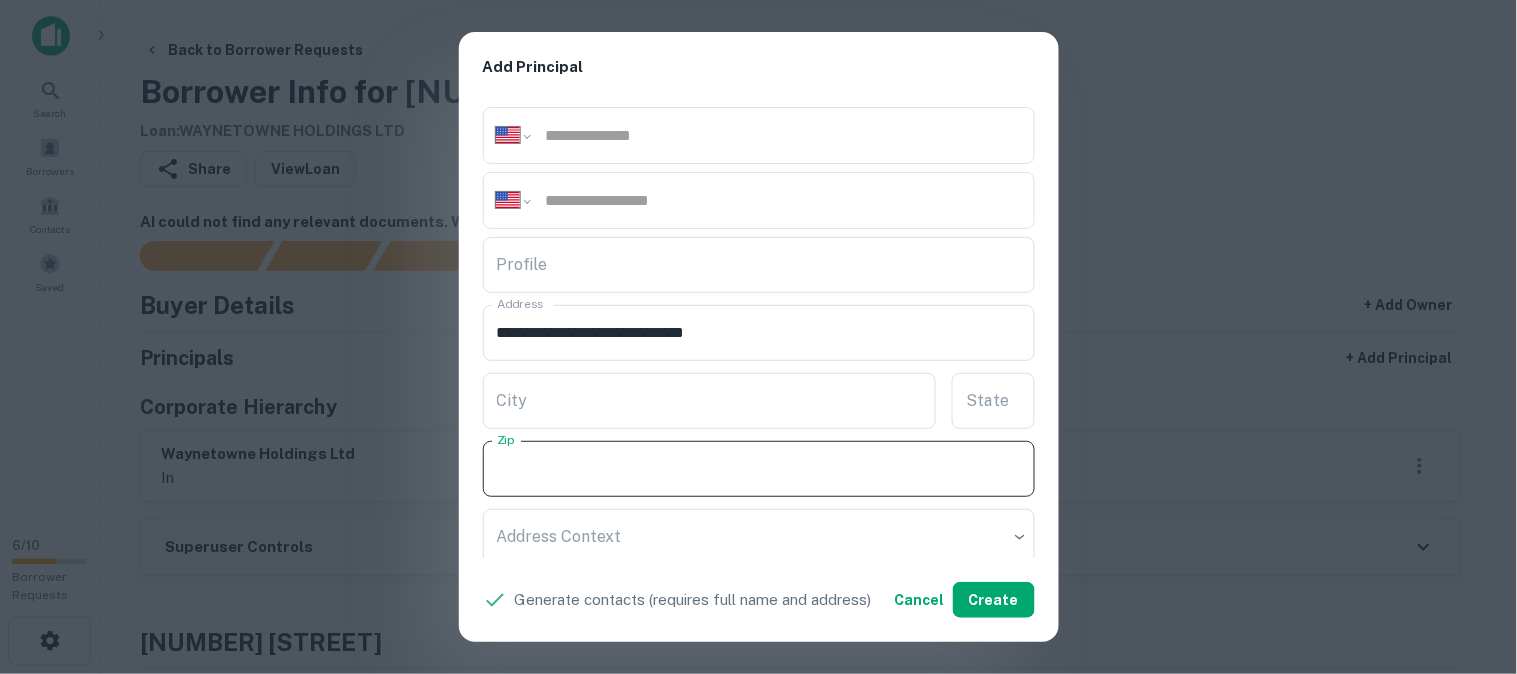 paste on "*******" 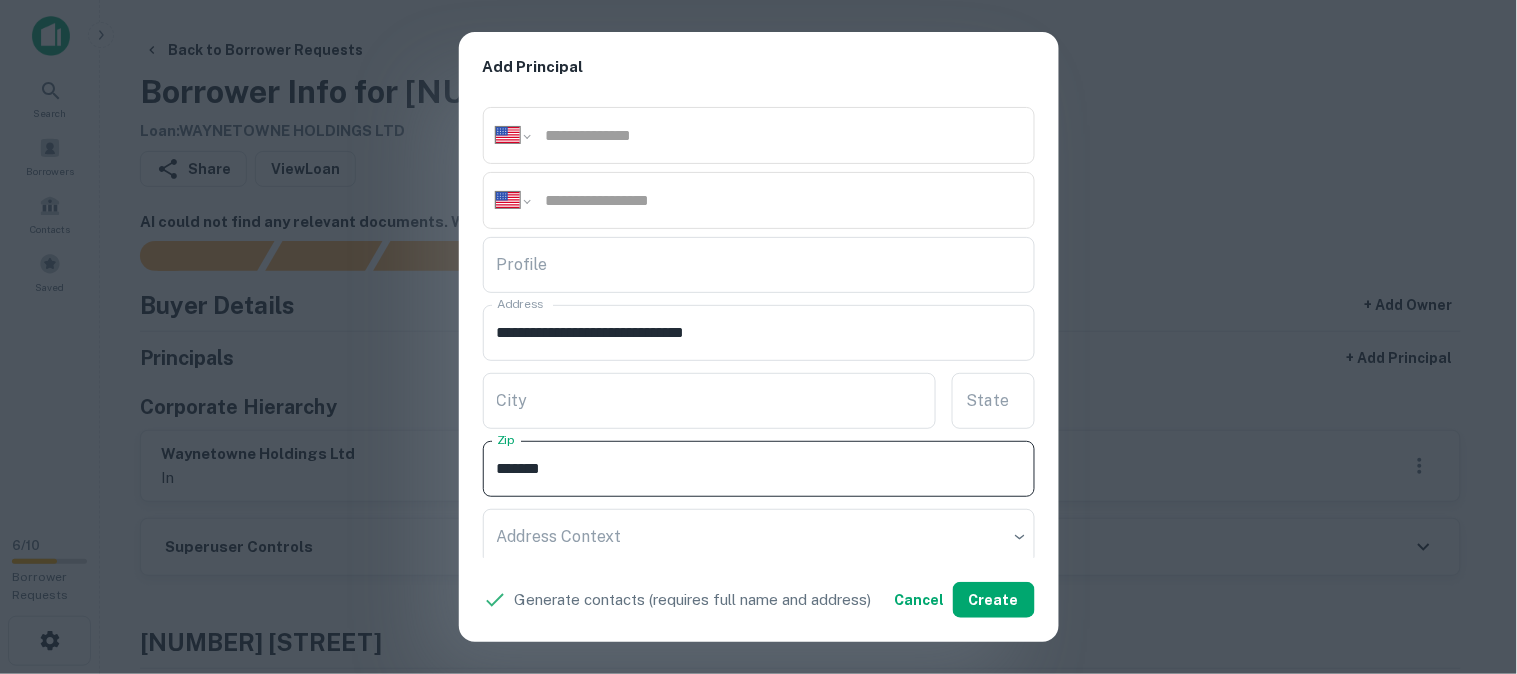 click on "*******" at bounding box center [759, 469] 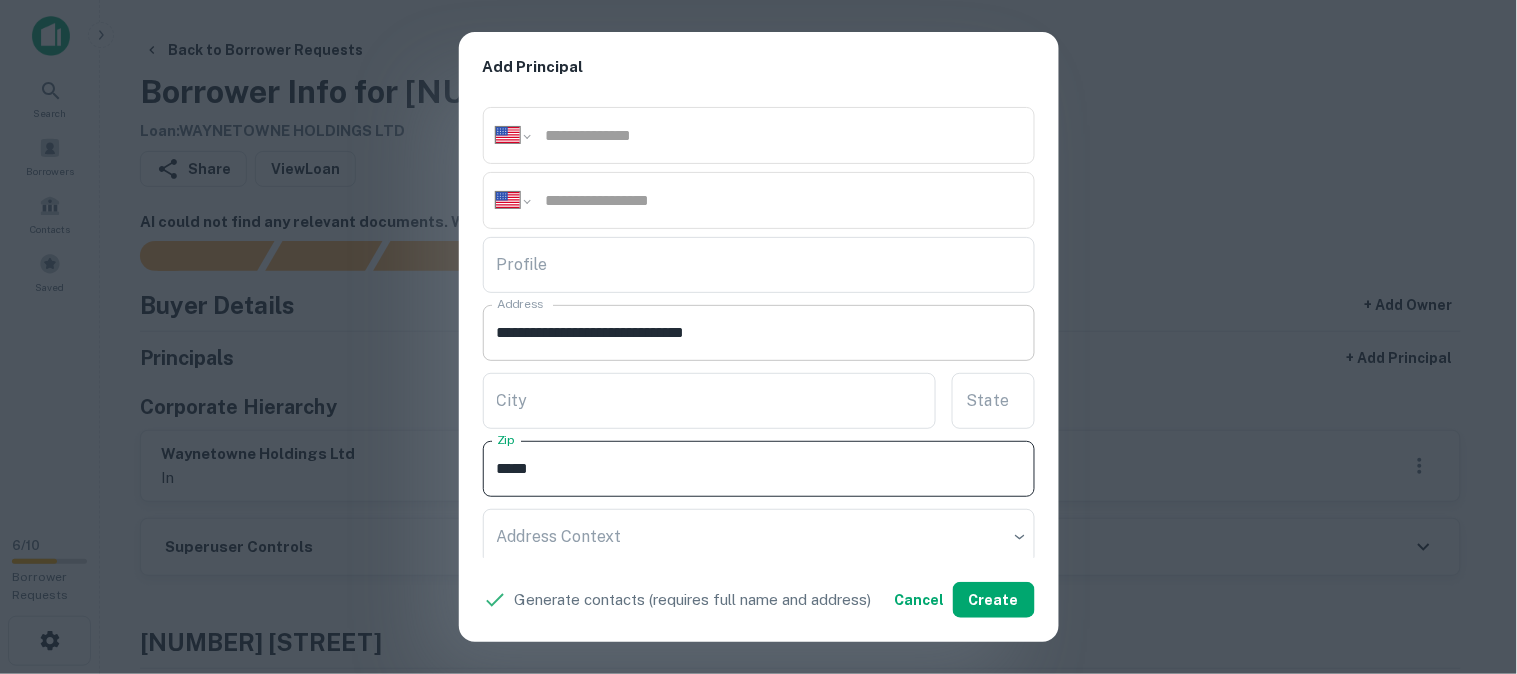 type on "*****" 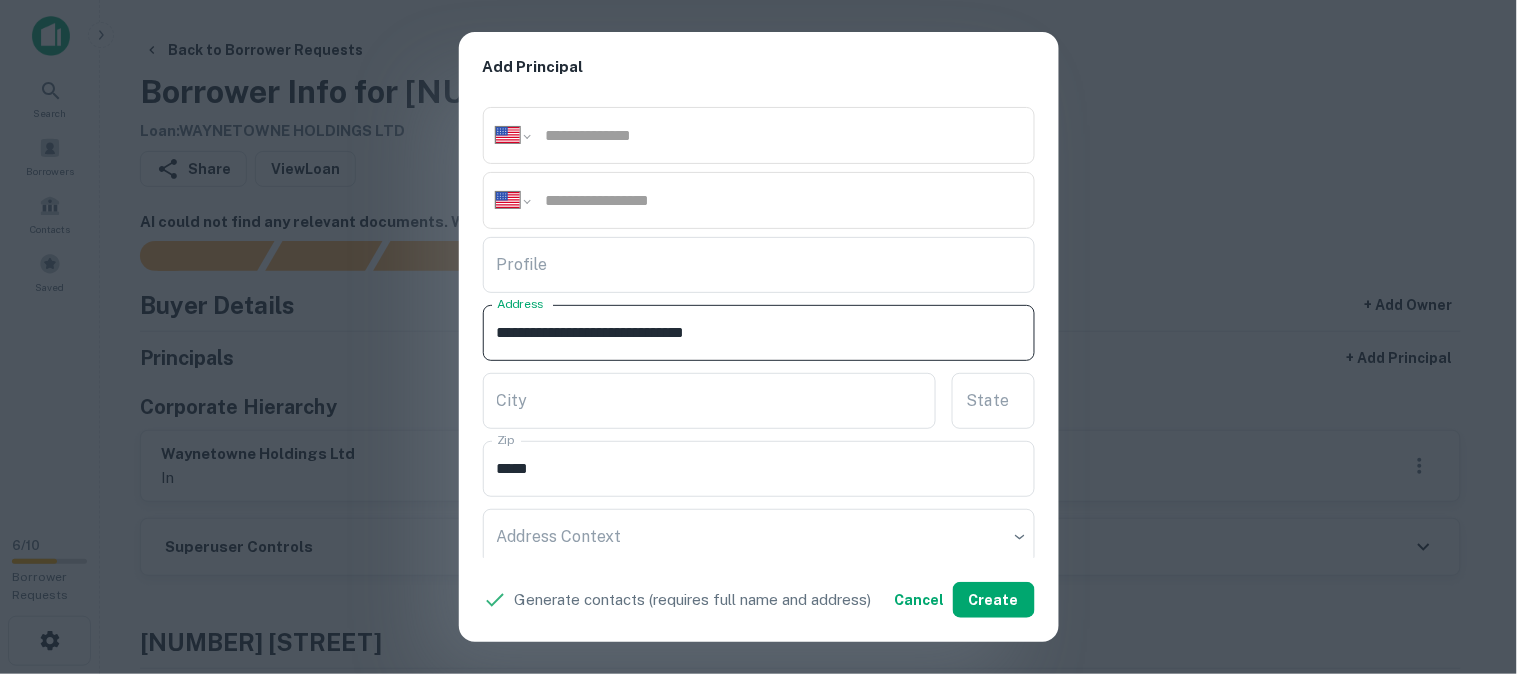 drag, startPoint x: 768, startPoint y: 332, endPoint x: 845, endPoint y: 344, distance: 77.92946 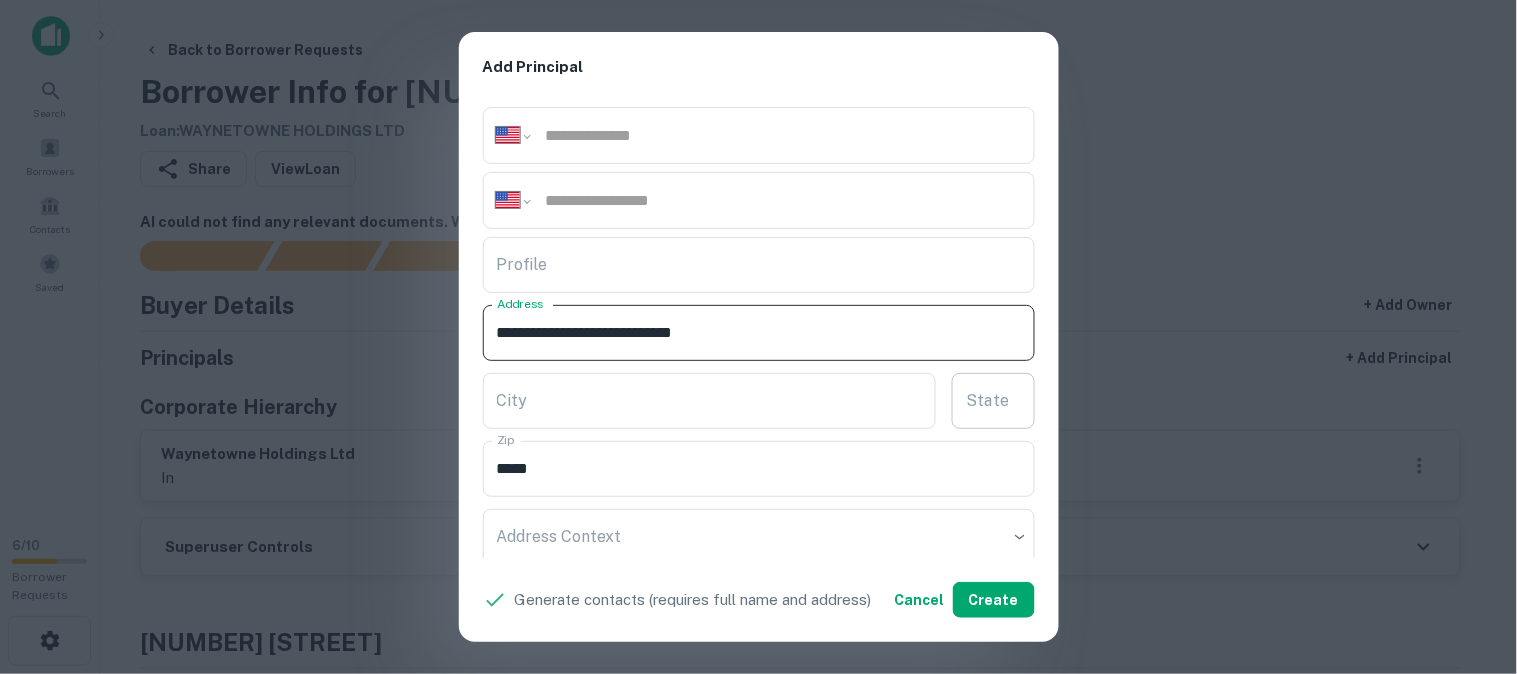 type on "**********" 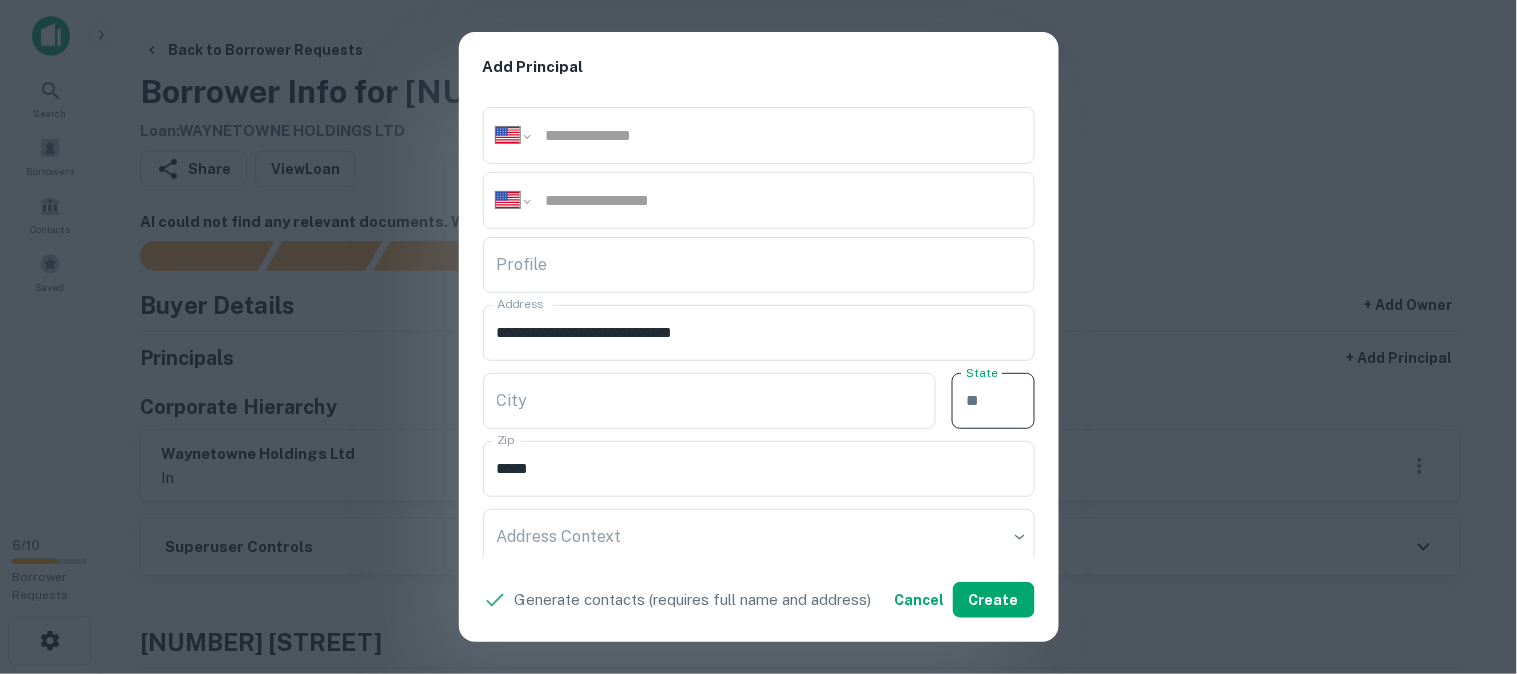 click on "State" at bounding box center (993, 401) 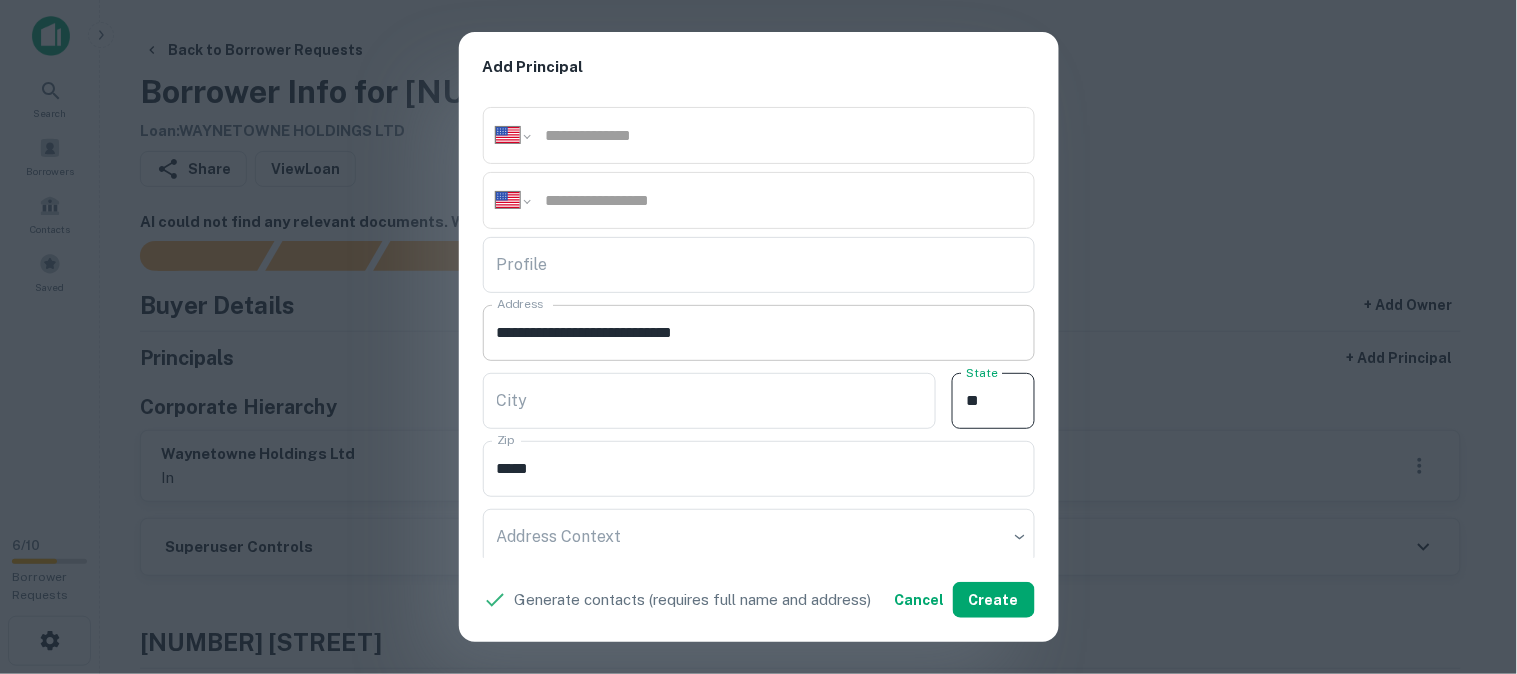 type on "**" 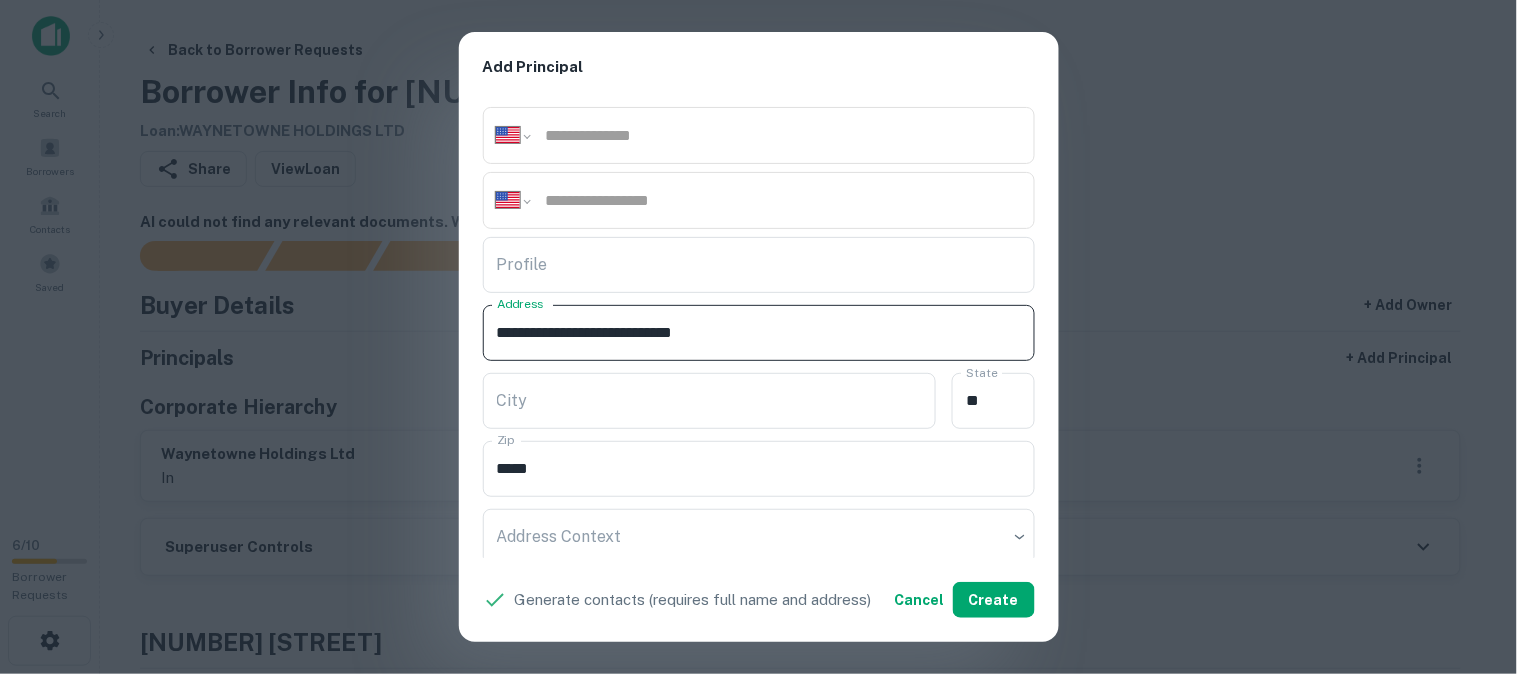 drag, startPoint x: 663, startPoint y: 333, endPoint x: 761, endPoint y: 346, distance: 98.85848 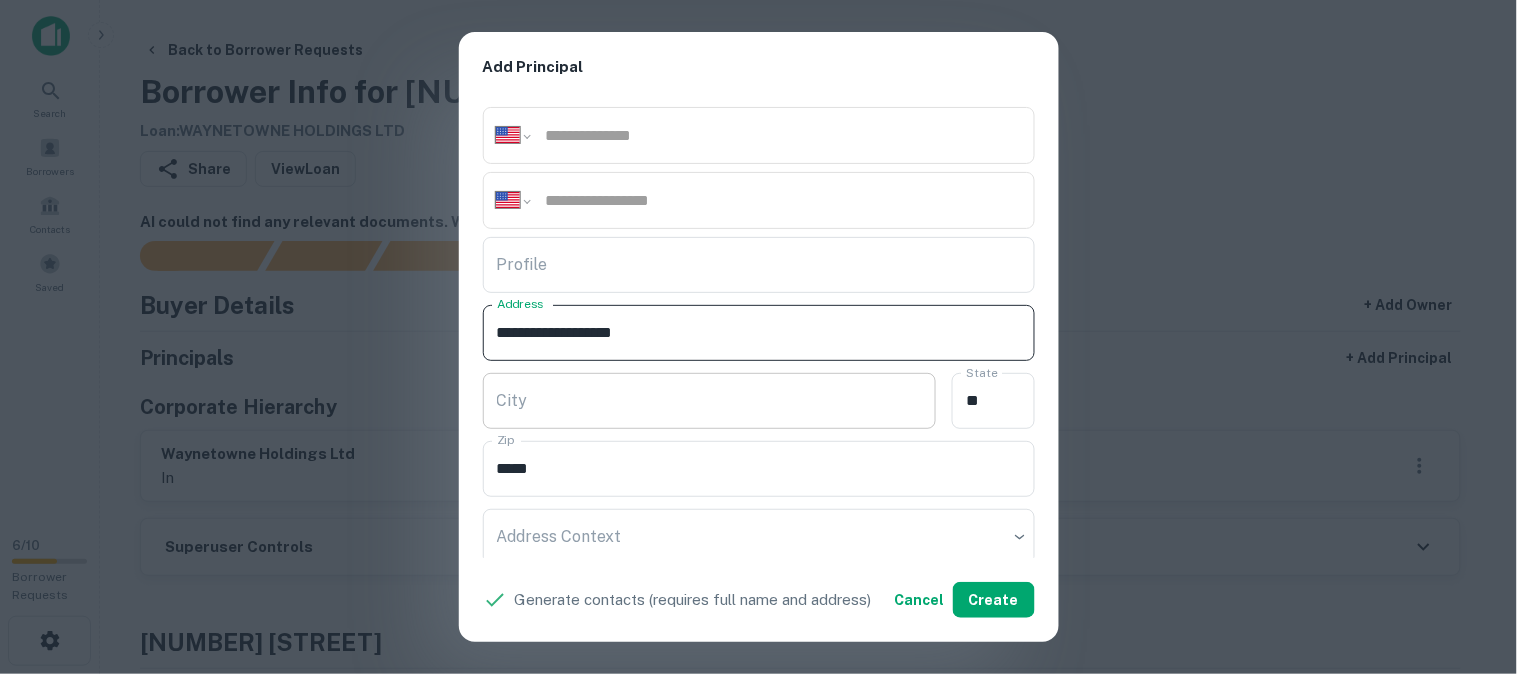 type on "**********" 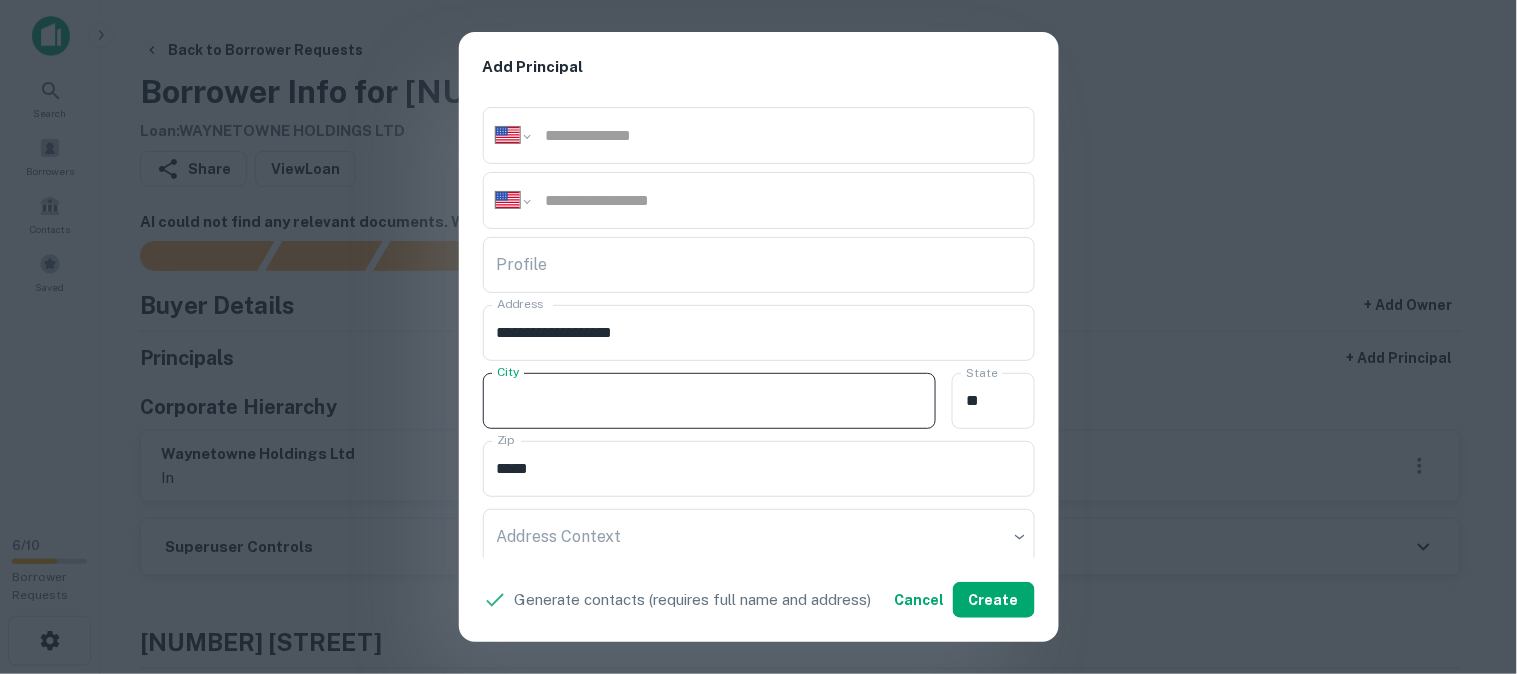 click on "City" at bounding box center [710, 401] 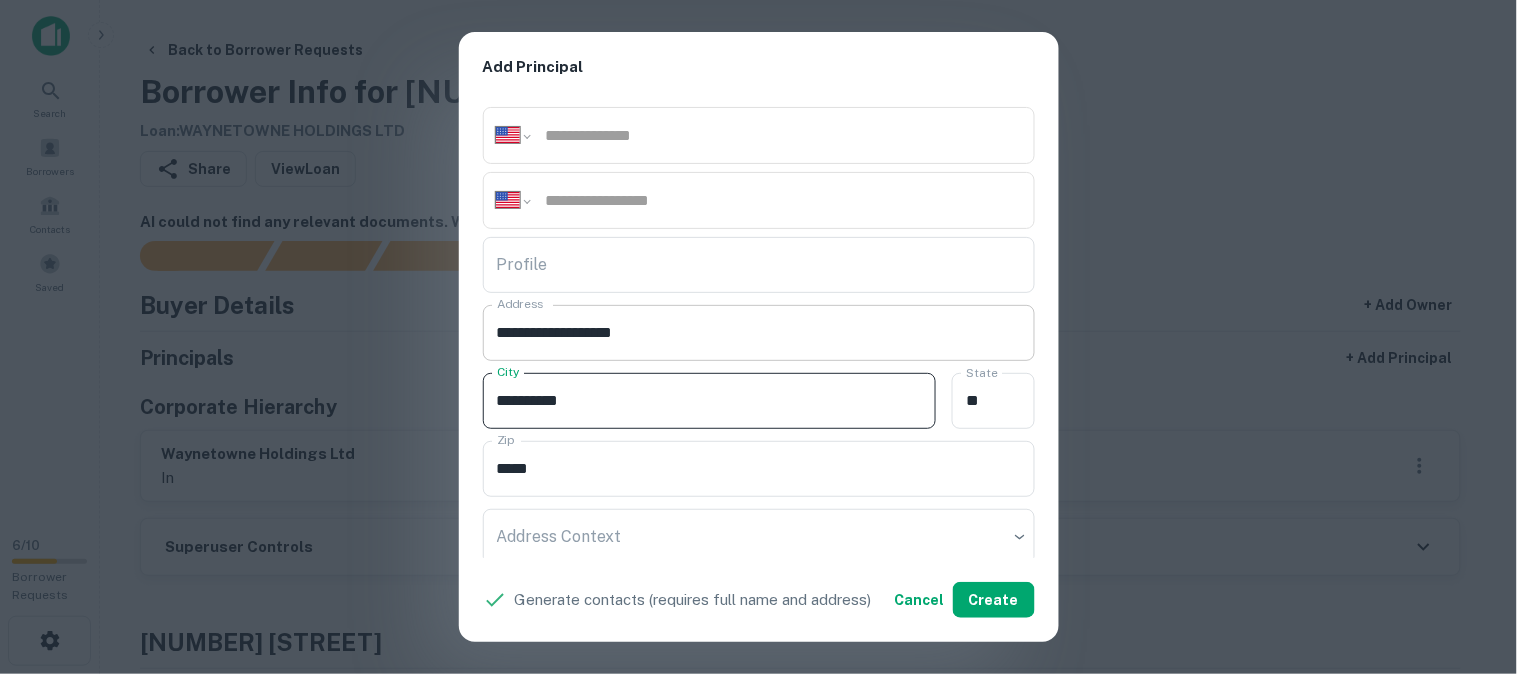 type on "**********" 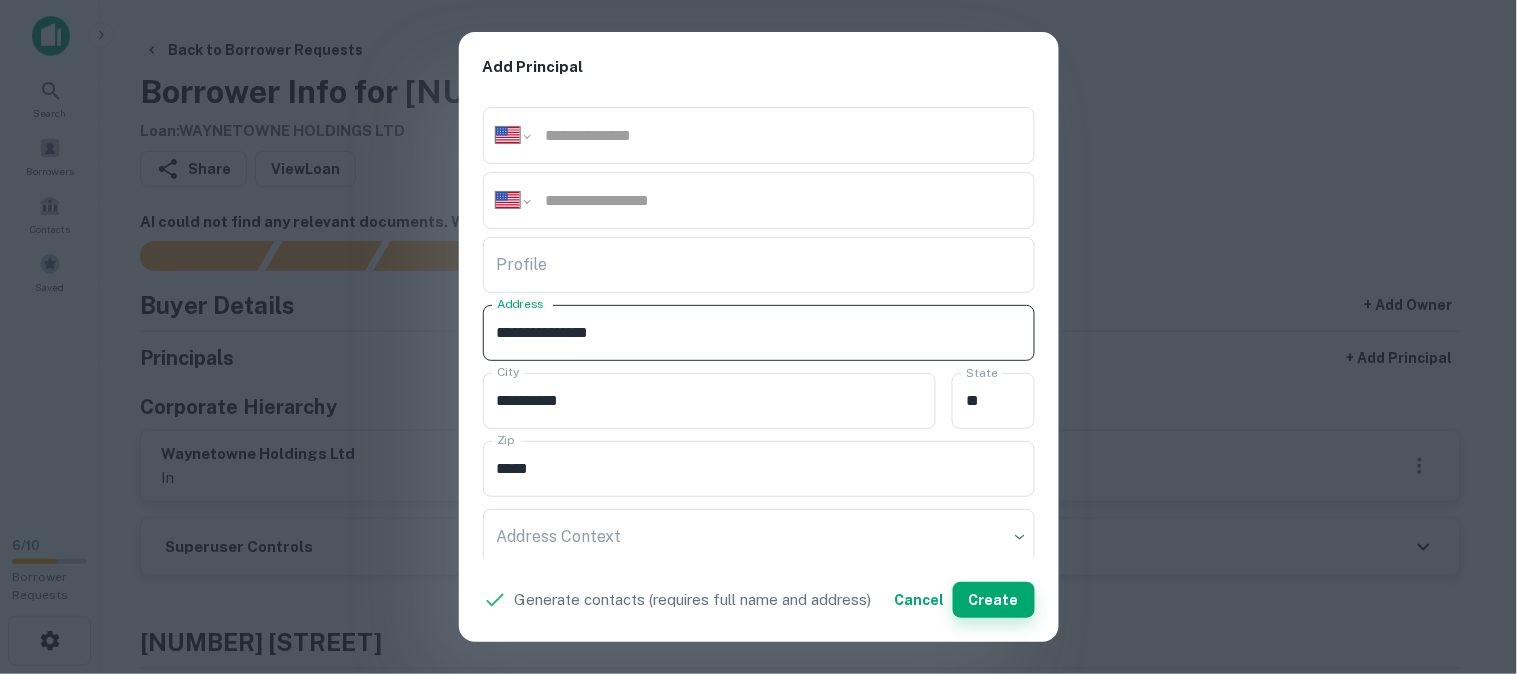 type on "**********" 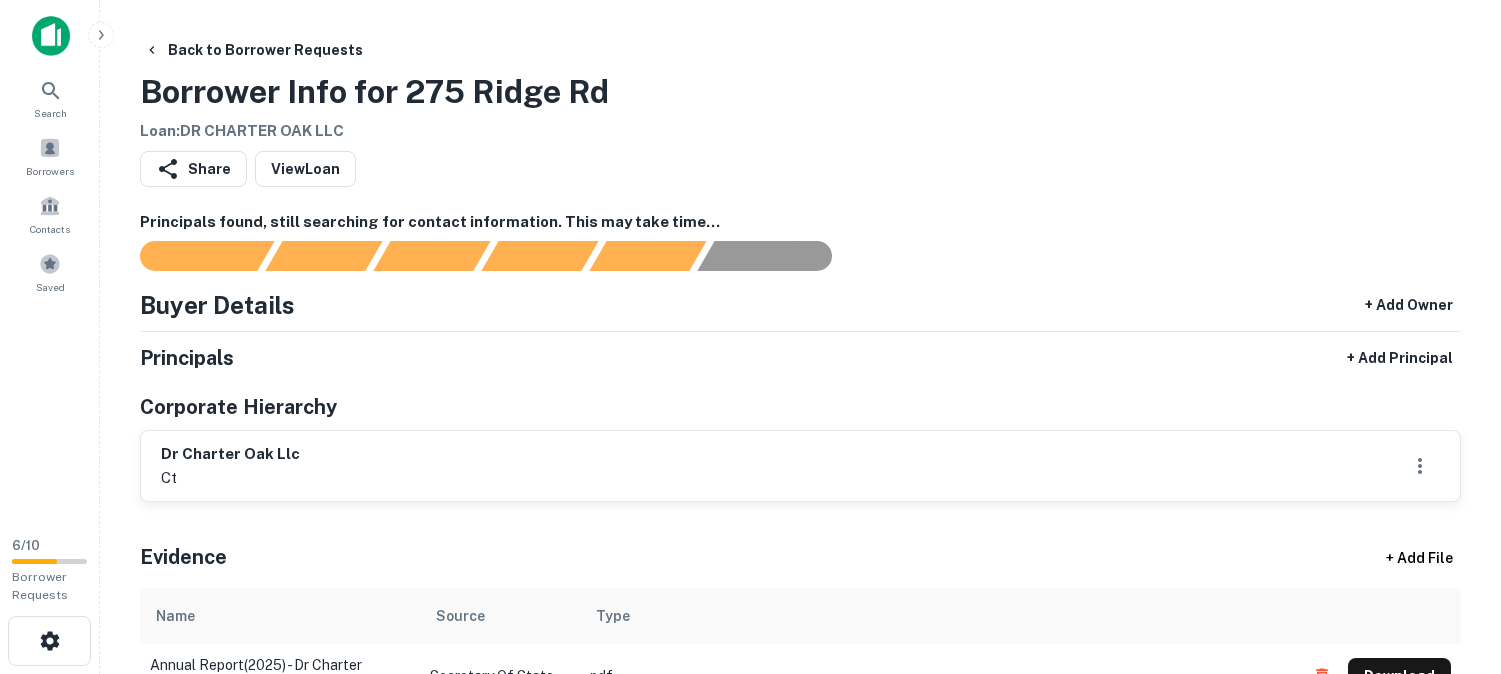 scroll, scrollTop: 0, scrollLeft: 0, axis: both 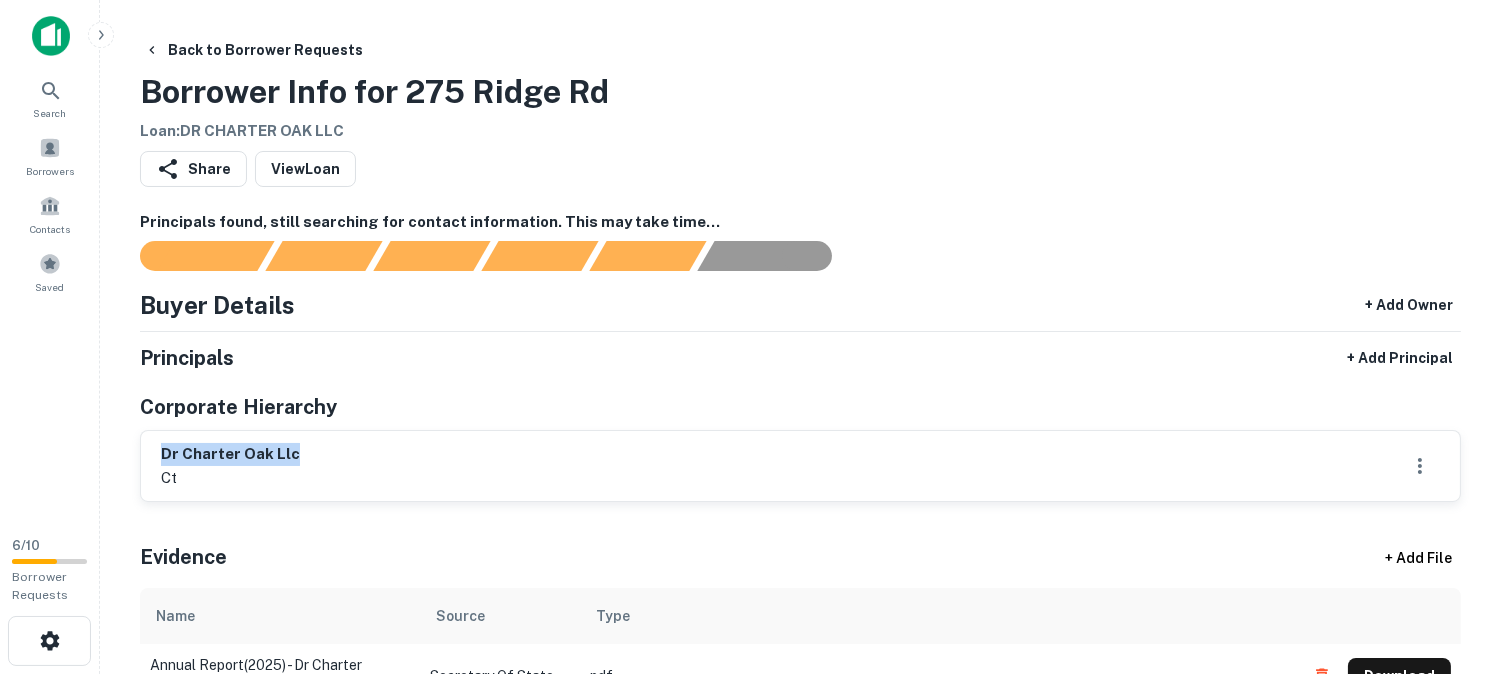 drag, startPoint x: 317, startPoint y: 455, endPoint x: 122, endPoint y: 448, distance: 195.1256 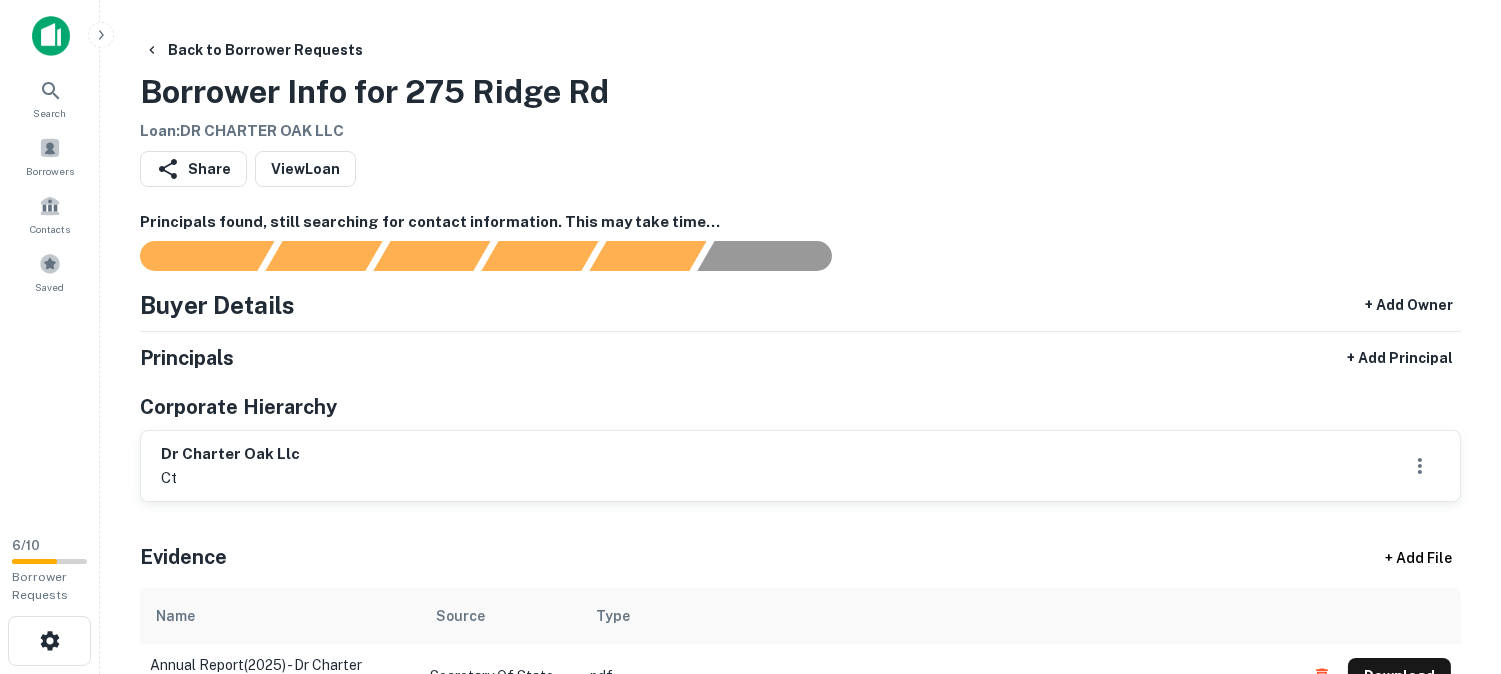 click on "Corporate Hierarchy" at bounding box center [800, 407] 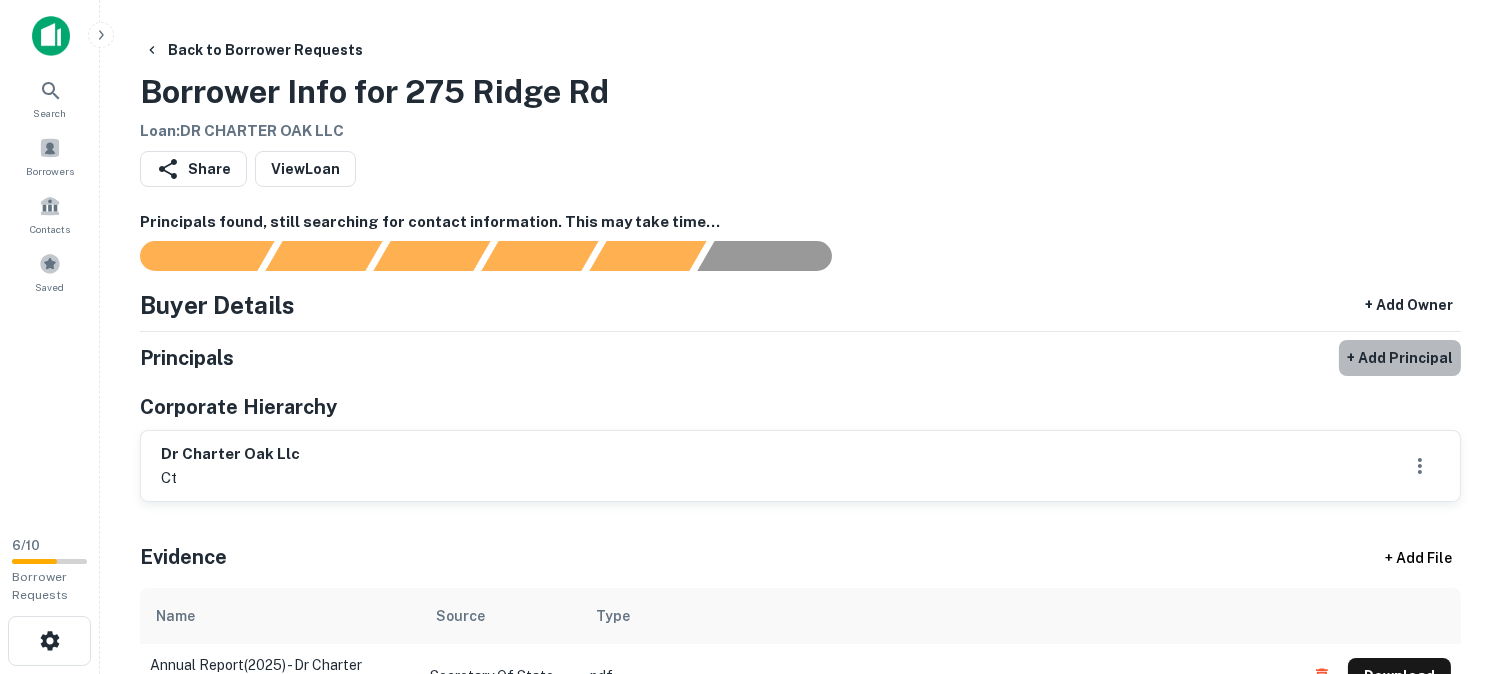 click on "+ Add Principal" at bounding box center (1400, 358) 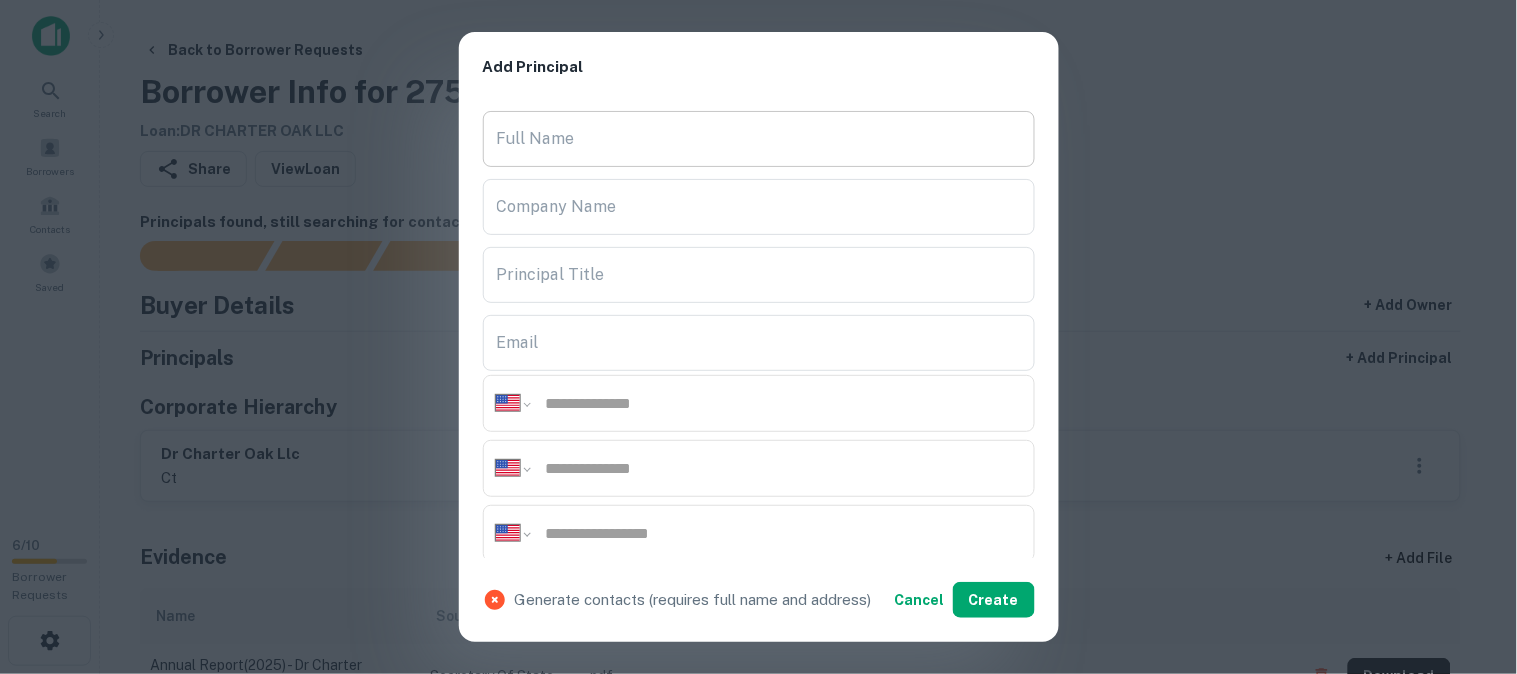 click on "Full Name" at bounding box center (759, 139) 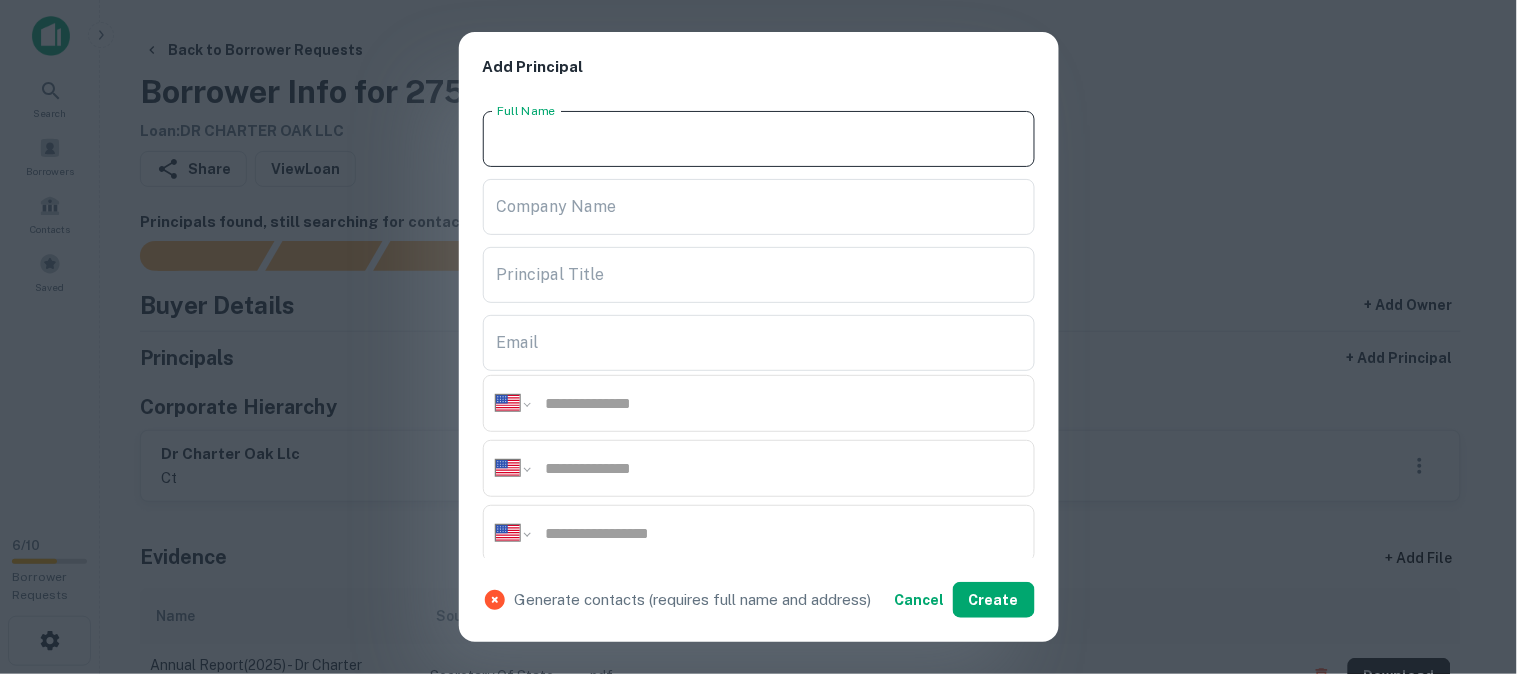 paste on "**********" 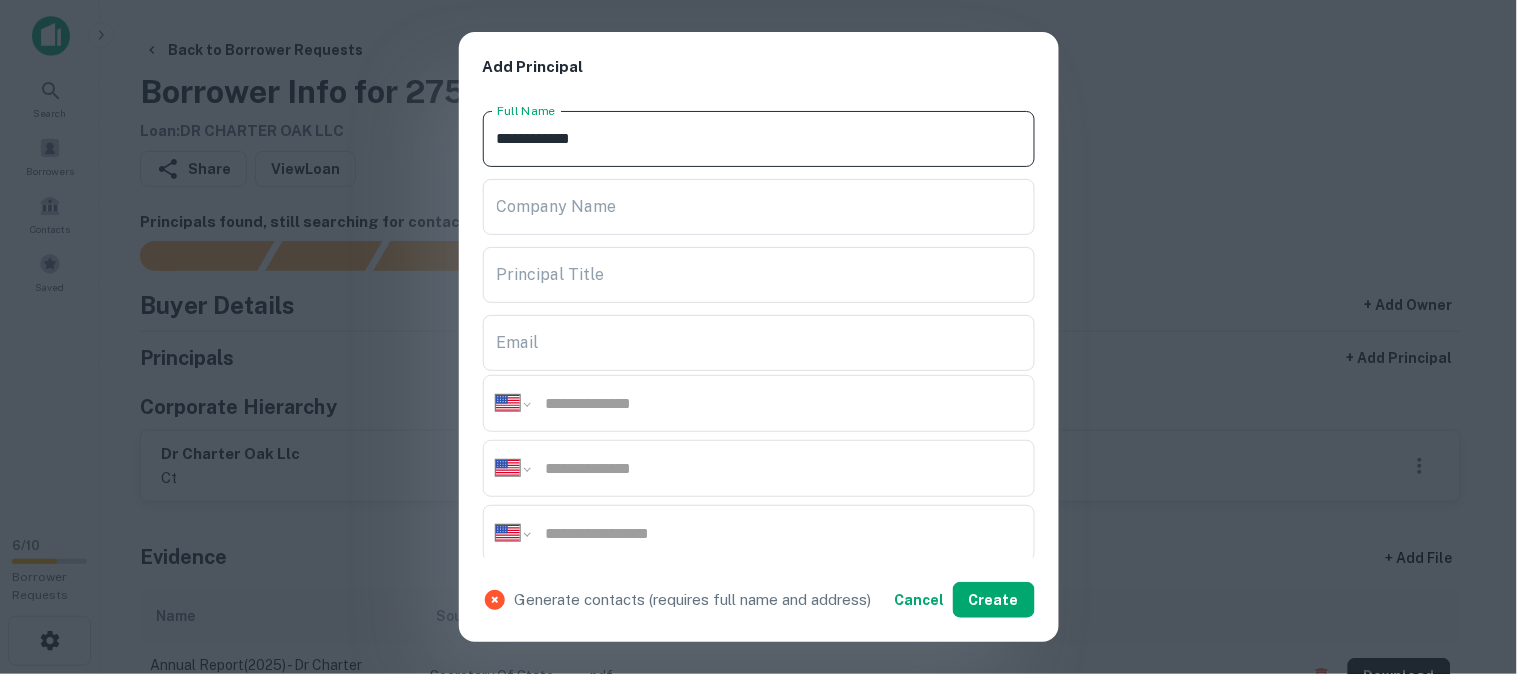 type on "**********" 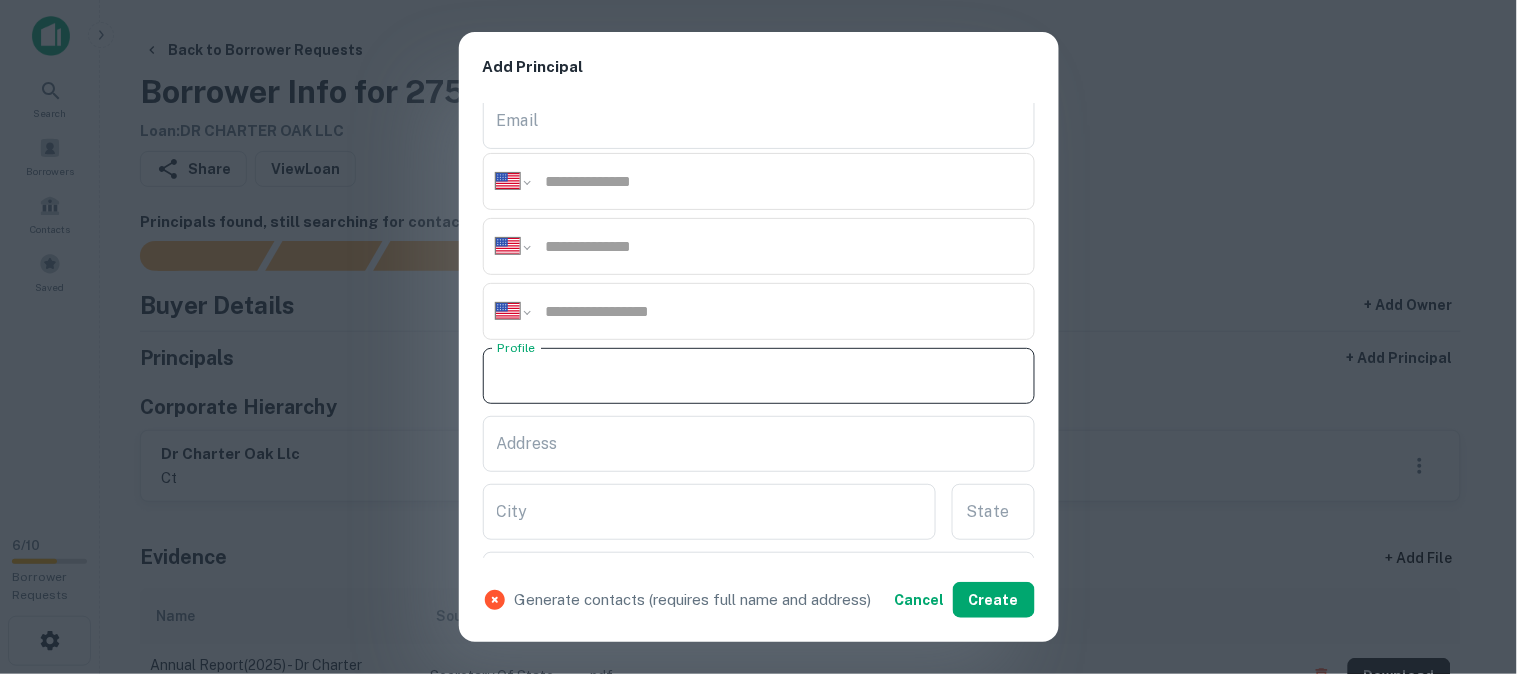 drag, startPoint x: 677, startPoint y: 373, endPoint x: 674, endPoint y: 392, distance: 19.235384 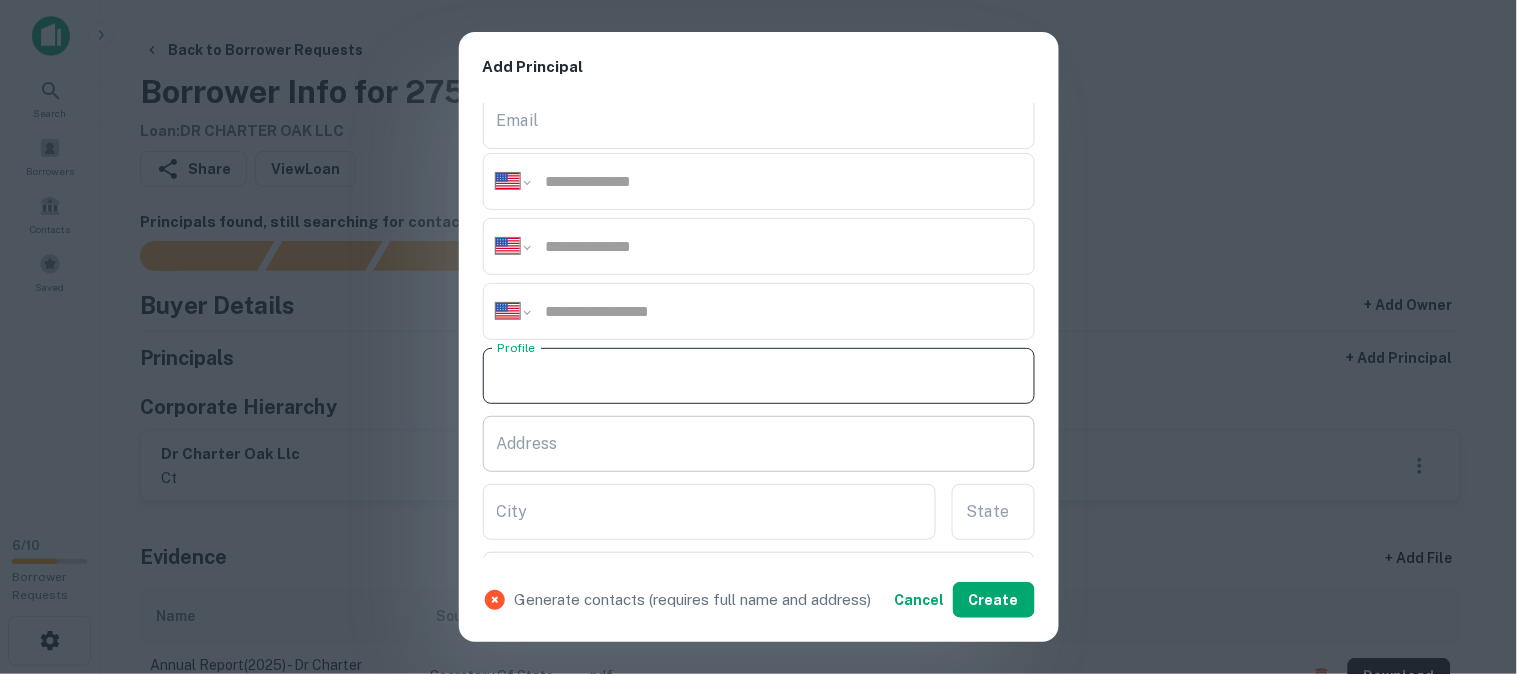 click on "Address" at bounding box center [759, 444] 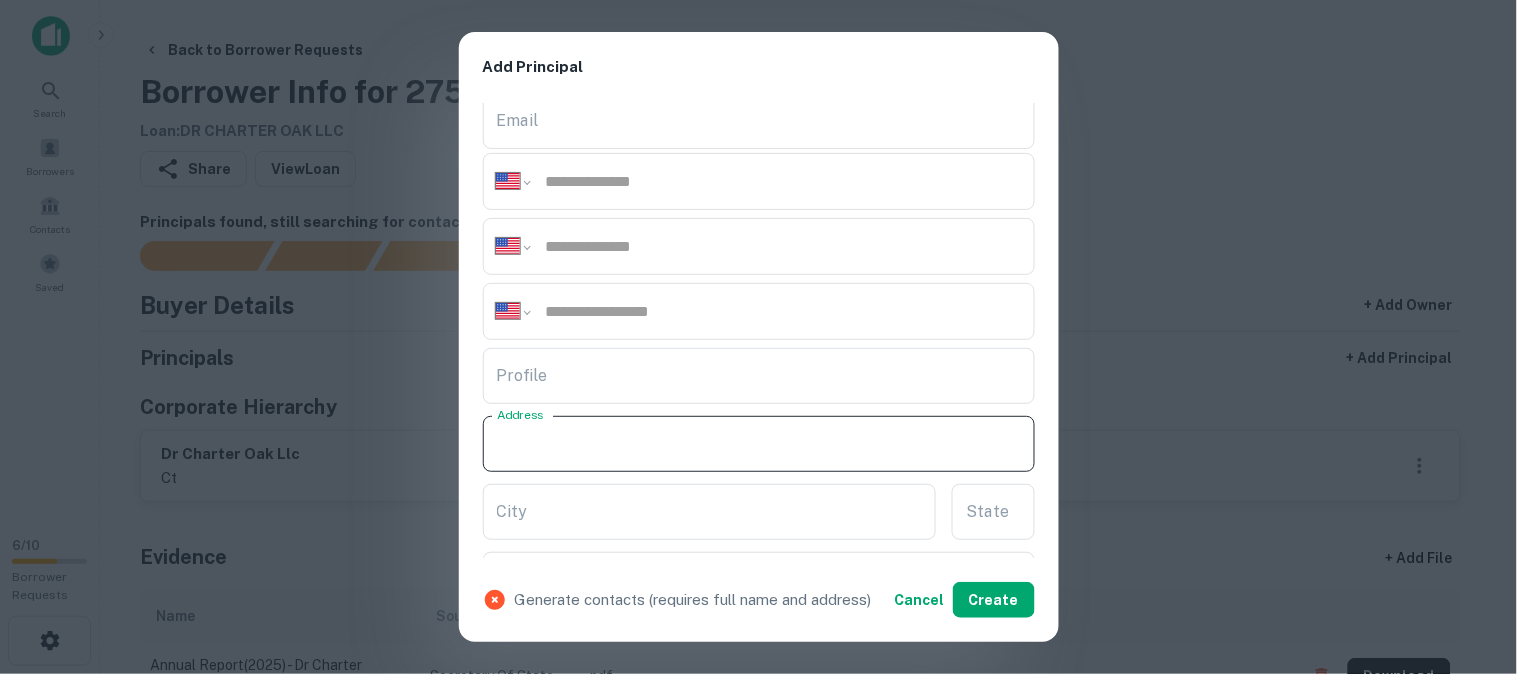 paste on "**********" 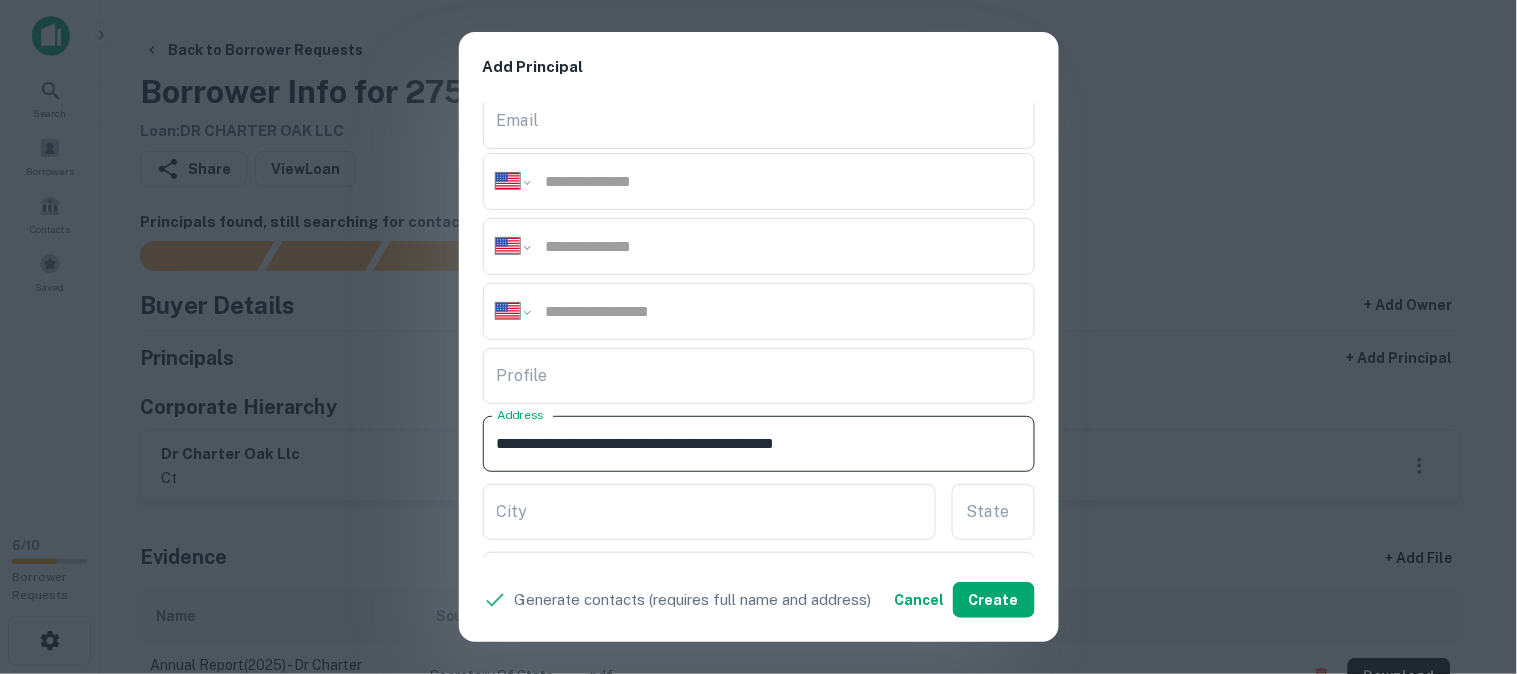 drag, startPoint x: 827, startPoint y: 446, endPoint x: 895, endPoint y: 455, distance: 68.593 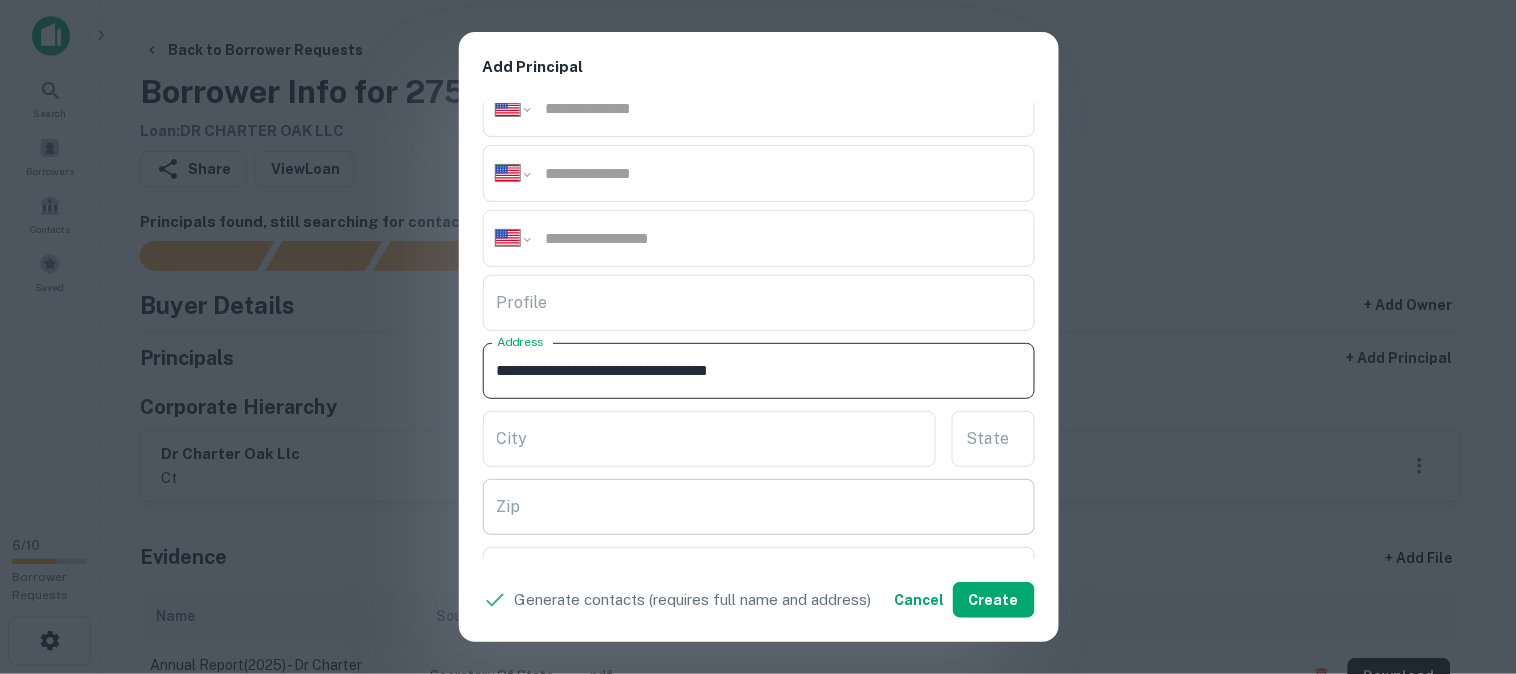 scroll, scrollTop: 333, scrollLeft: 0, axis: vertical 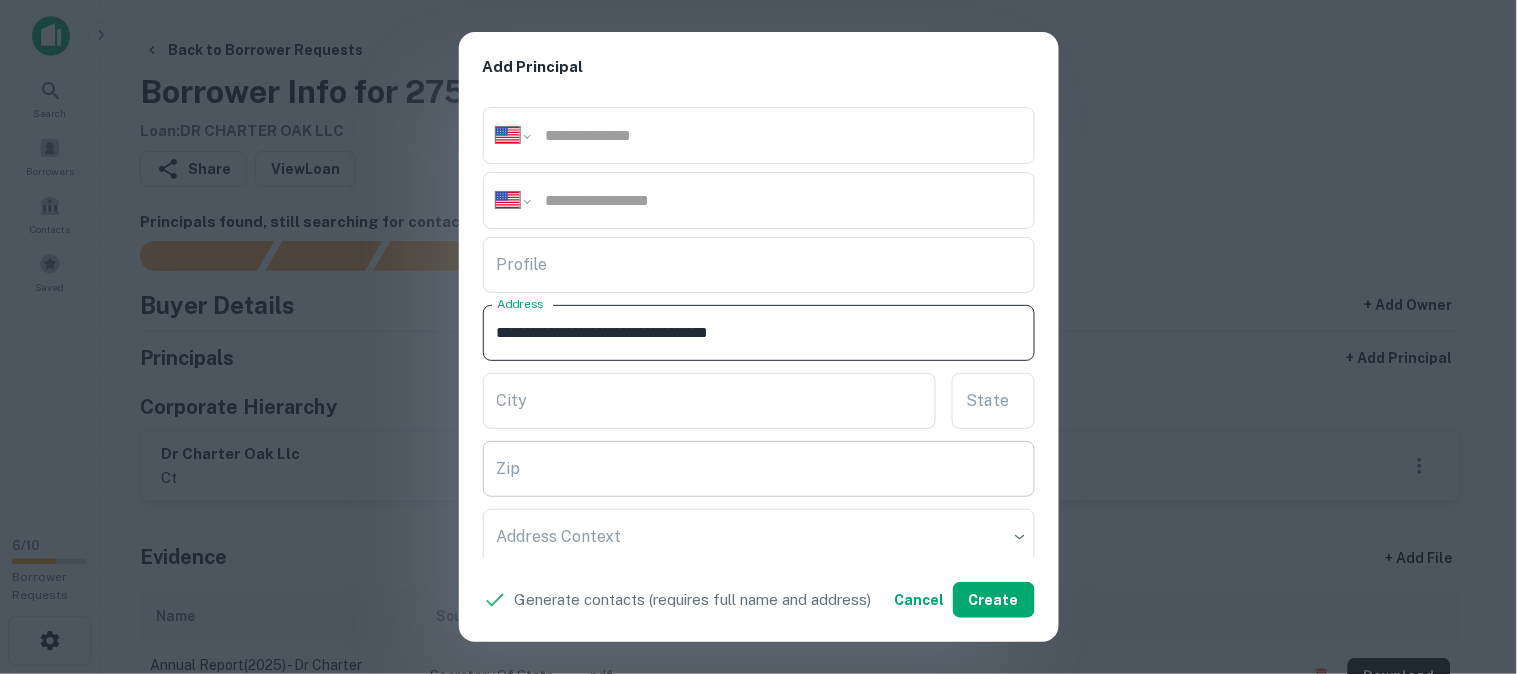 type on "**********" 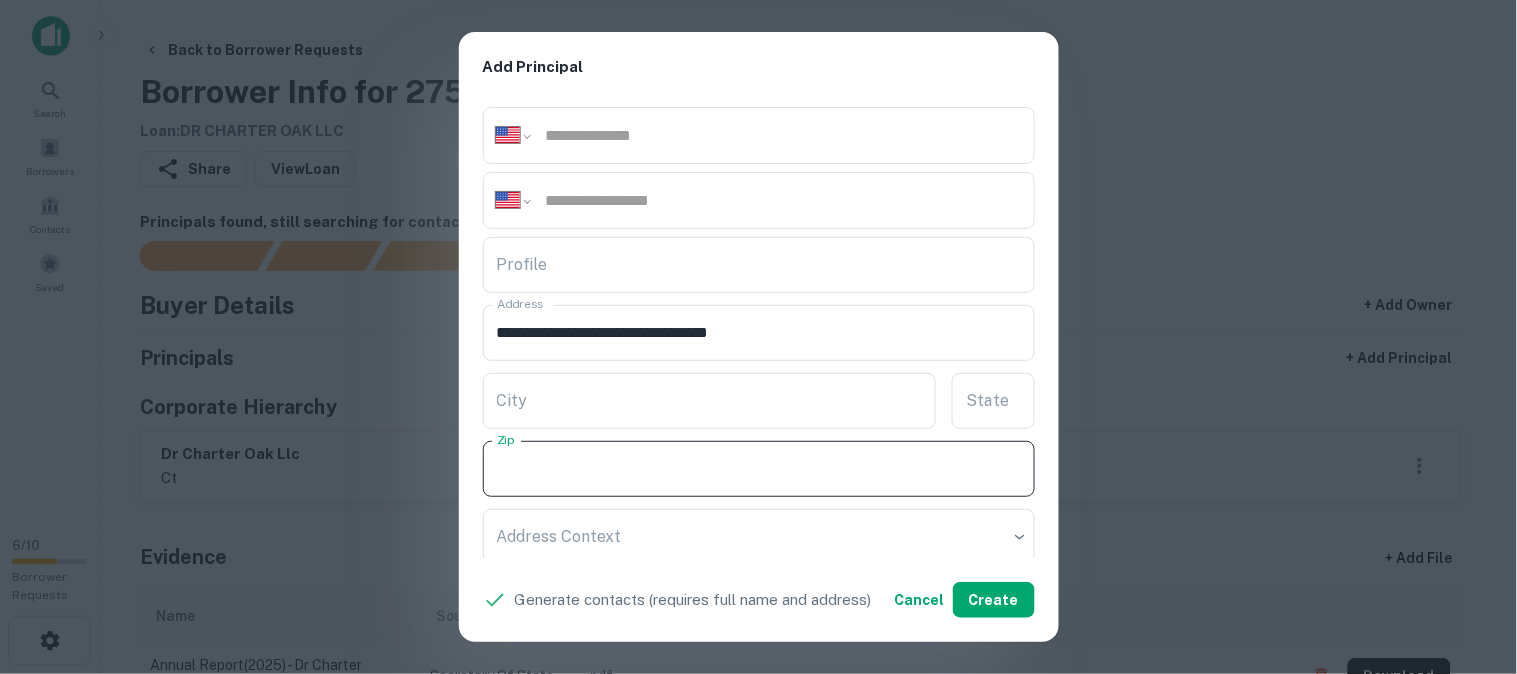 paste on "**********" 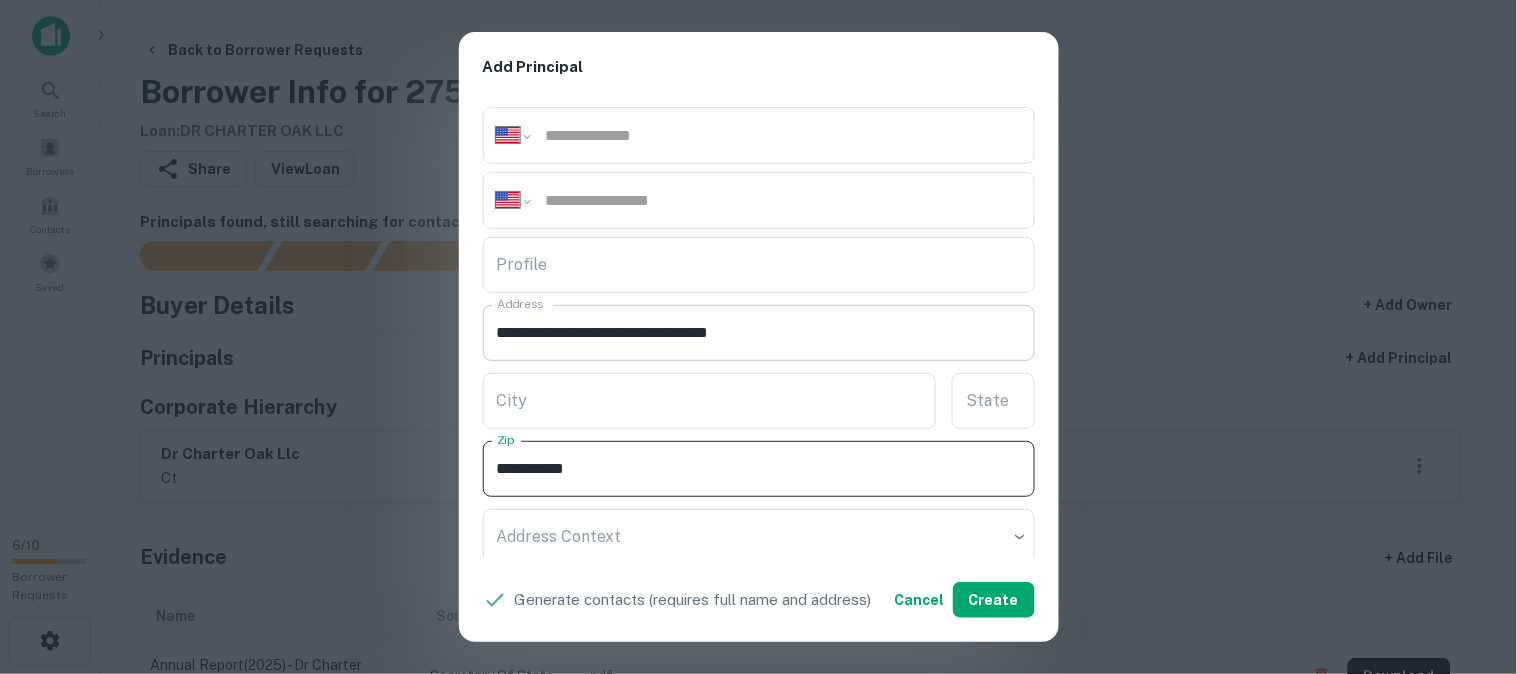 type on "**********" 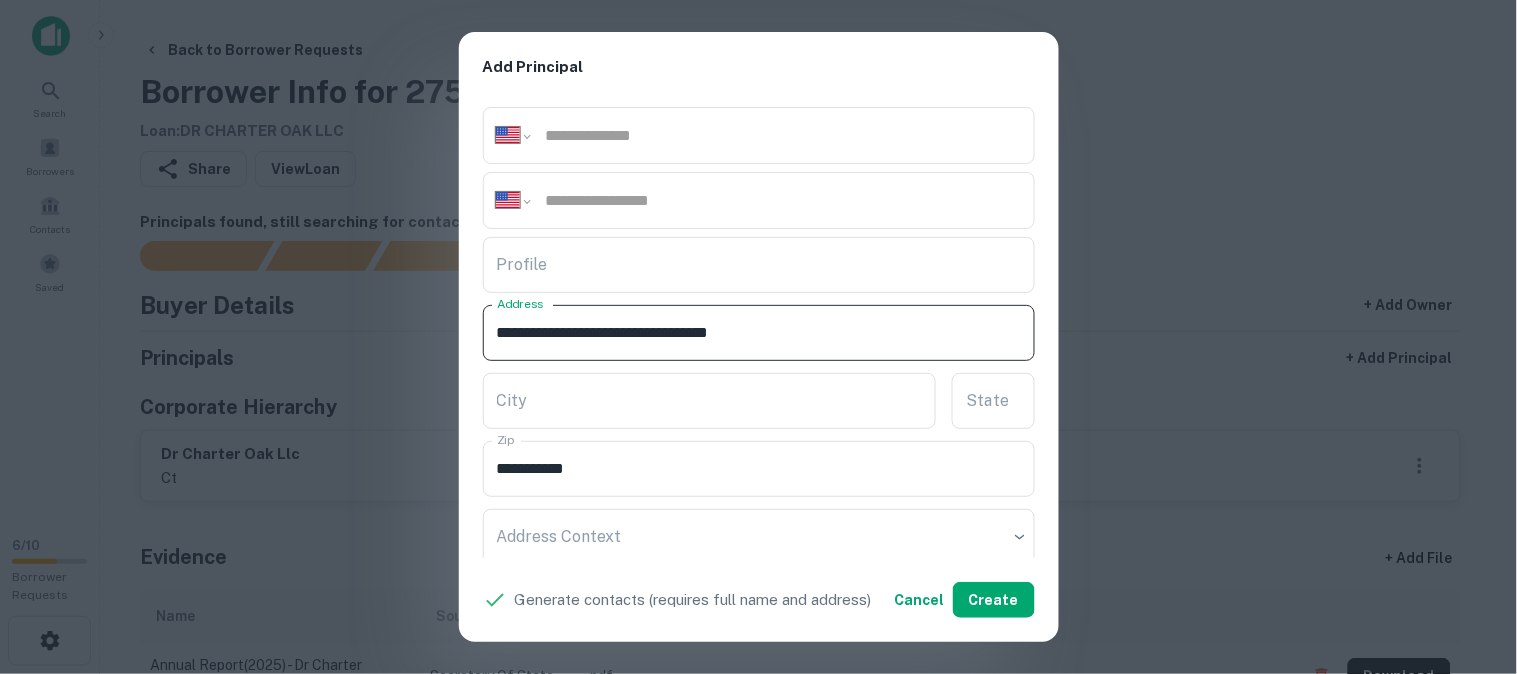 drag, startPoint x: 743, startPoint y: 325, endPoint x: 762, endPoint y: 338, distance: 23.021729 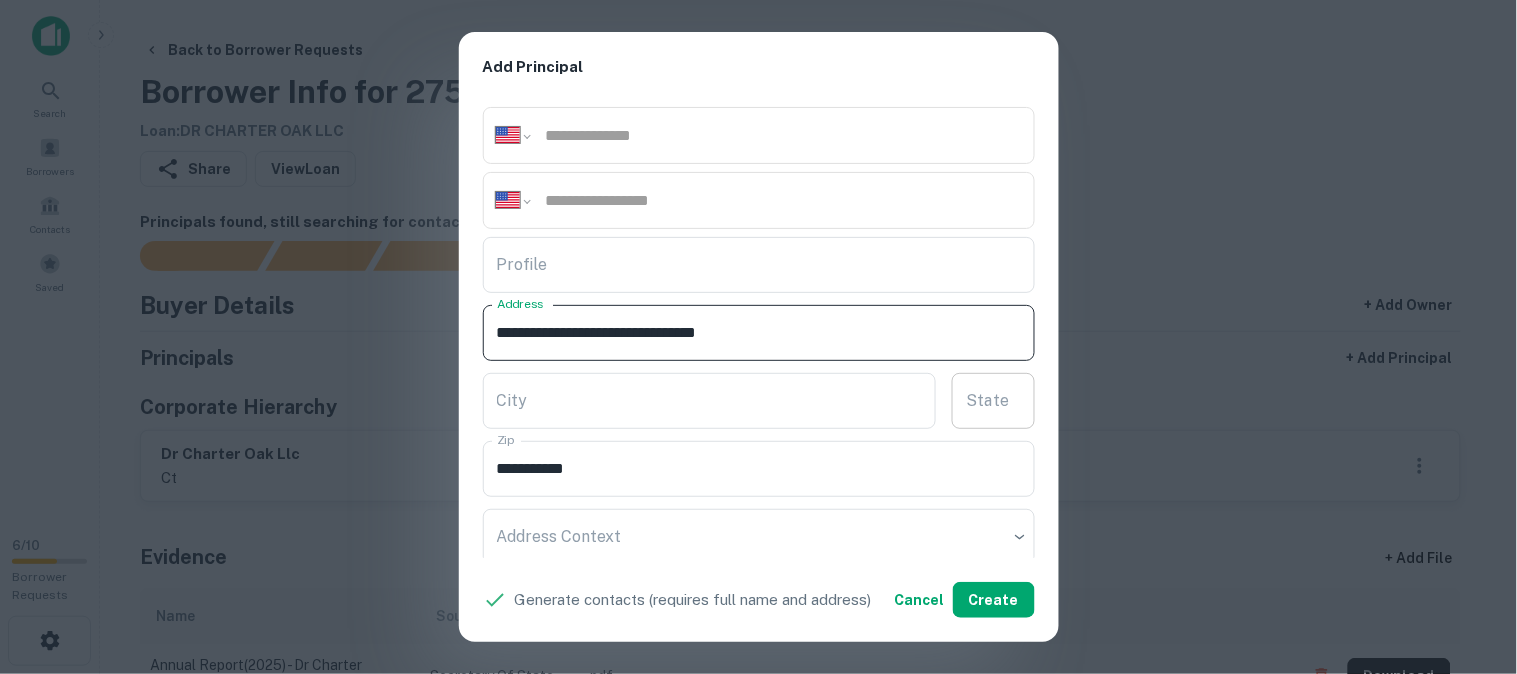 type on "**********" 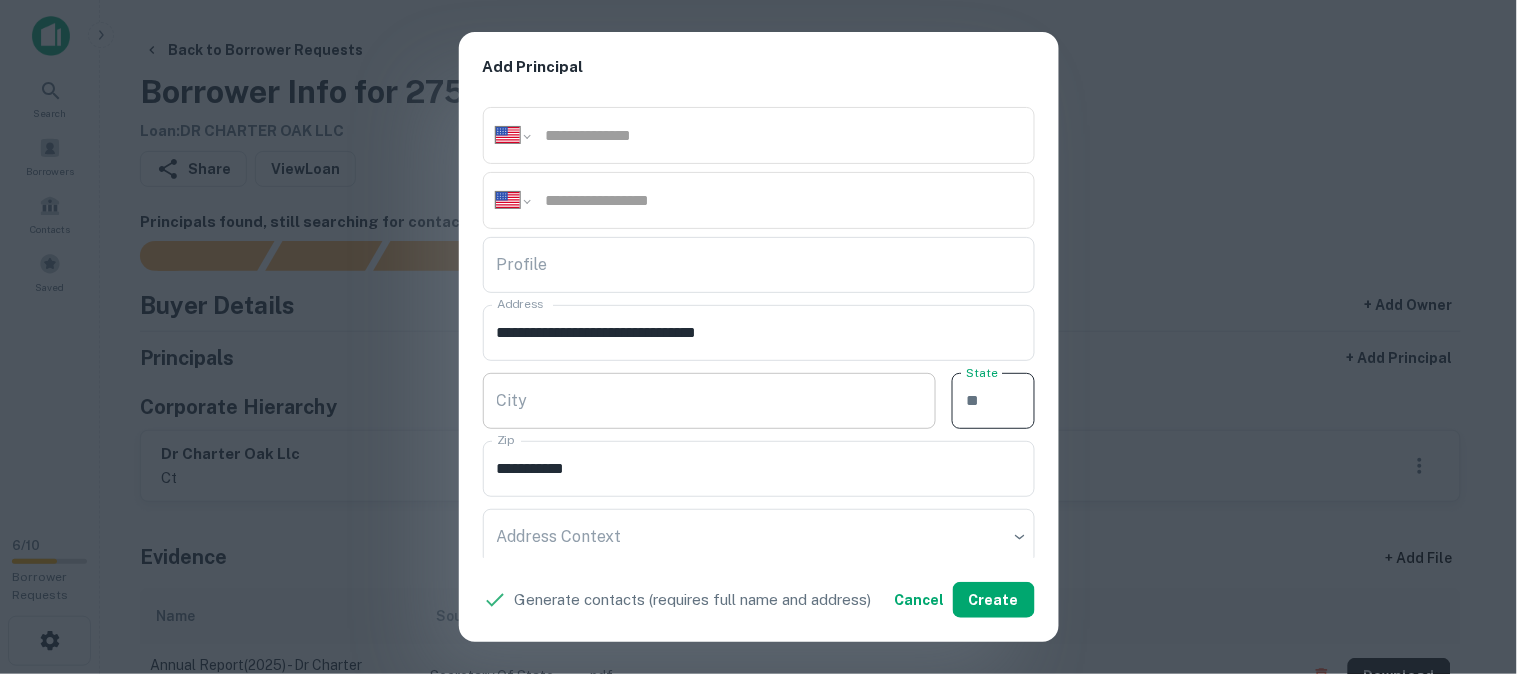 paste on "**" 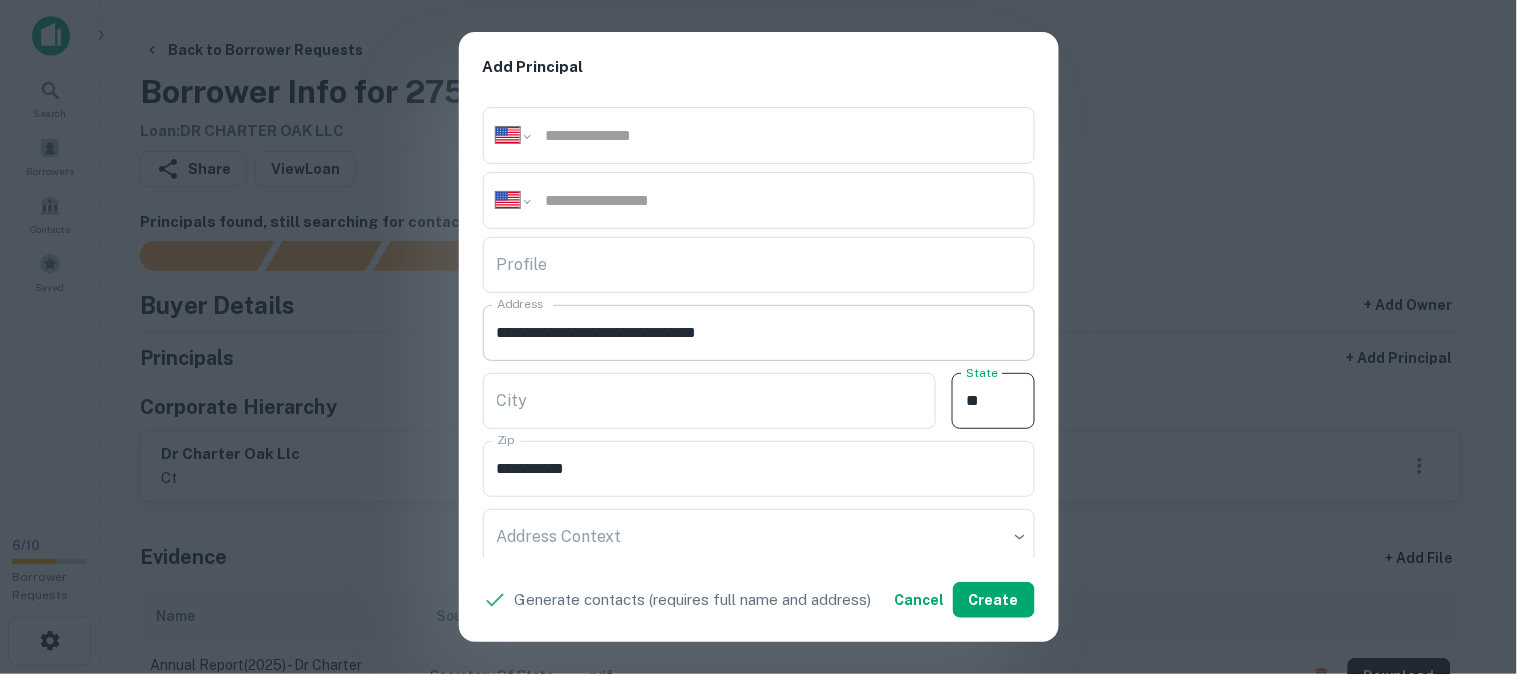 type on "**" 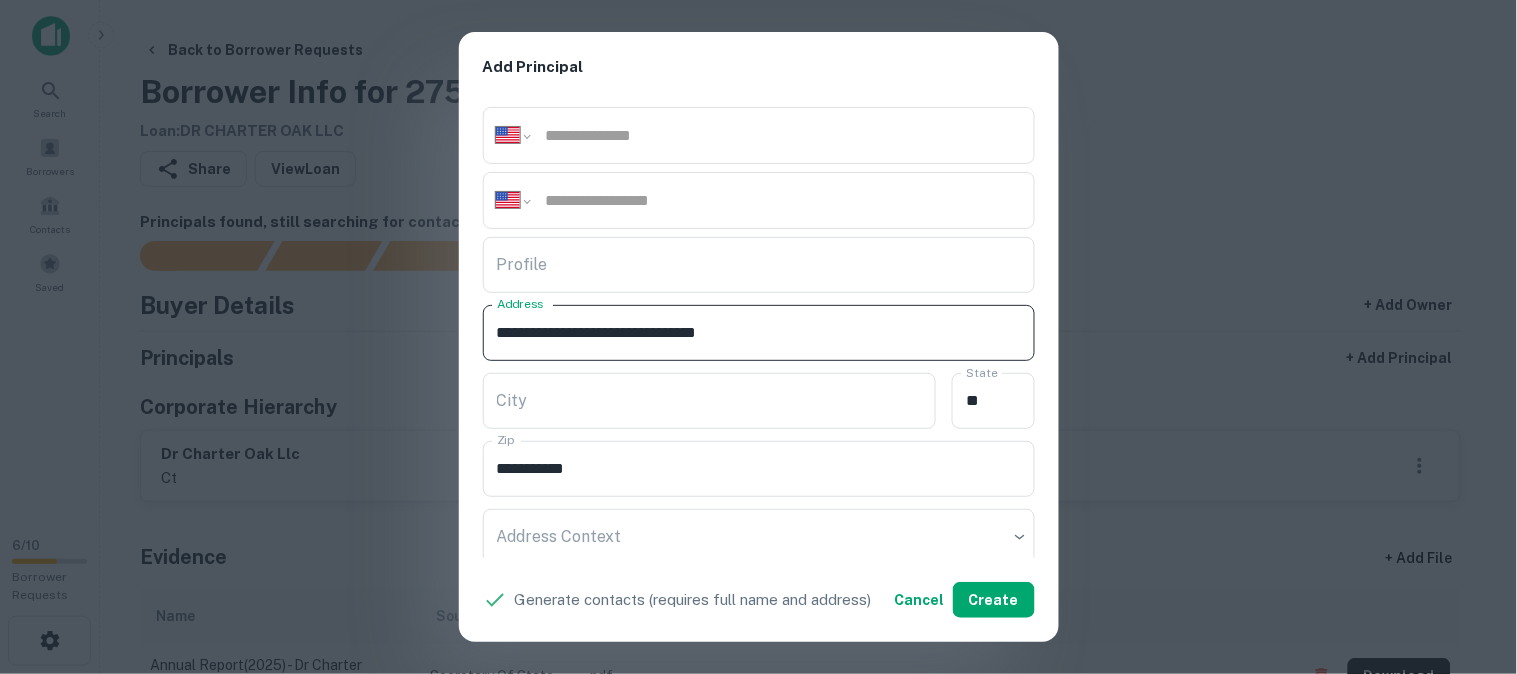 drag, startPoint x: 625, startPoint y: 327, endPoint x: 733, endPoint y: 362, distance: 113.52973 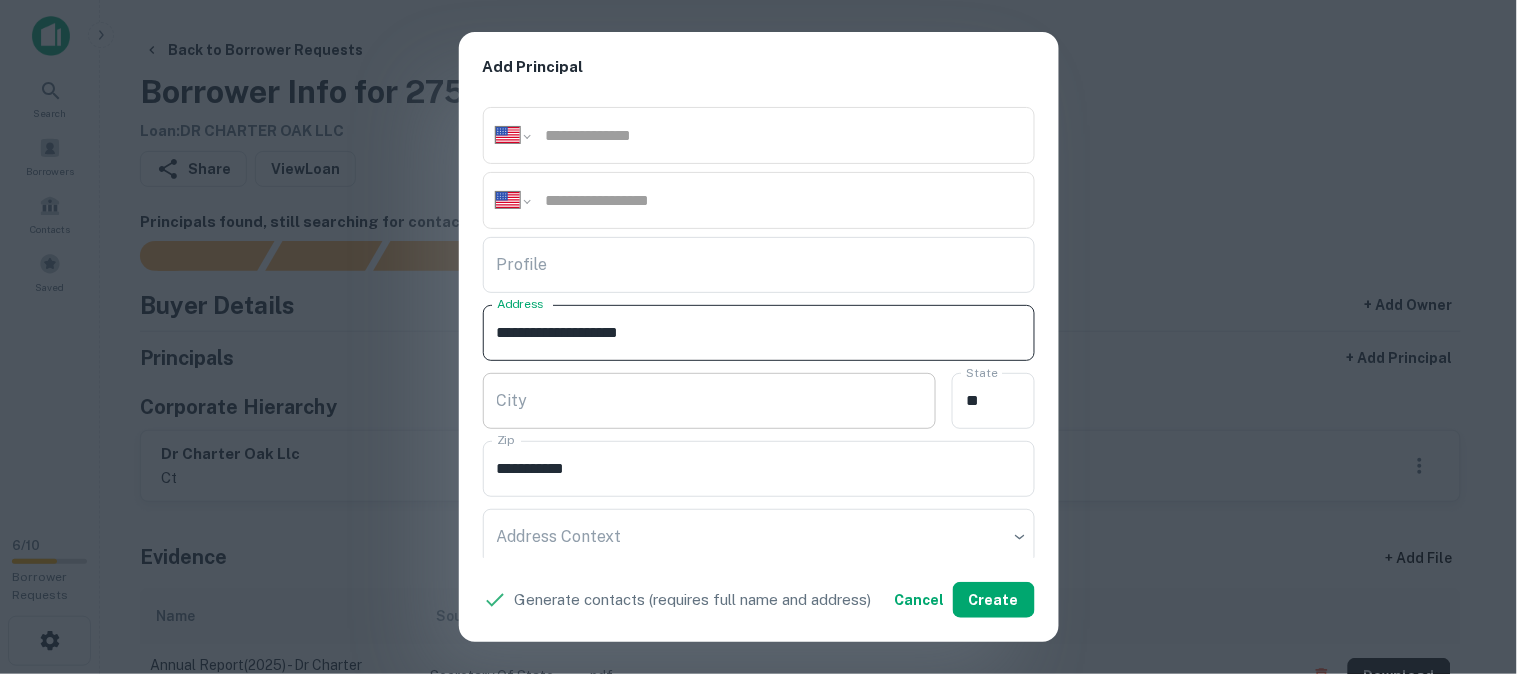type on "**********" 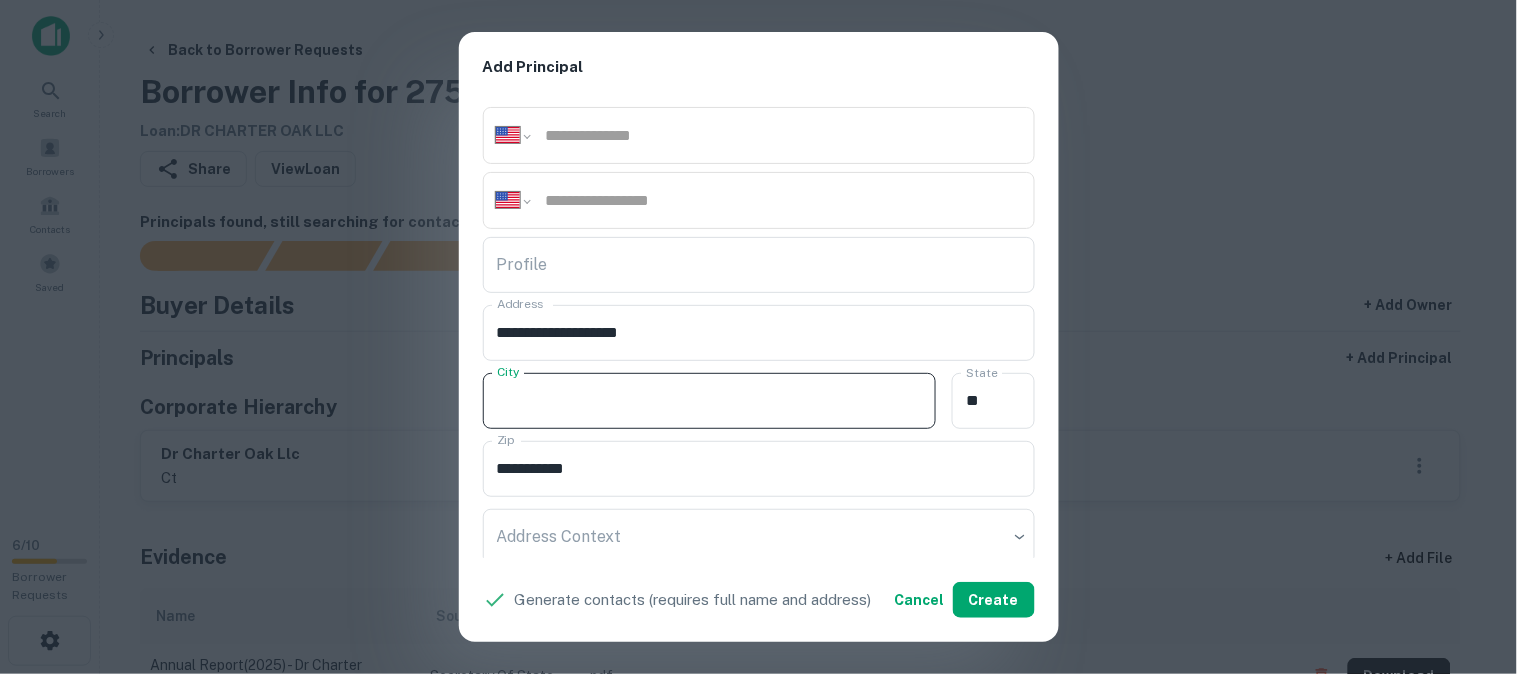 click on "City" at bounding box center [710, 401] 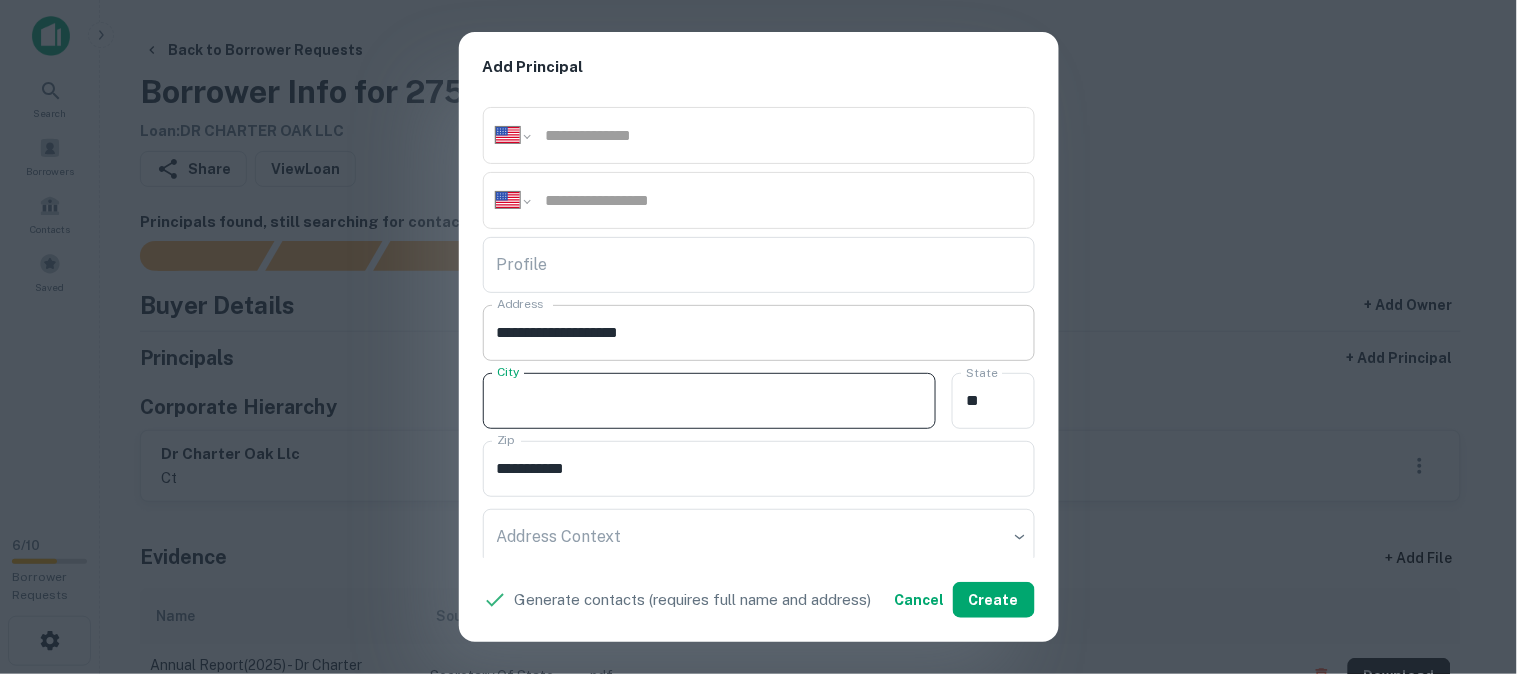 paste on "**********" 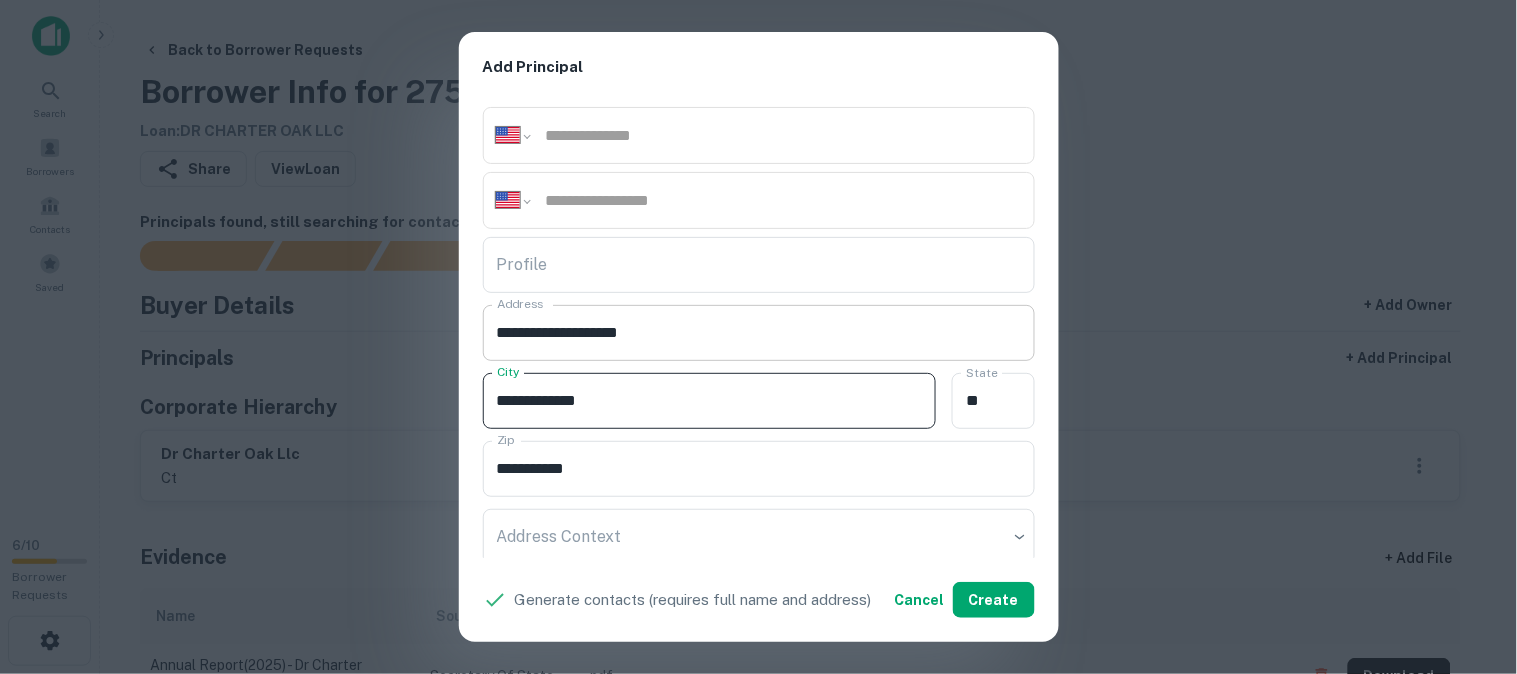 type on "**********" 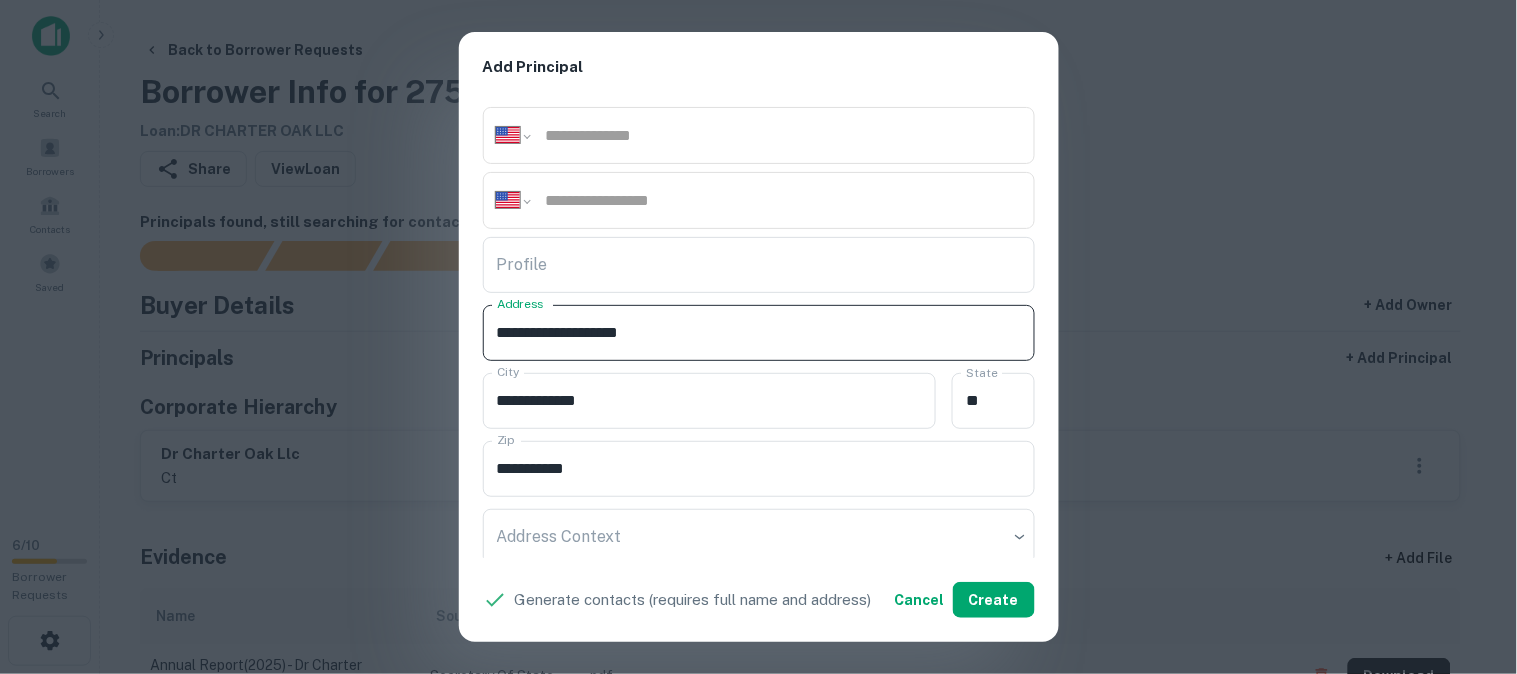 drag, startPoint x: 617, startPoint y: 334, endPoint x: 676, endPoint y: 345, distance: 60.016663 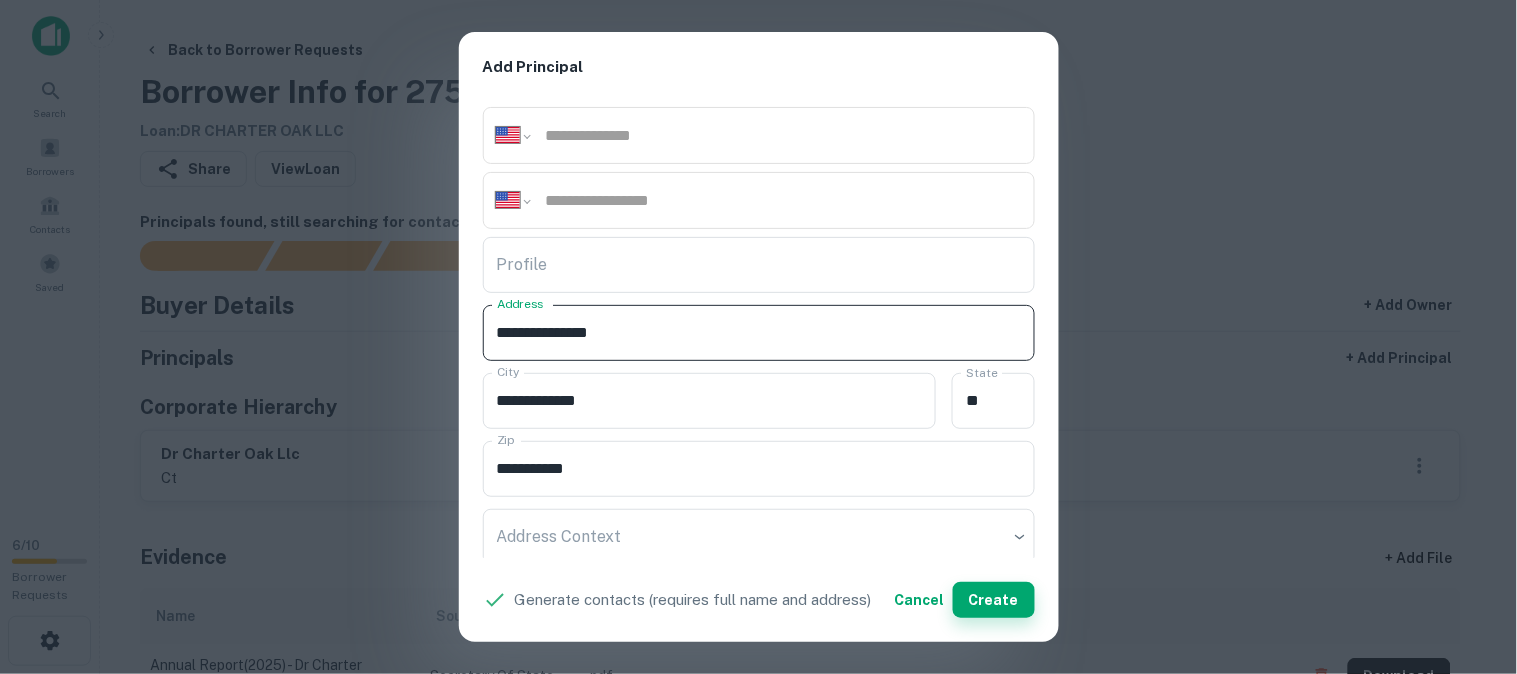type on "**********" 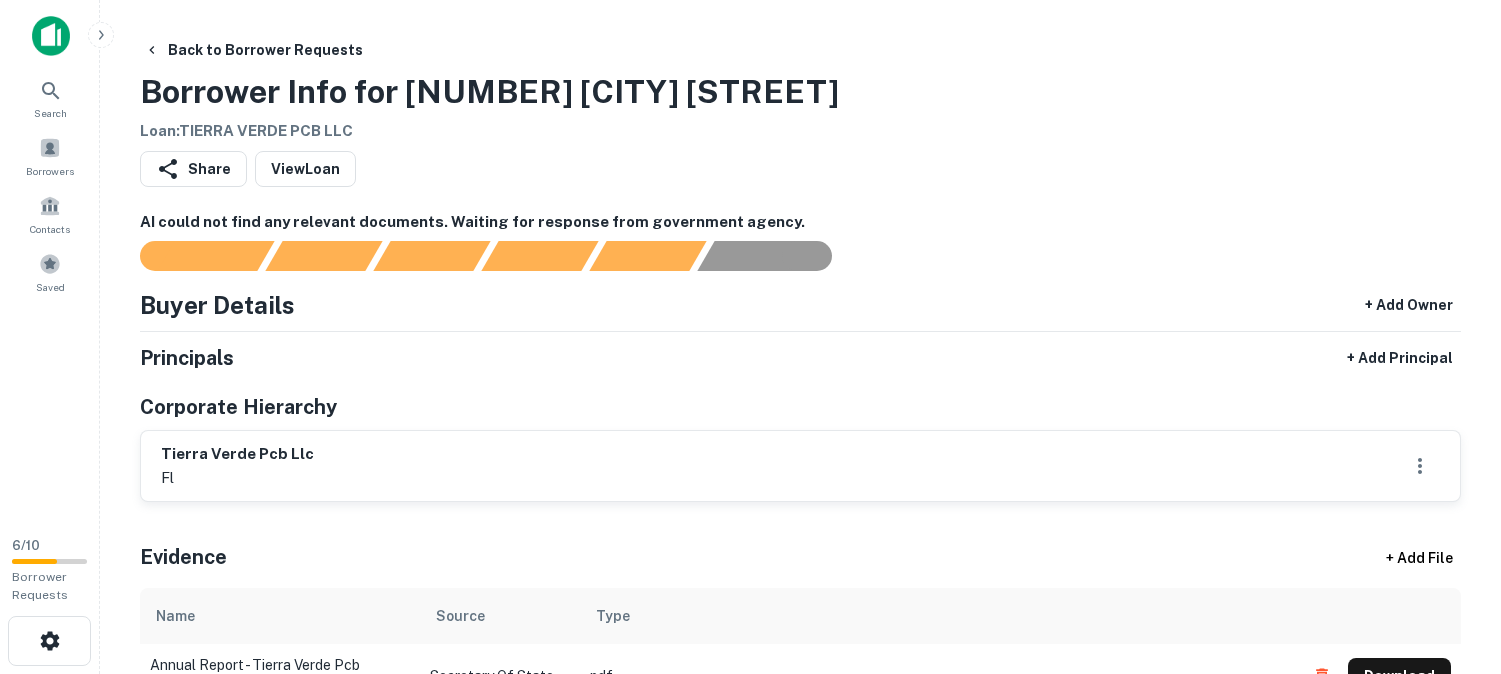 scroll, scrollTop: 0, scrollLeft: 0, axis: both 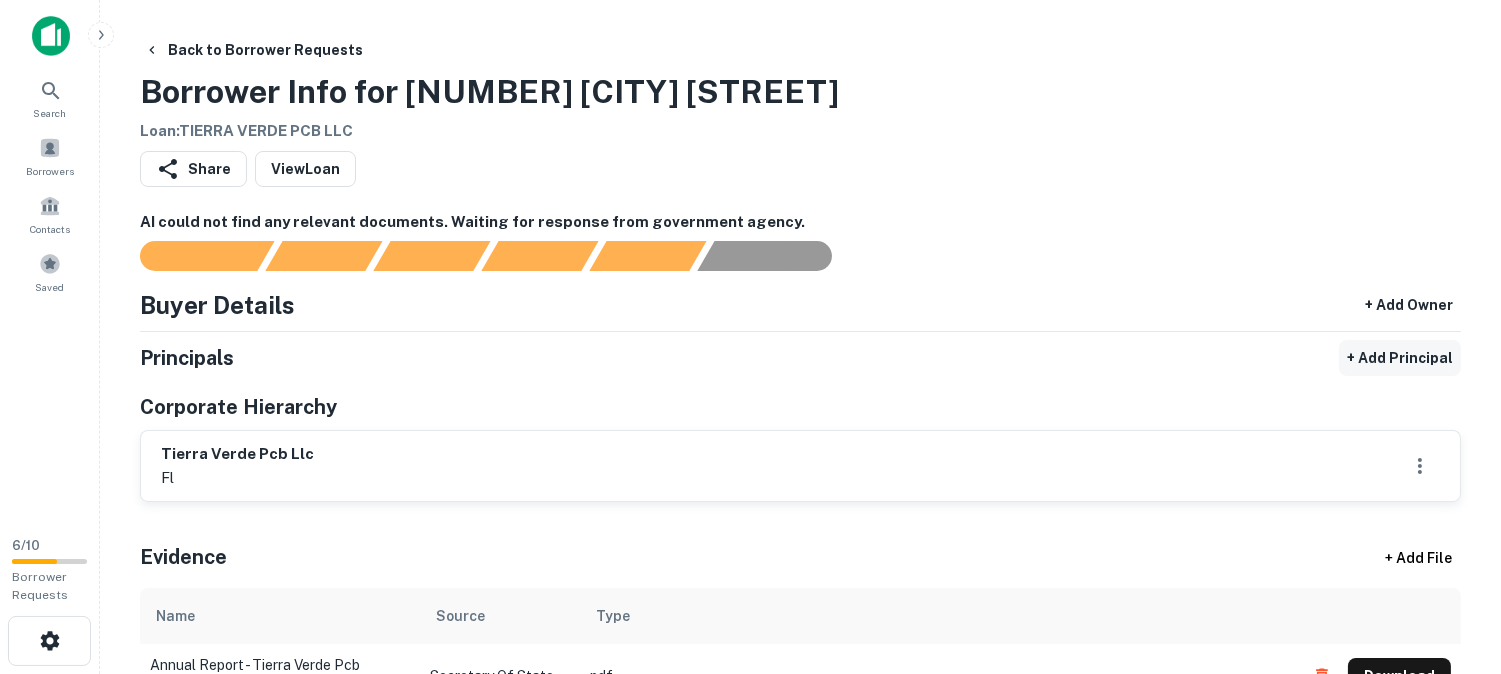 click on "+ Add Principal" at bounding box center [1400, 358] 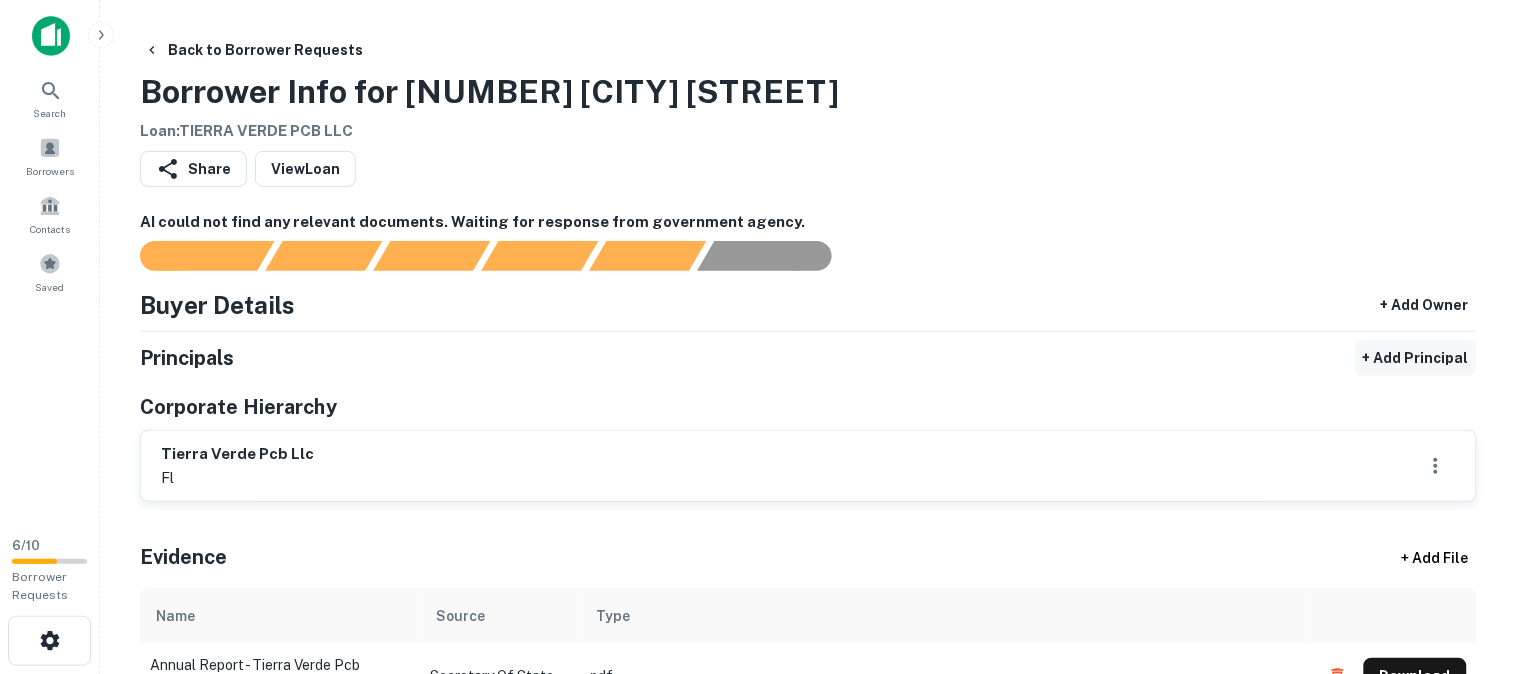 select on "**" 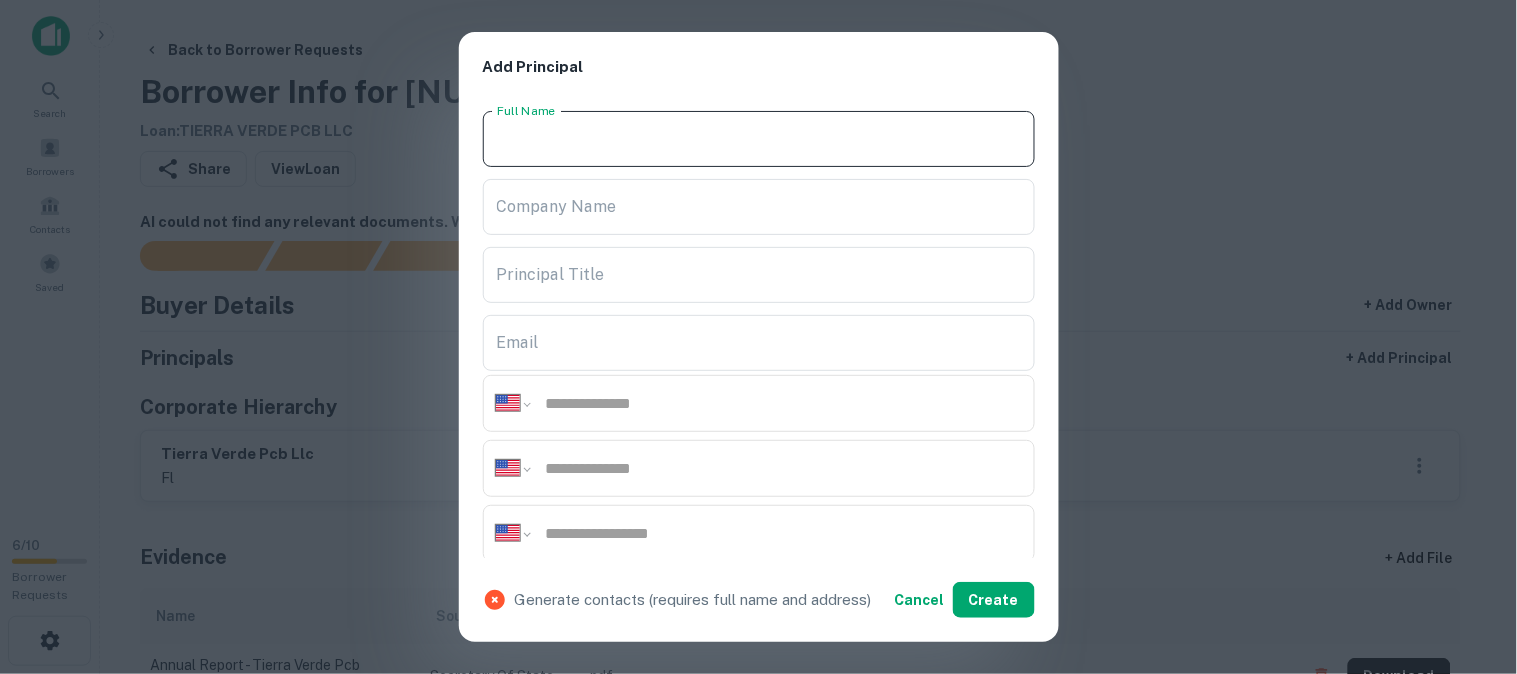 click on "Full Name" at bounding box center [759, 139] 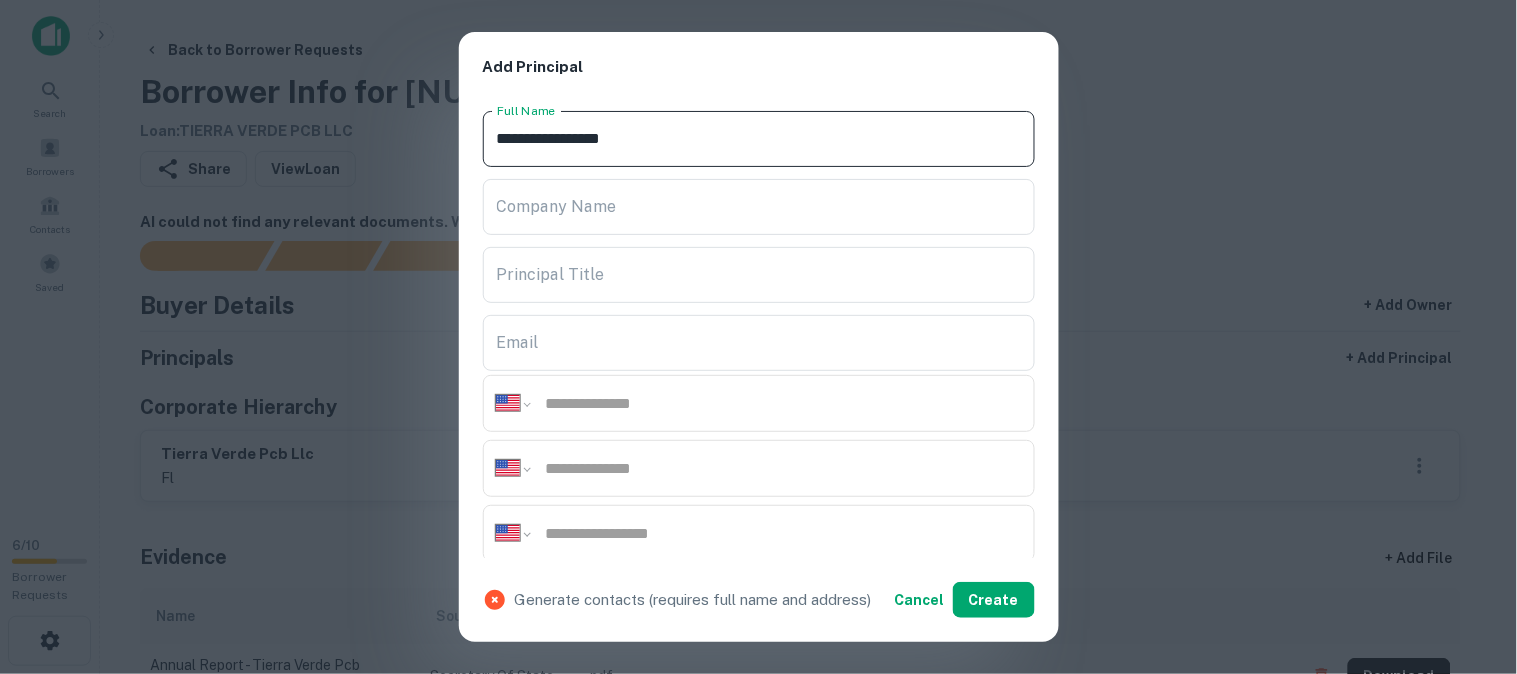 type on "**********" 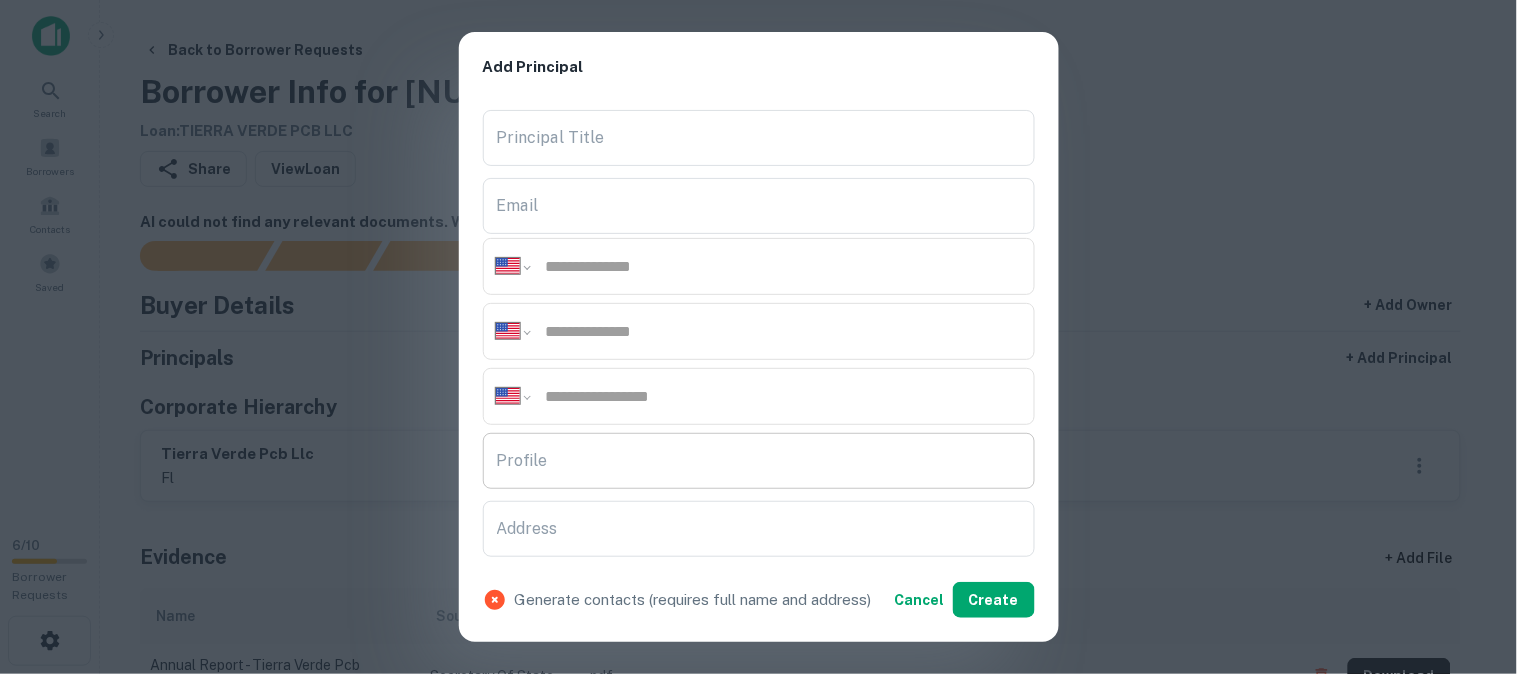 scroll, scrollTop: 333, scrollLeft: 0, axis: vertical 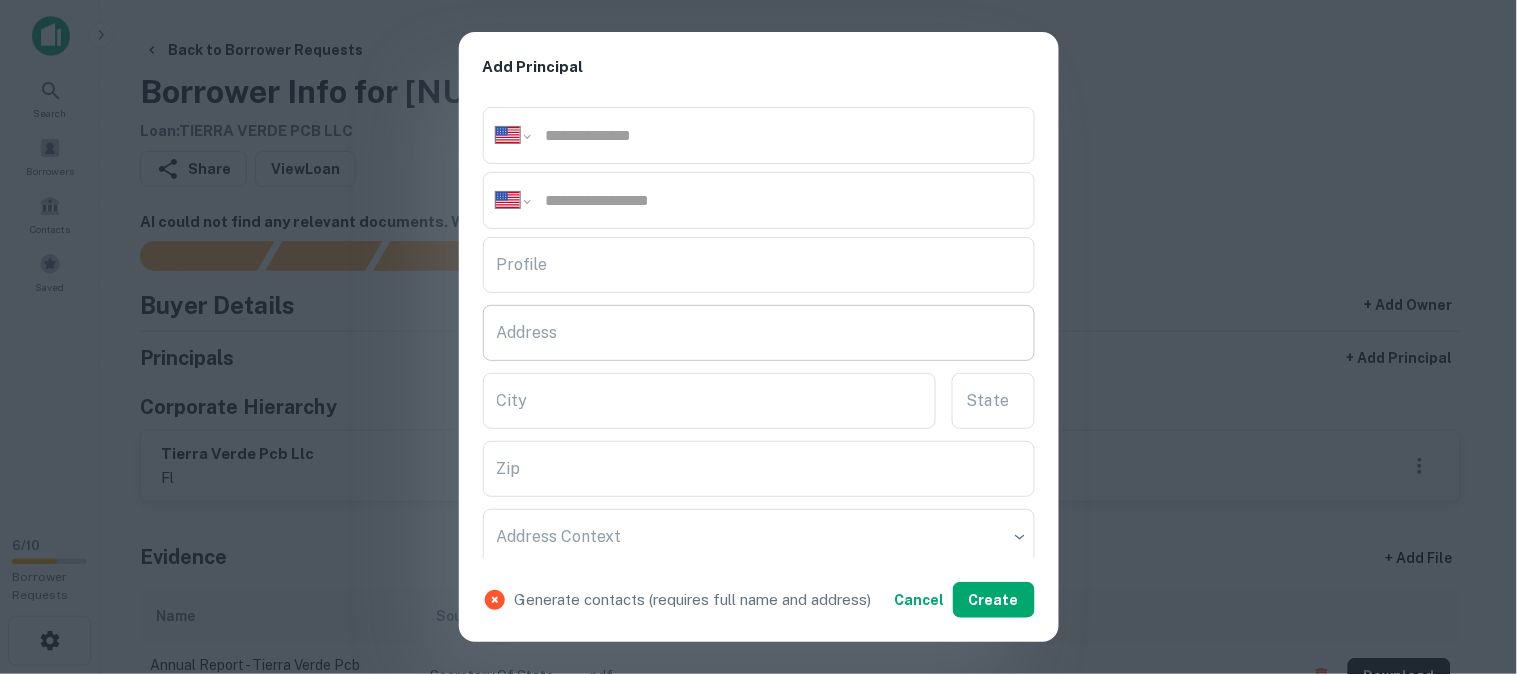 click on "Address" at bounding box center (759, 333) 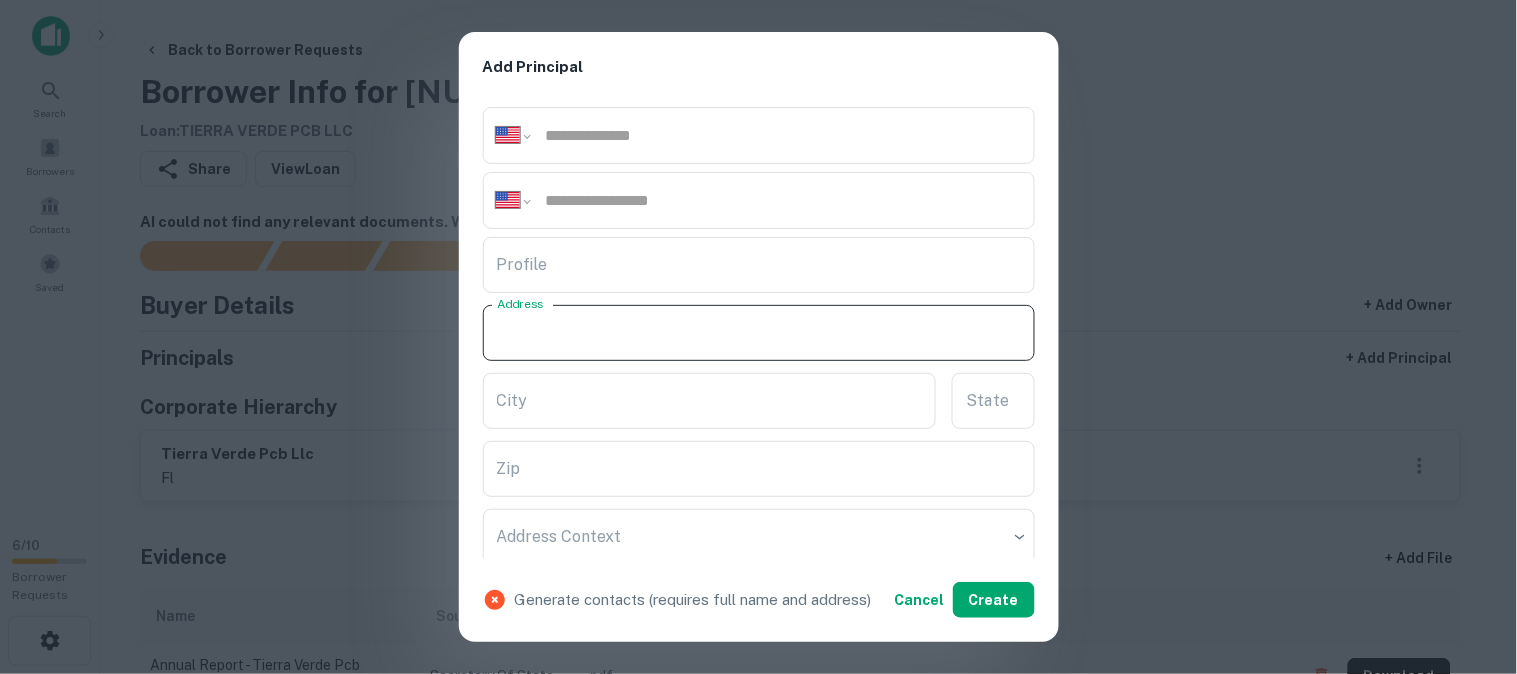 paste on "**********" 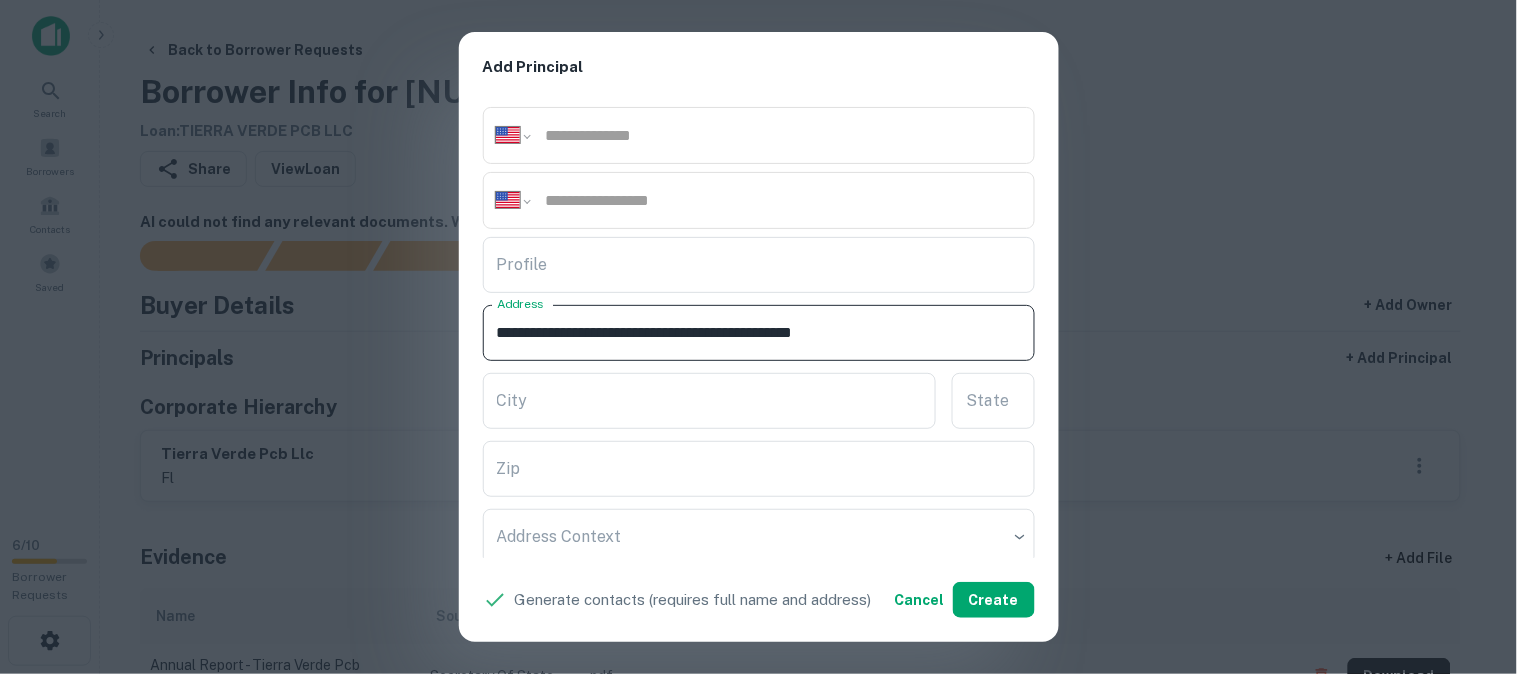 drag, startPoint x: 892, startPoint y: 334, endPoint x: 947, endPoint y: 361, distance: 61.269894 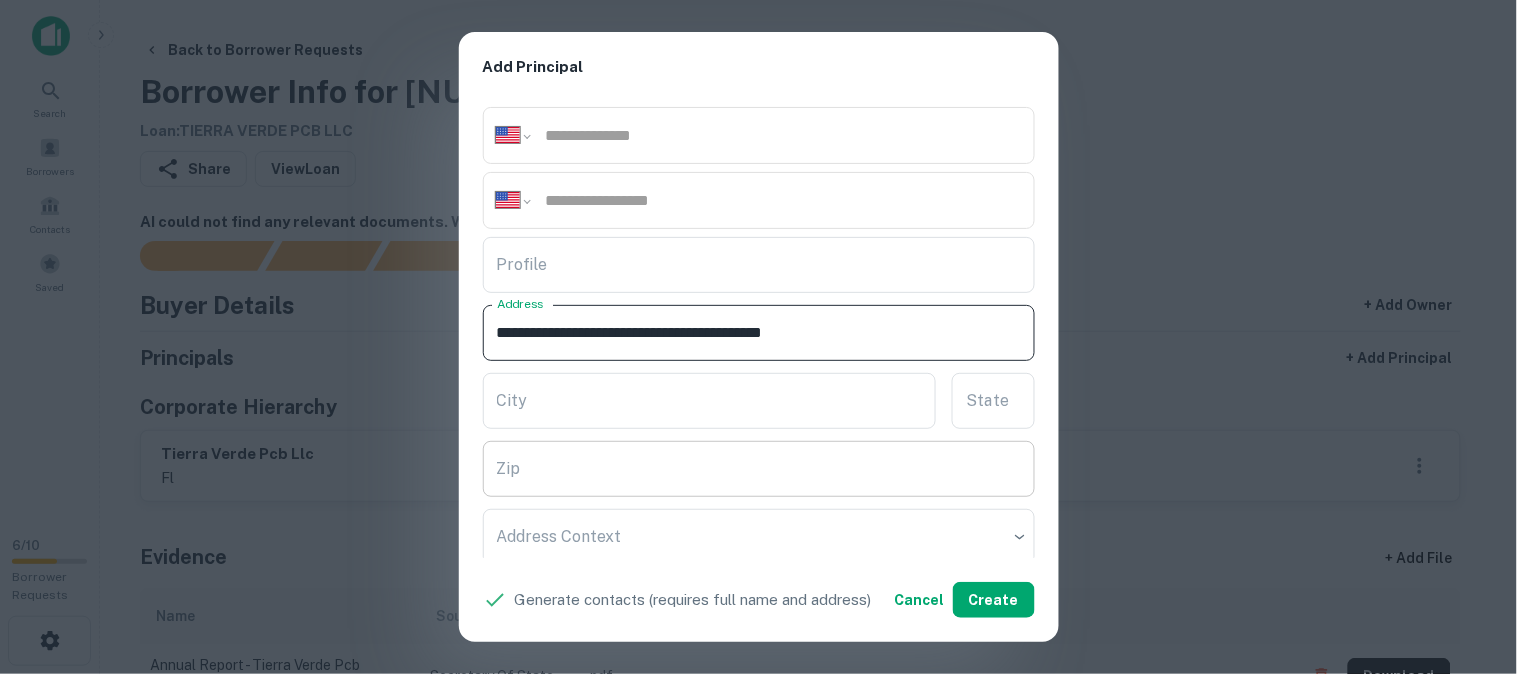 type on "**********" 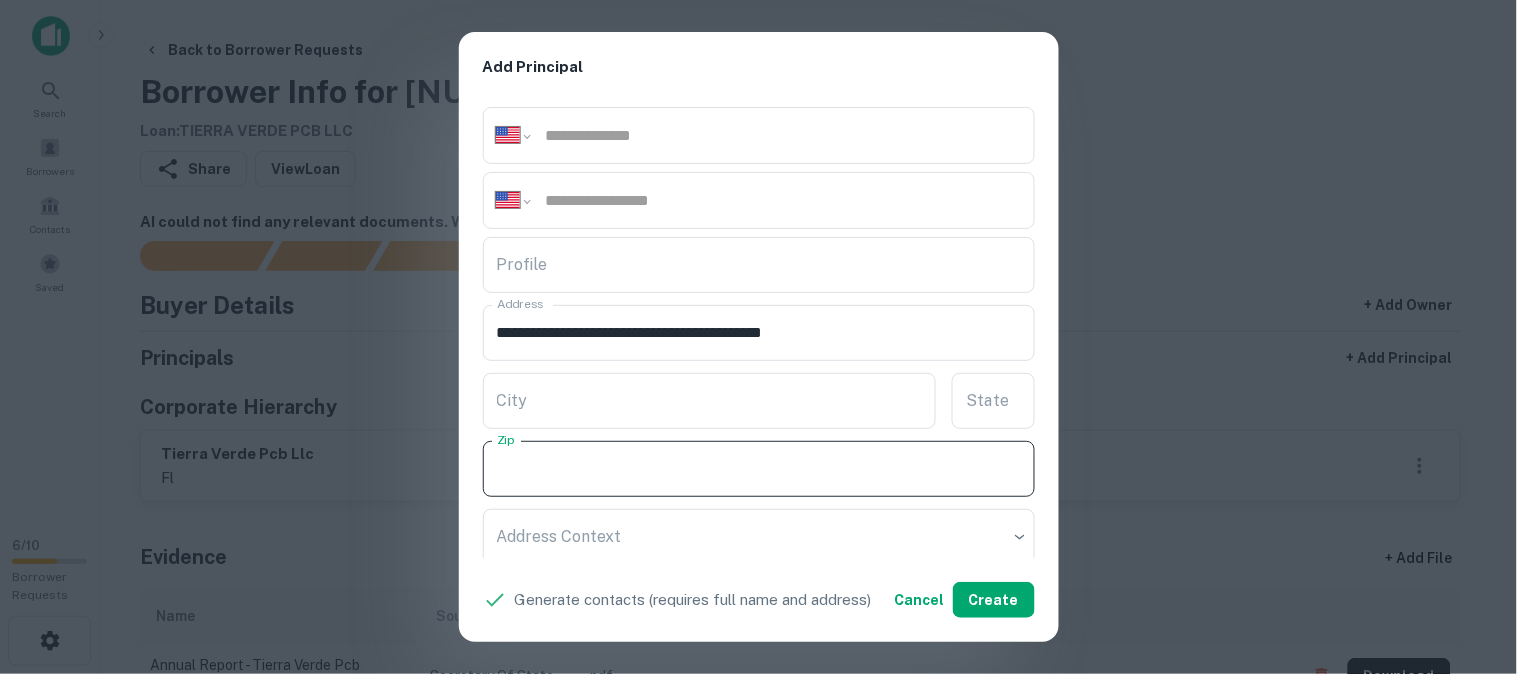 click on "Zip" at bounding box center (759, 469) 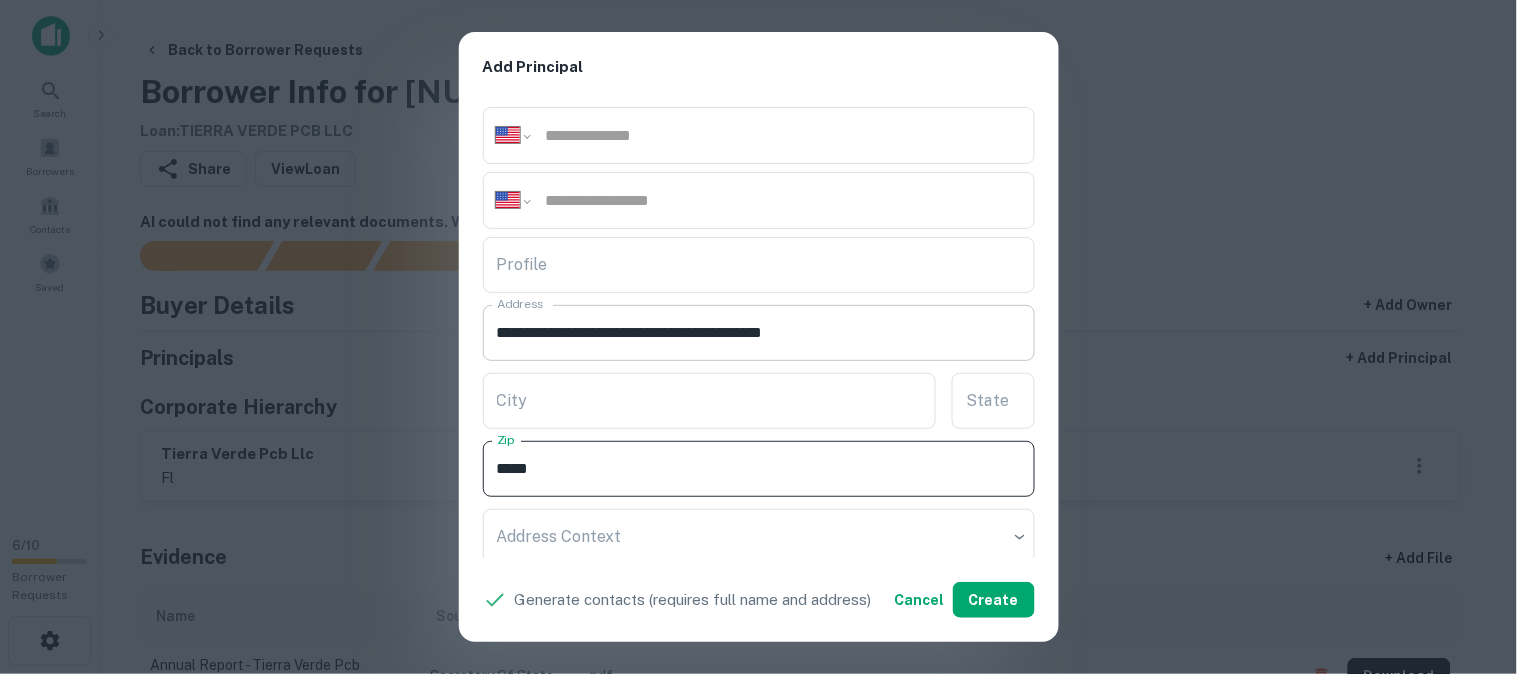 type on "*****" 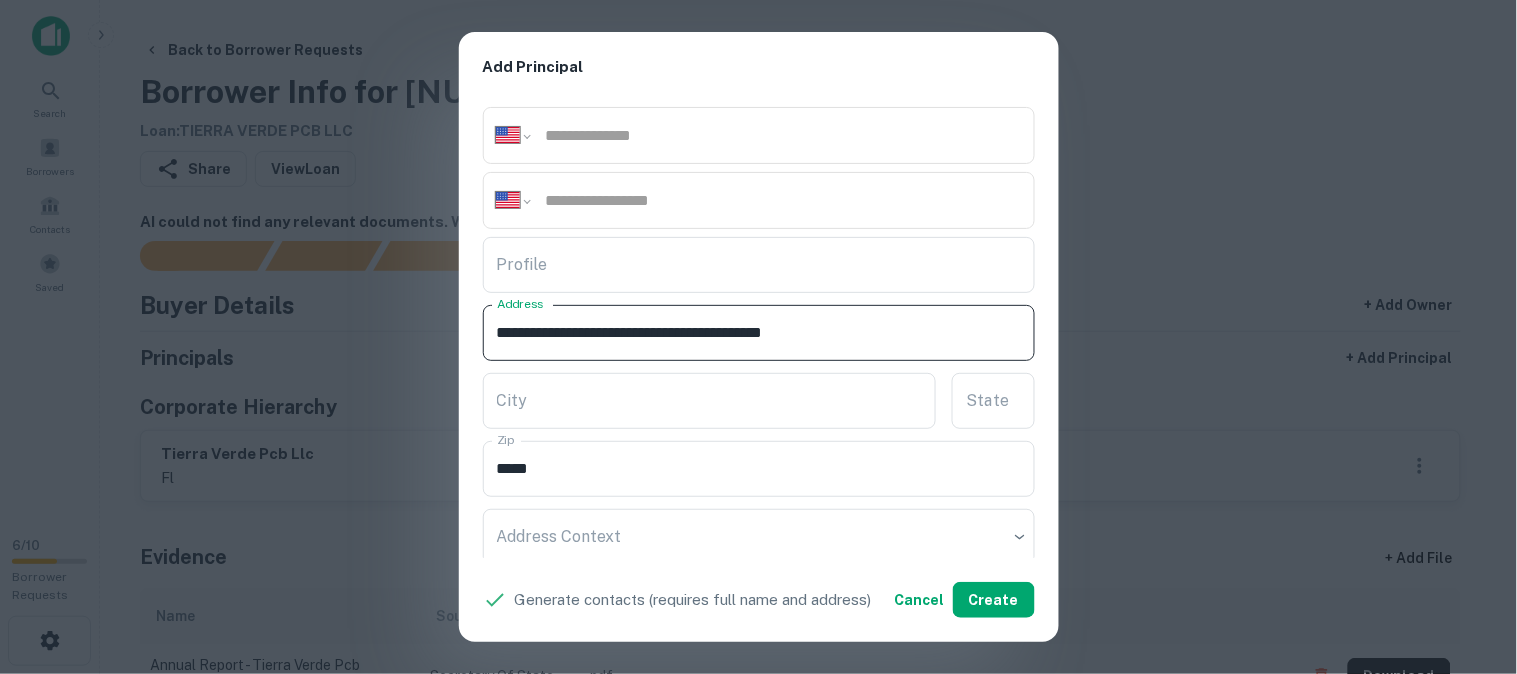 drag, startPoint x: 865, startPoint y: 332, endPoint x: 918, endPoint y: 344, distance: 54.34151 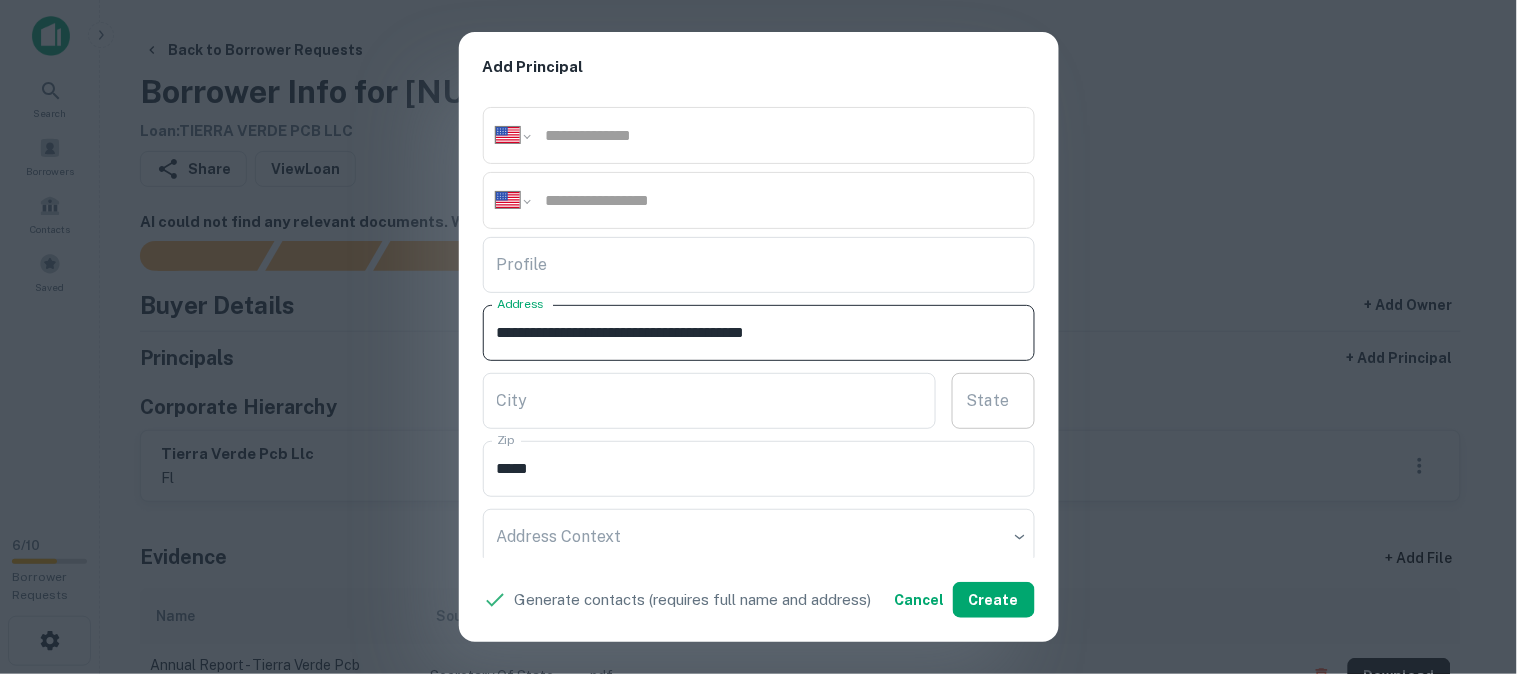 type on "**********" 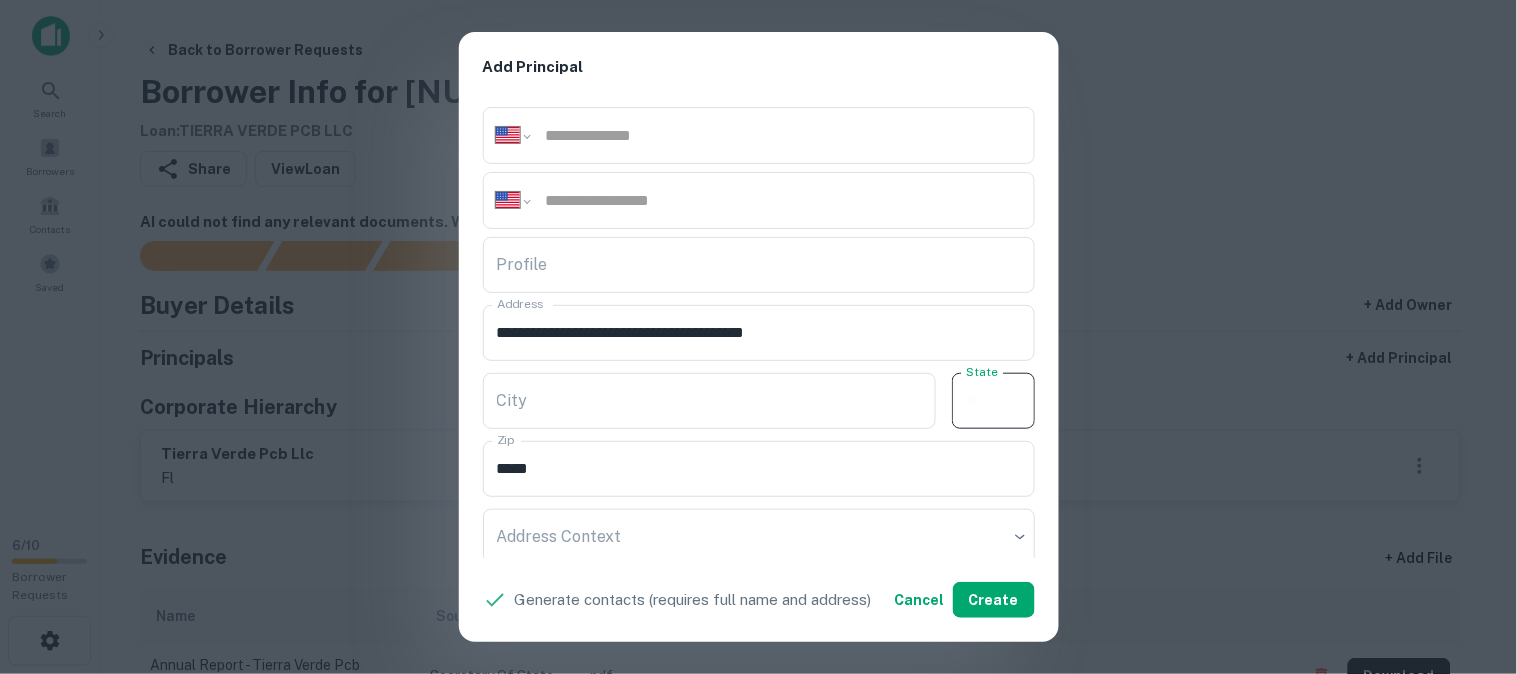 paste on "**" 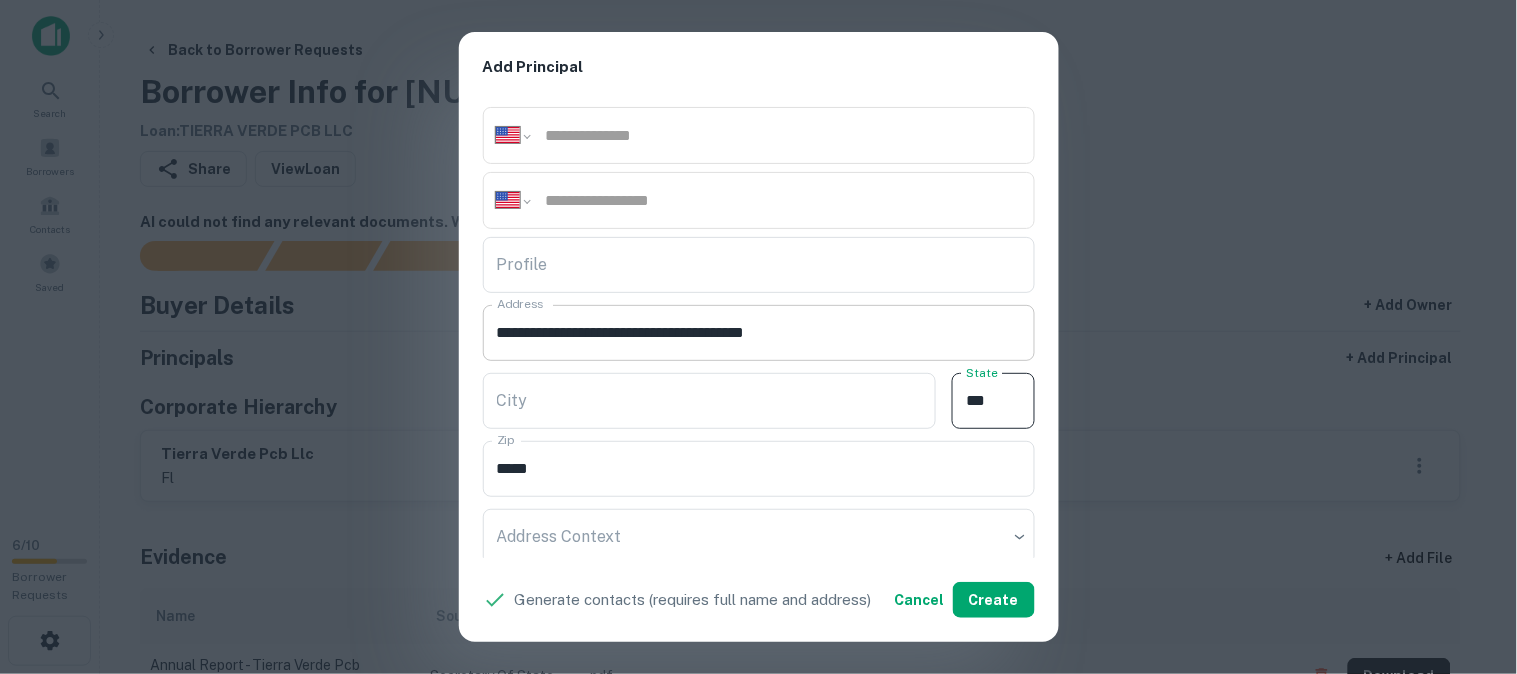type on "**" 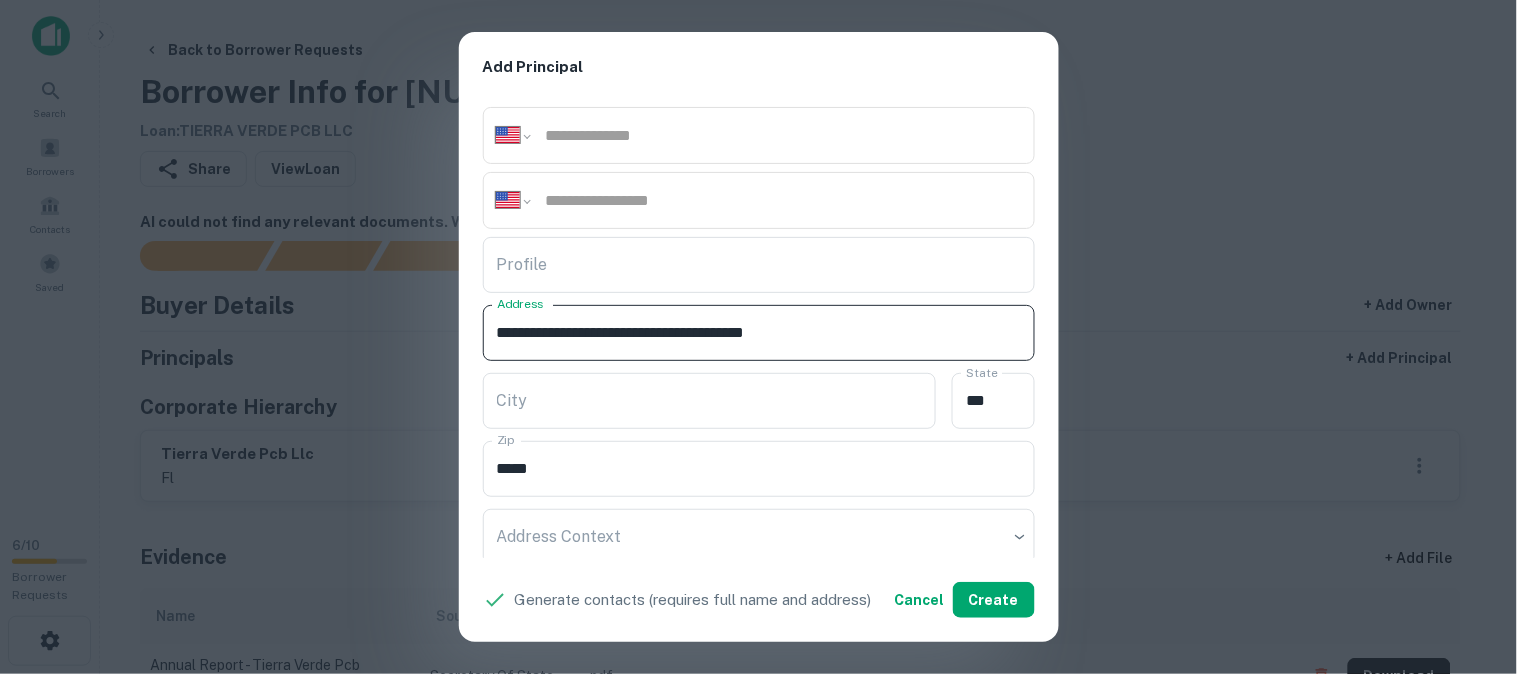 drag, startPoint x: 761, startPoint y: 328, endPoint x: 856, endPoint y: 362, distance: 100.90094 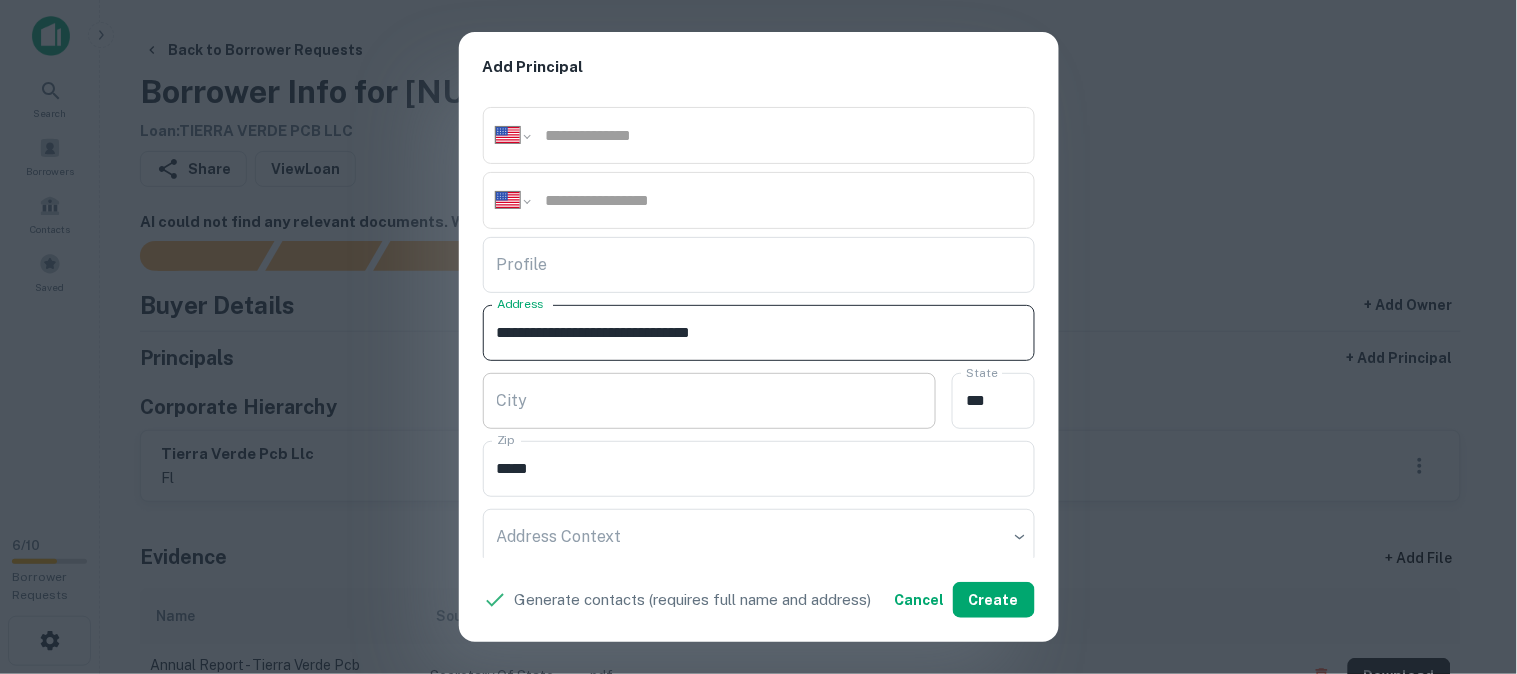 type on "**********" 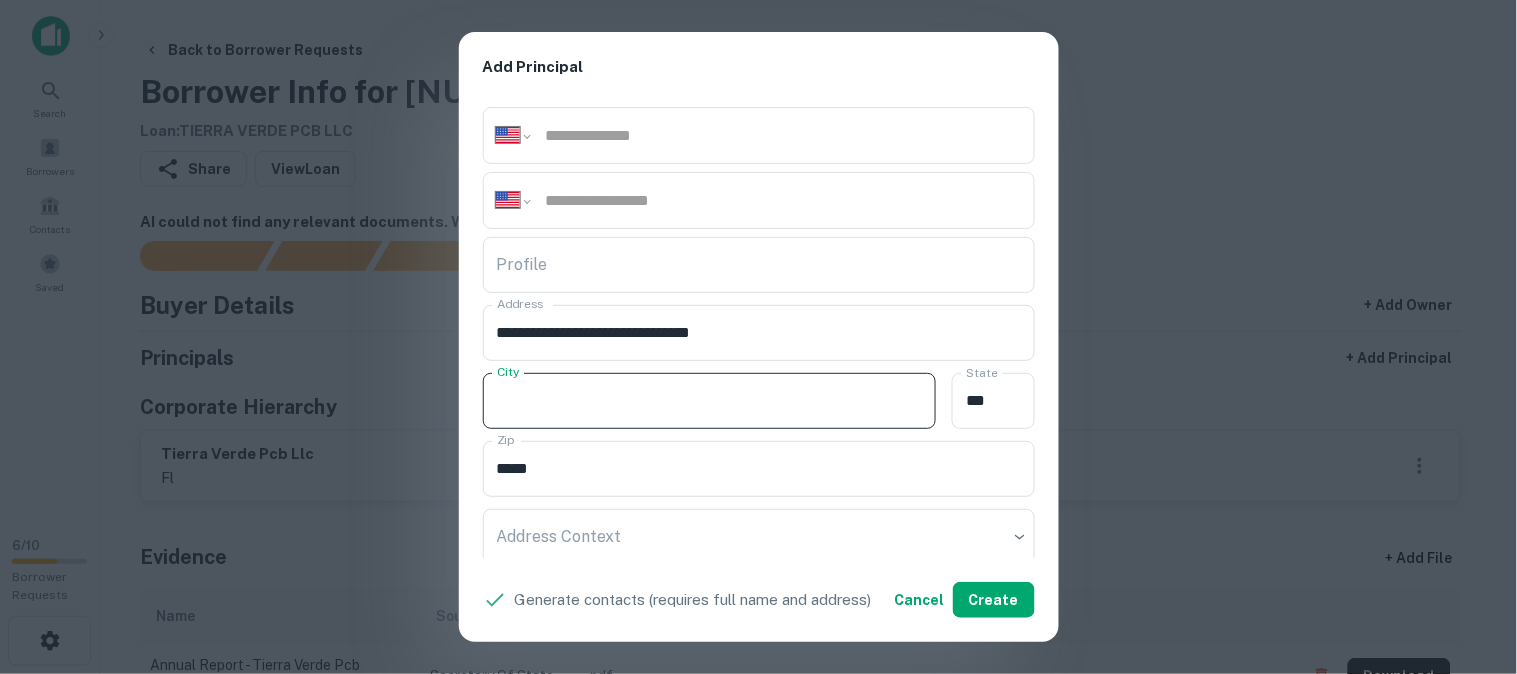 paste on "*********" 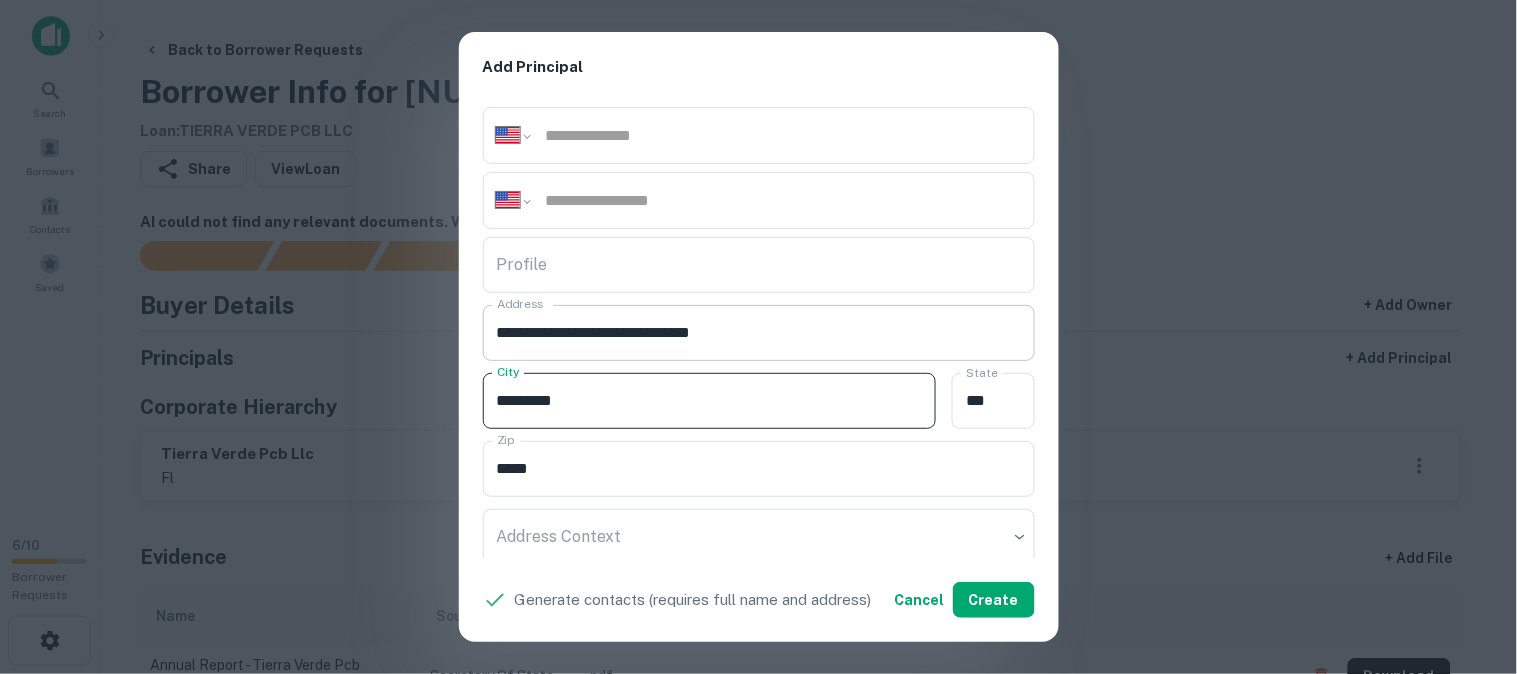 type on "*********" 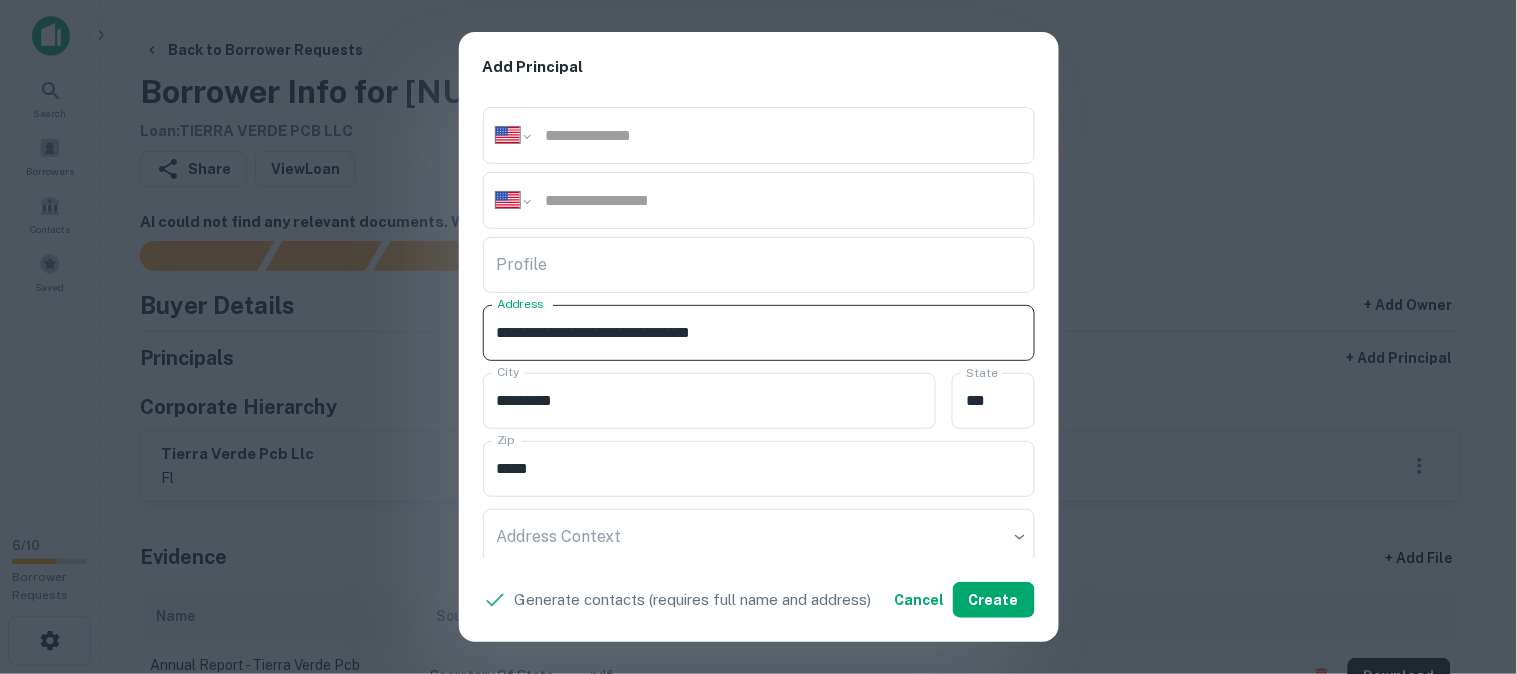 drag, startPoint x: 757, startPoint y: 335, endPoint x: 802, endPoint y: 335, distance: 45 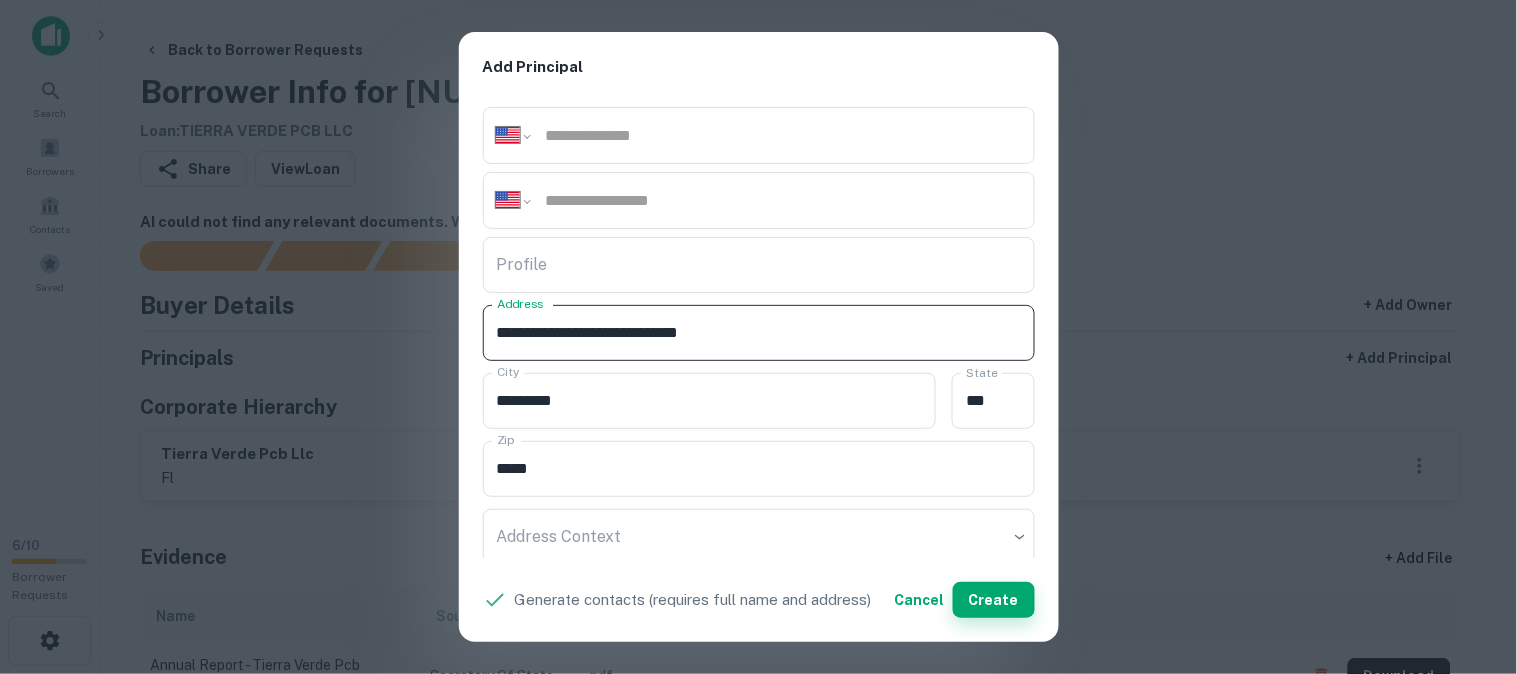 type on "**********" 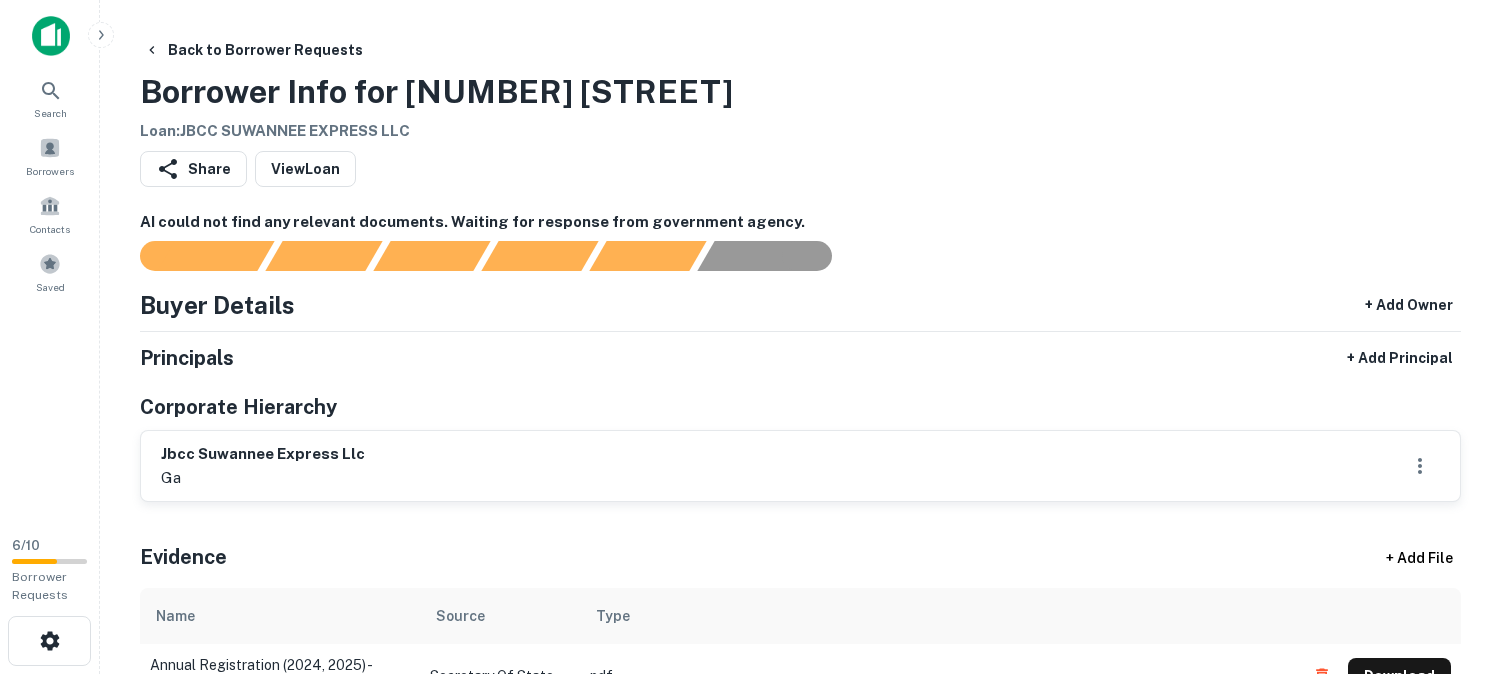 scroll, scrollTop: 0, scrollLeft: 0, axis: both 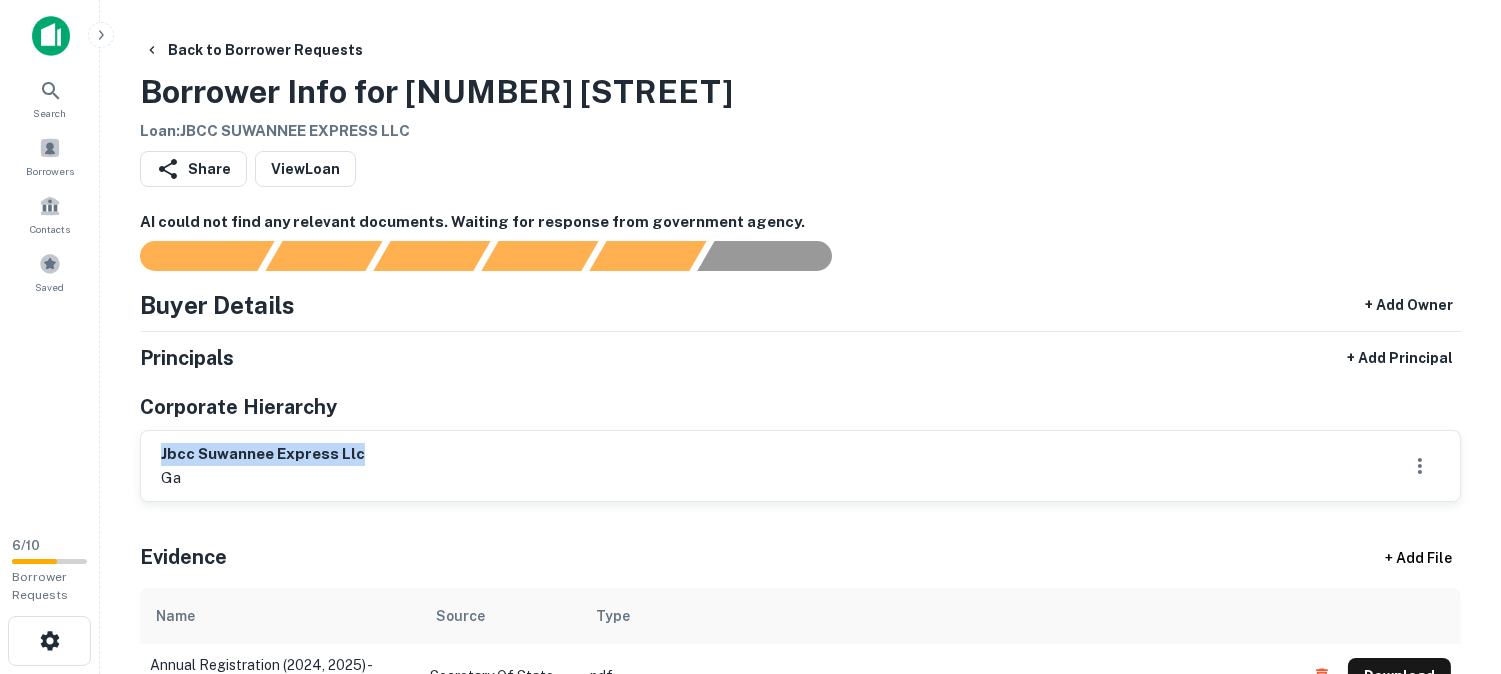 drag, startPoint x: 188, startPoint y: 455, endPoint x: 422, endPoint y: 454, distance: 234.00214 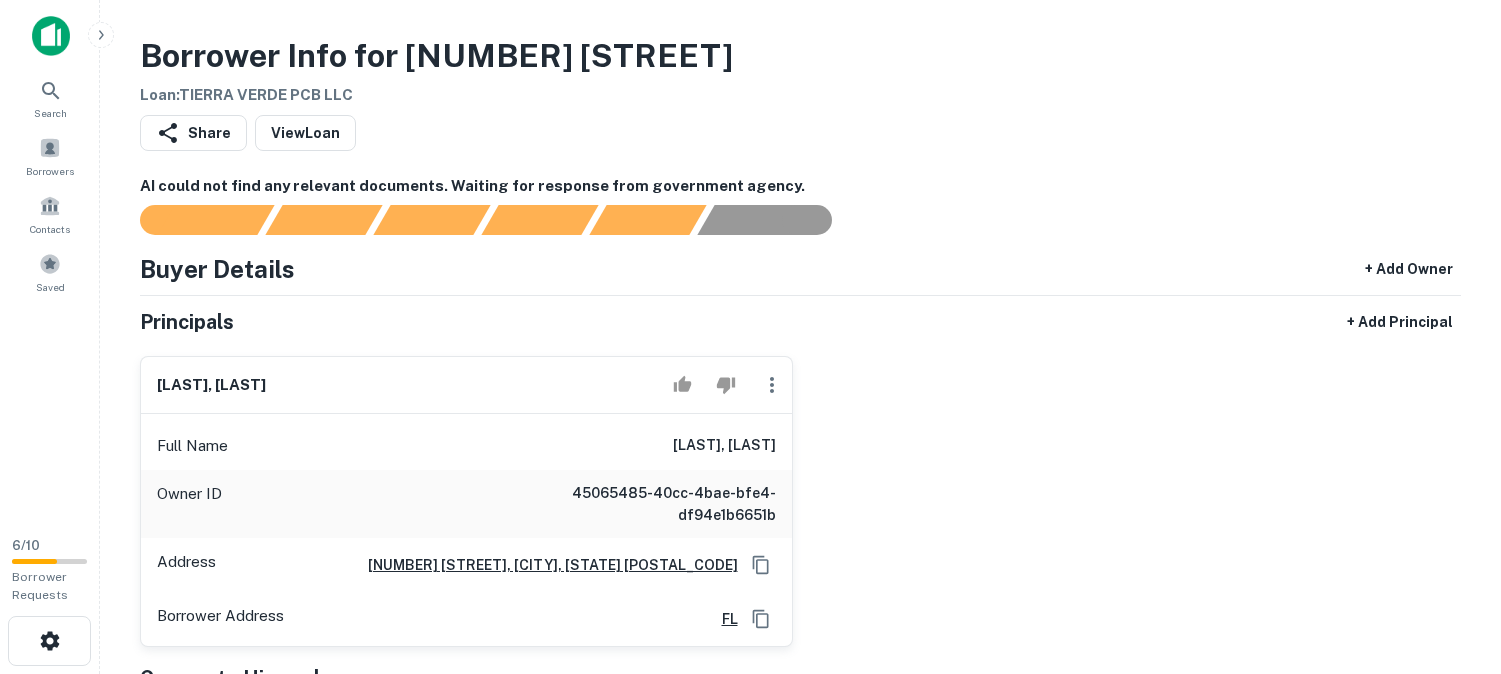 scroll, scrollTop: 333, scrollLeft: 0, axis: vertical 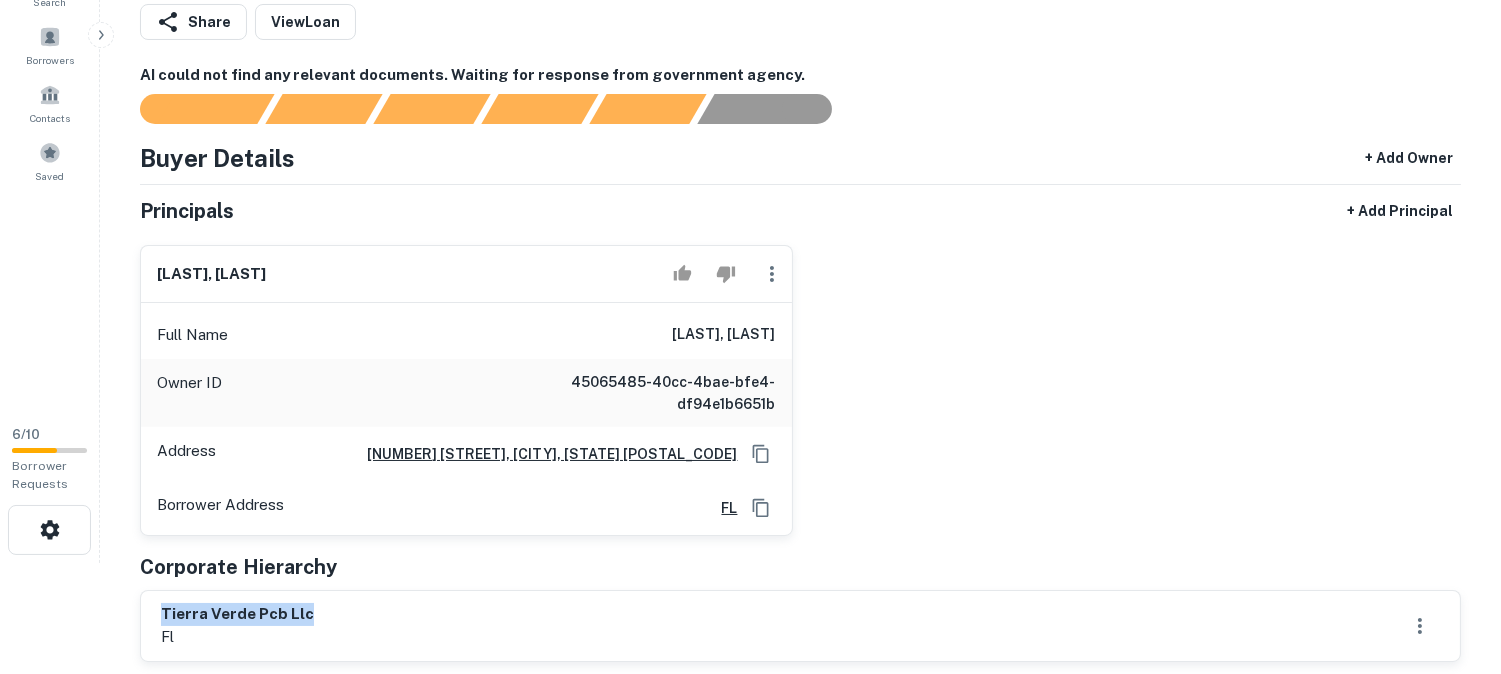 drag, startPoint x: 154, startPoint y: 607, endPoint x: 320, endPoint y: 618, distance: 166.36406 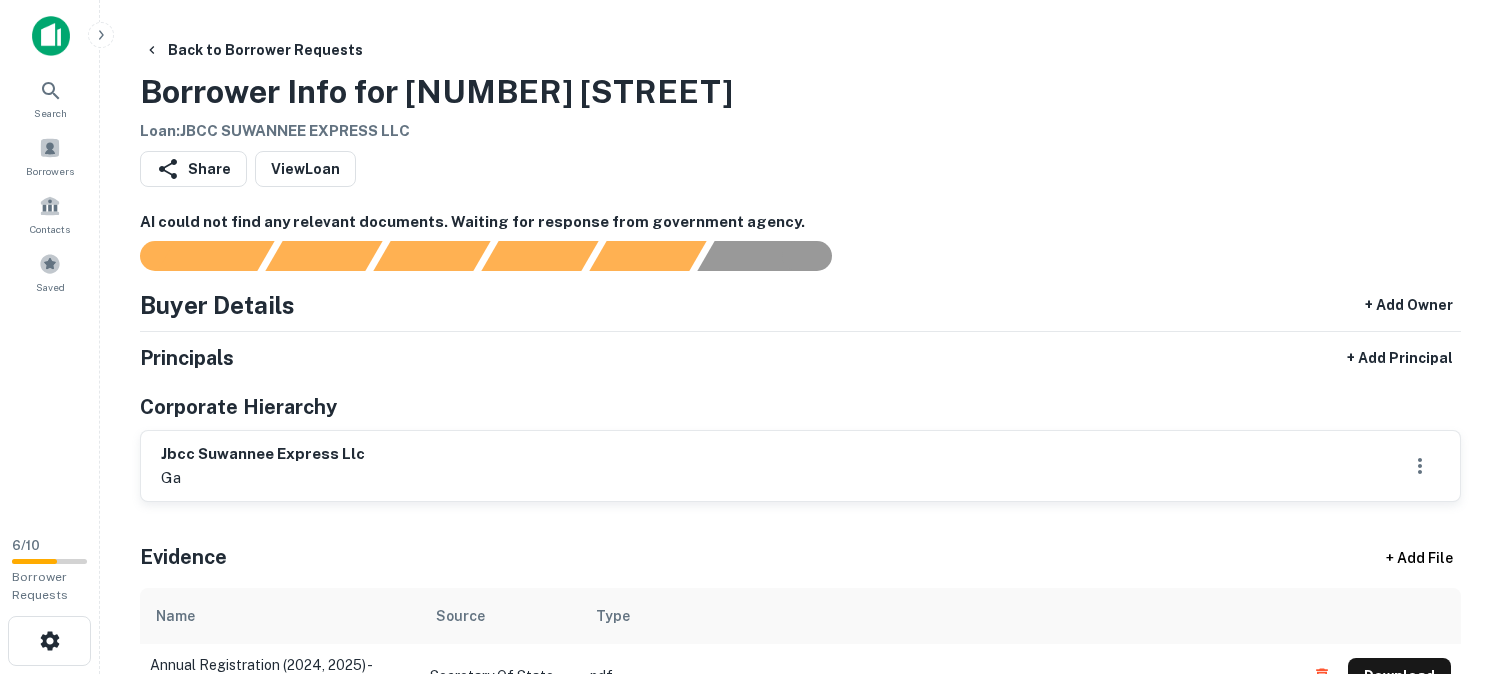 scroll, scrollTop: 0, scrollLeft: 0, axis: both 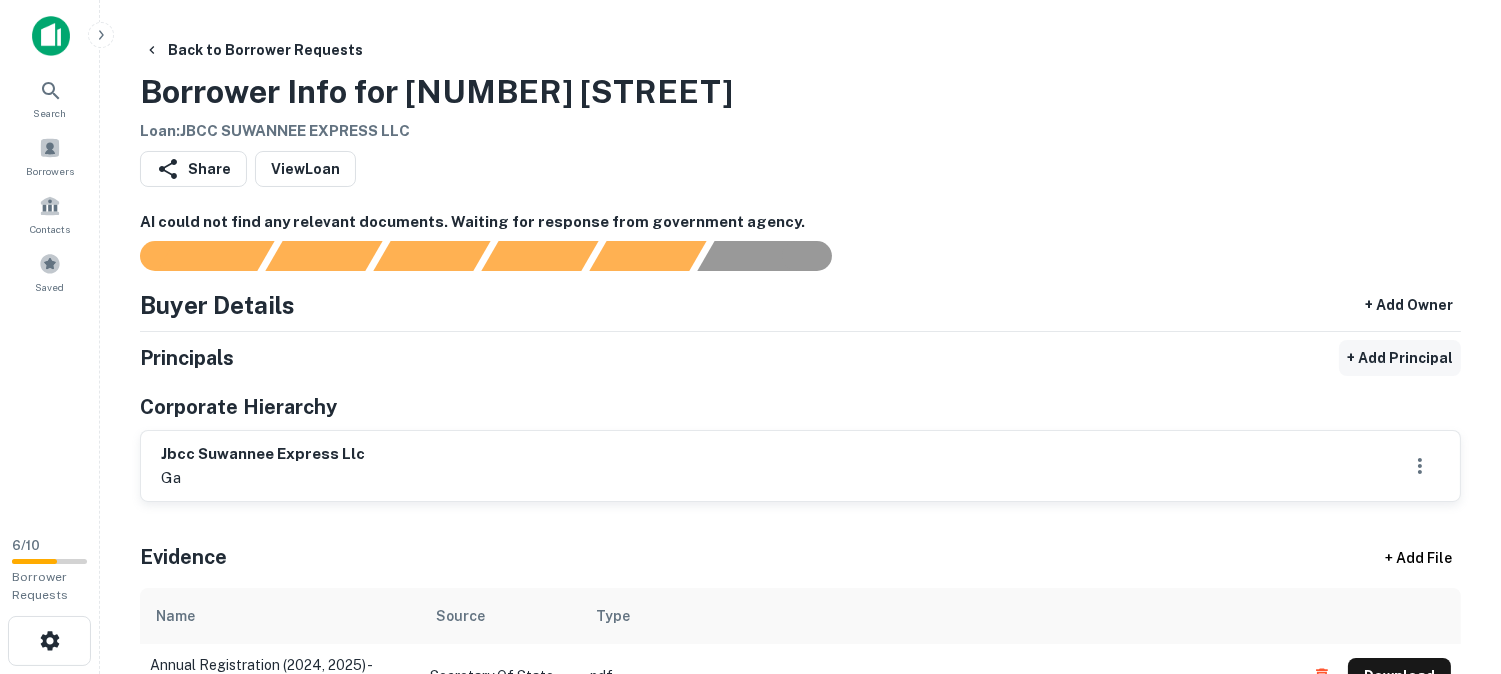 click on "+ Add Principal" at bounding box center [1400, 358] 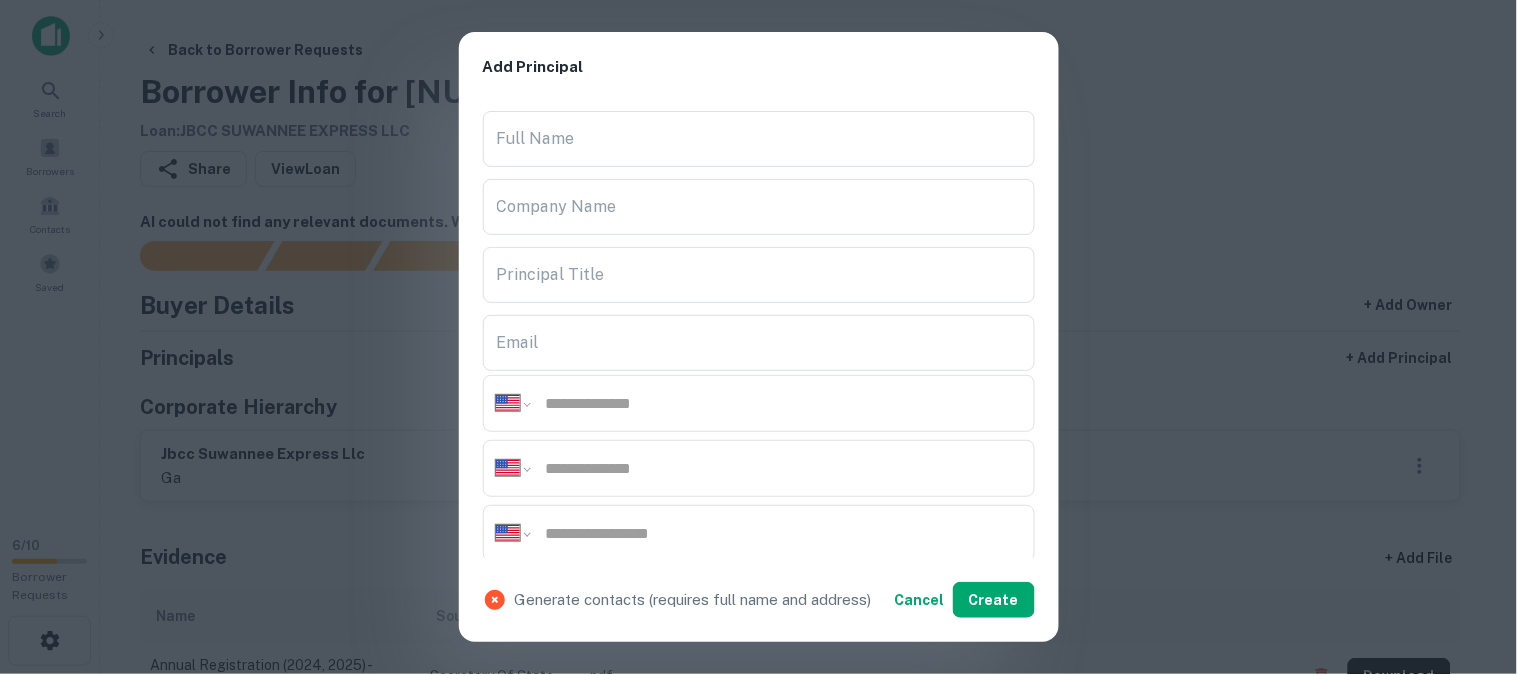 click on "**********" at bounding box center [759, 331] 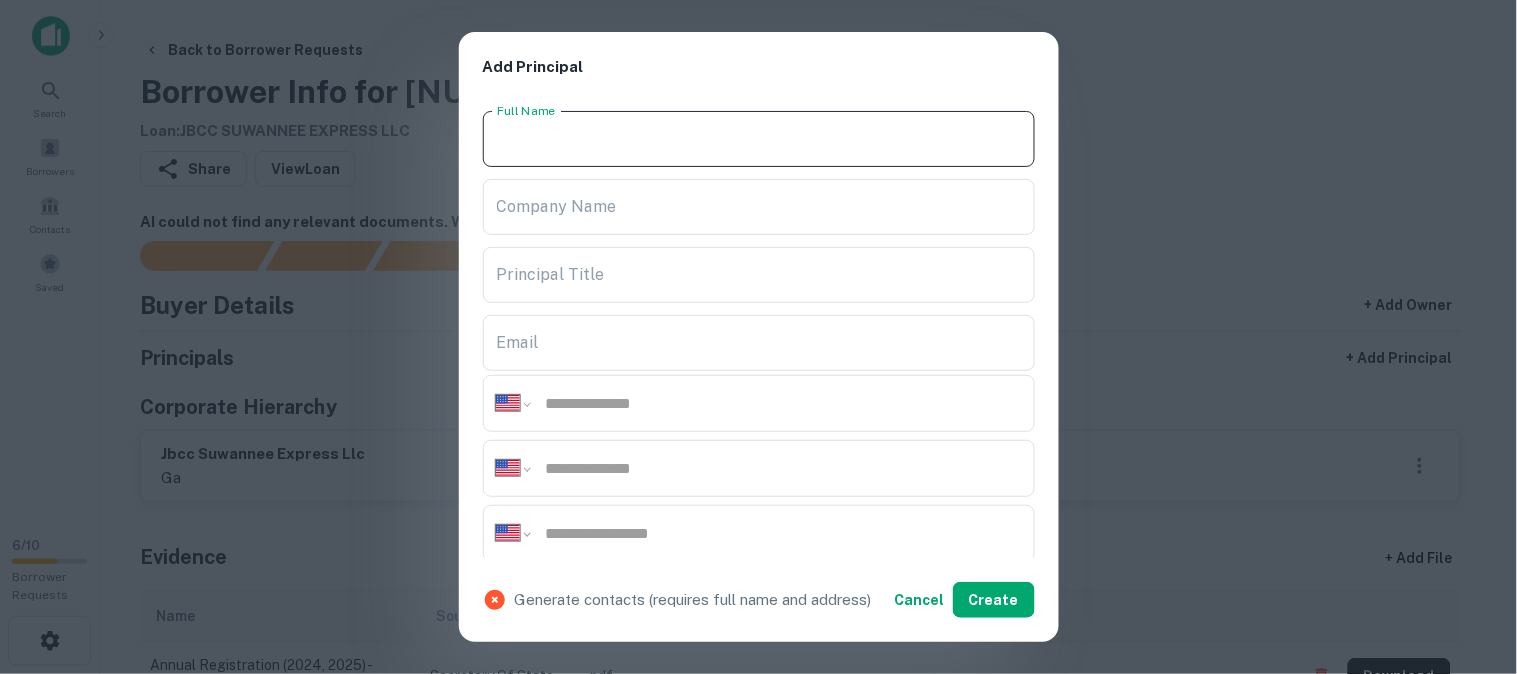 click on "Full Name" at bounding box center [759, 139] 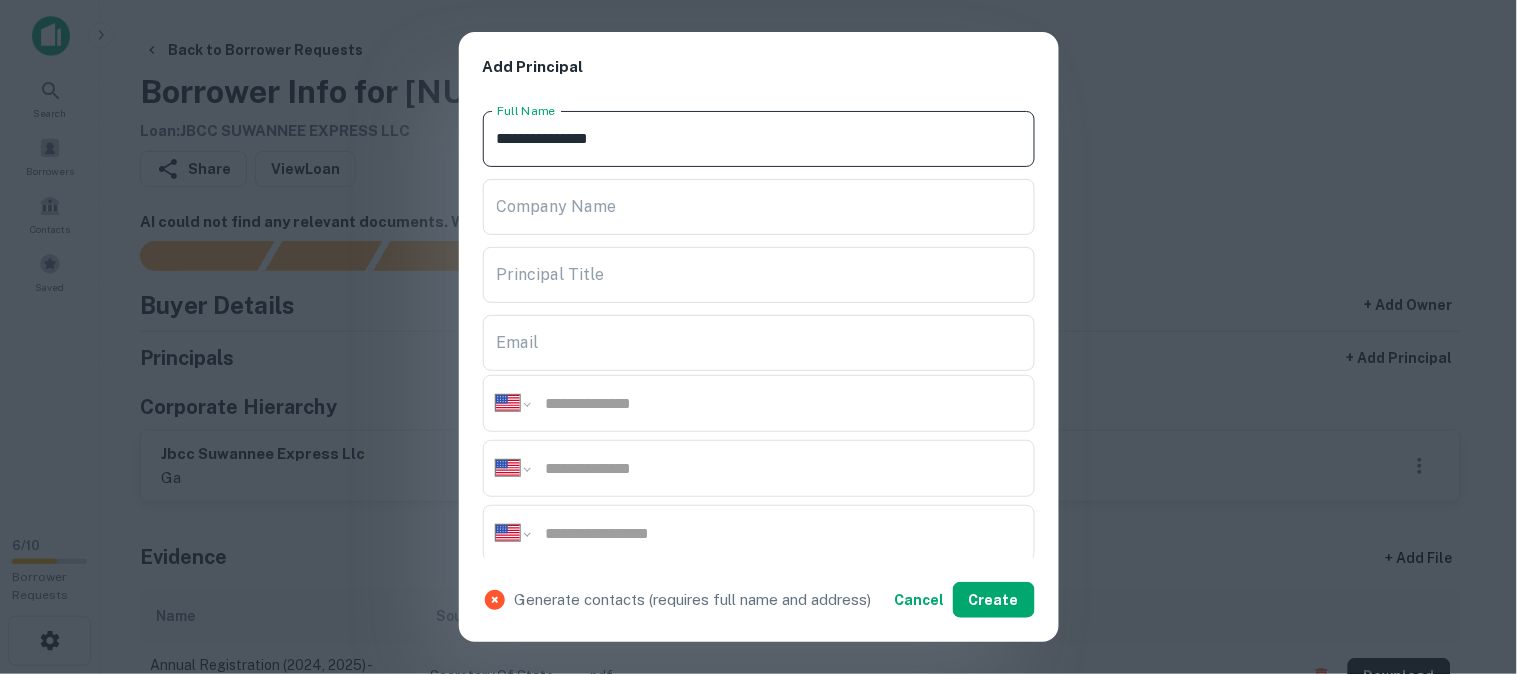 type on "**********" 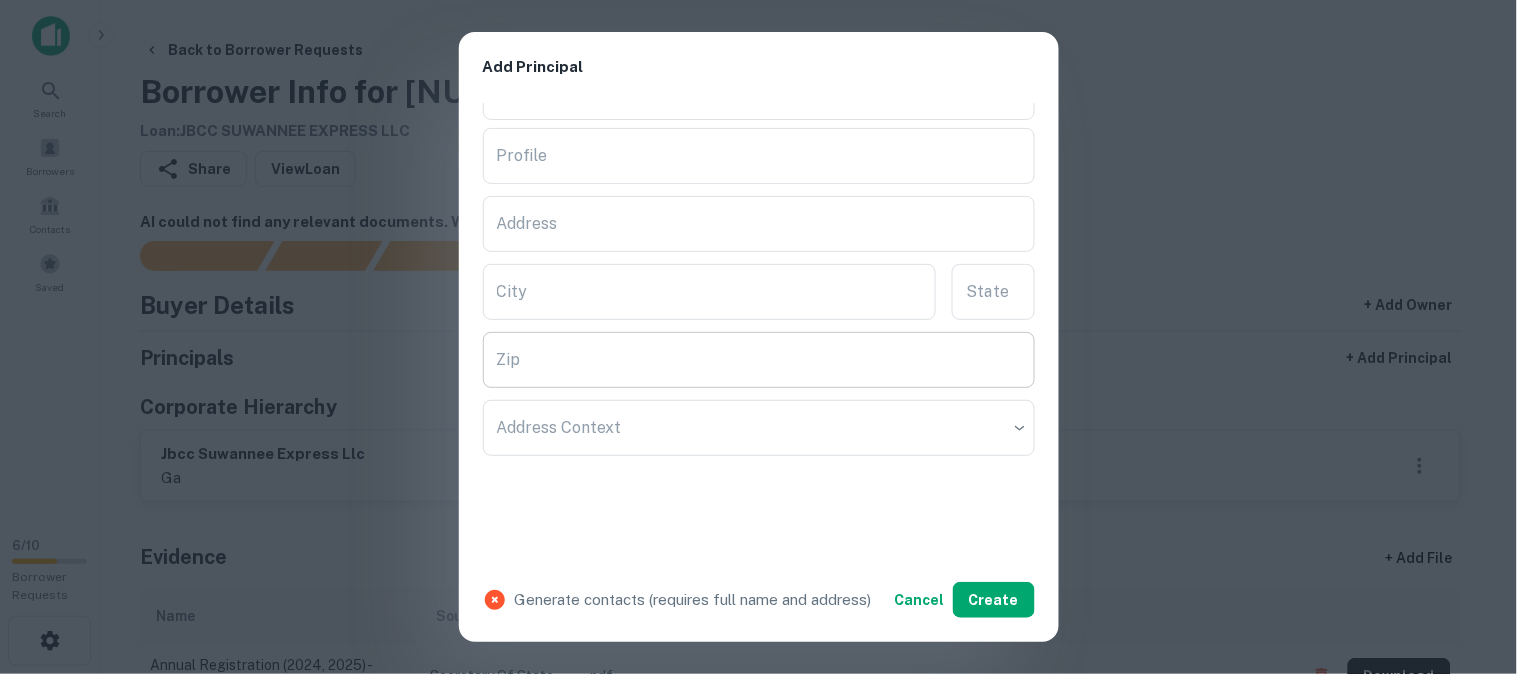 scroll, scrollTop: 444, scrollLeft: 0, axis: vertical 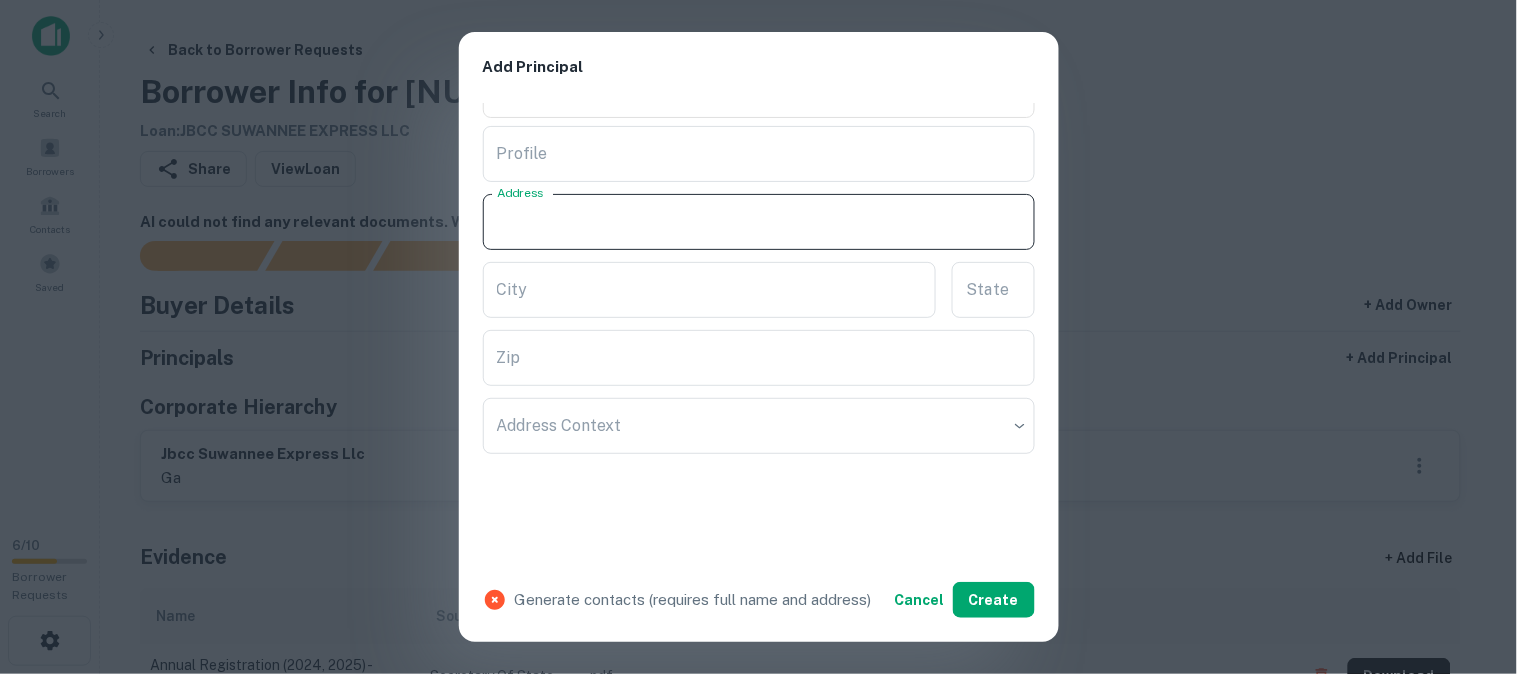 click on "Address" at bounding box center [759, 222] 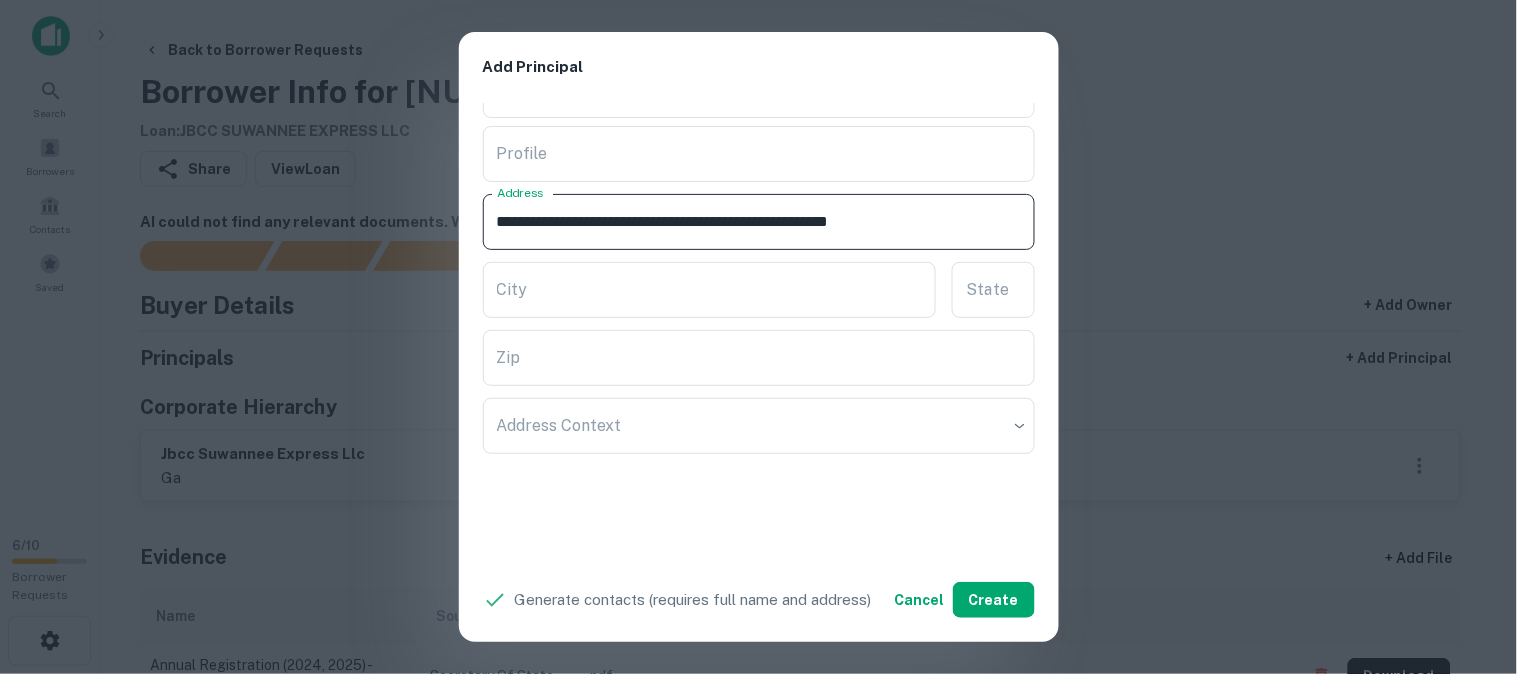 drag, startPoint x: 867, startPoint y: 220, endPoint x: 922, endPoint y: 247, distance: 61.269894 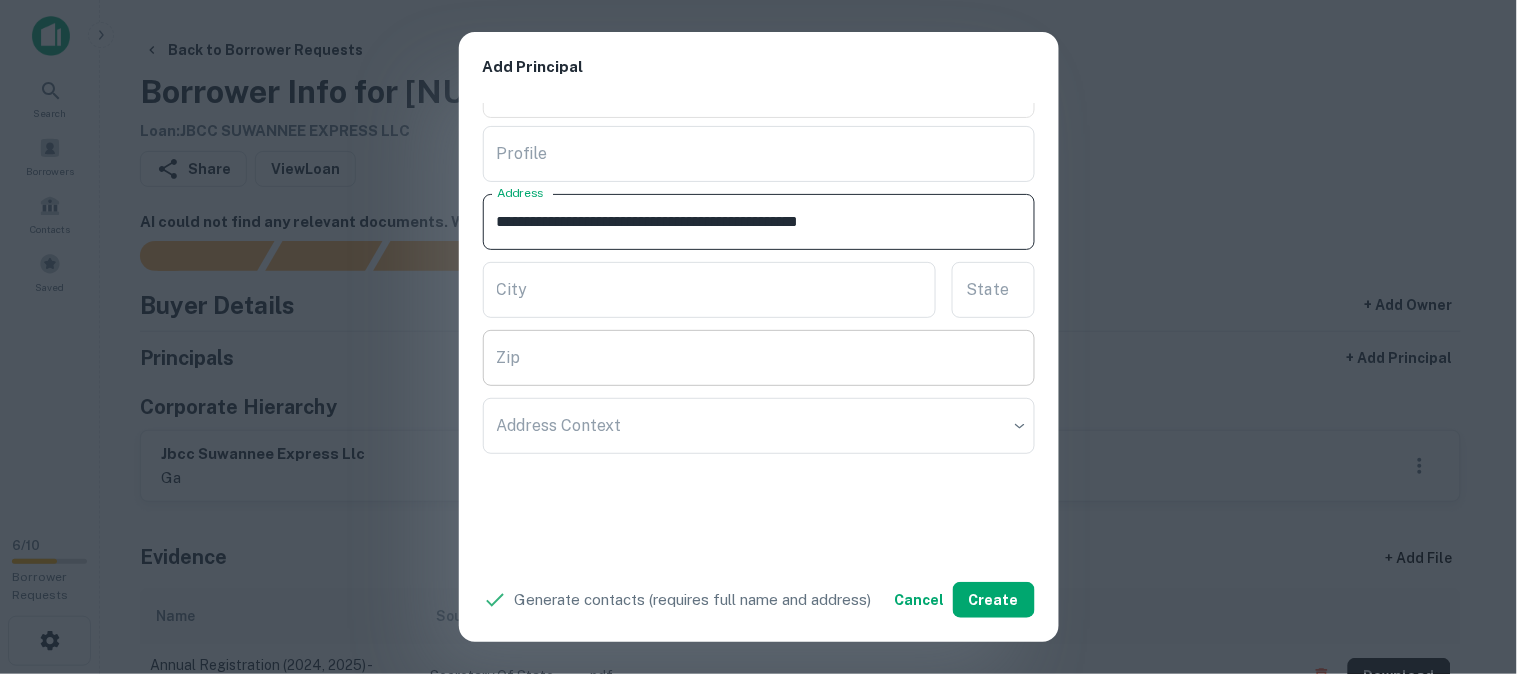 type on "**********" 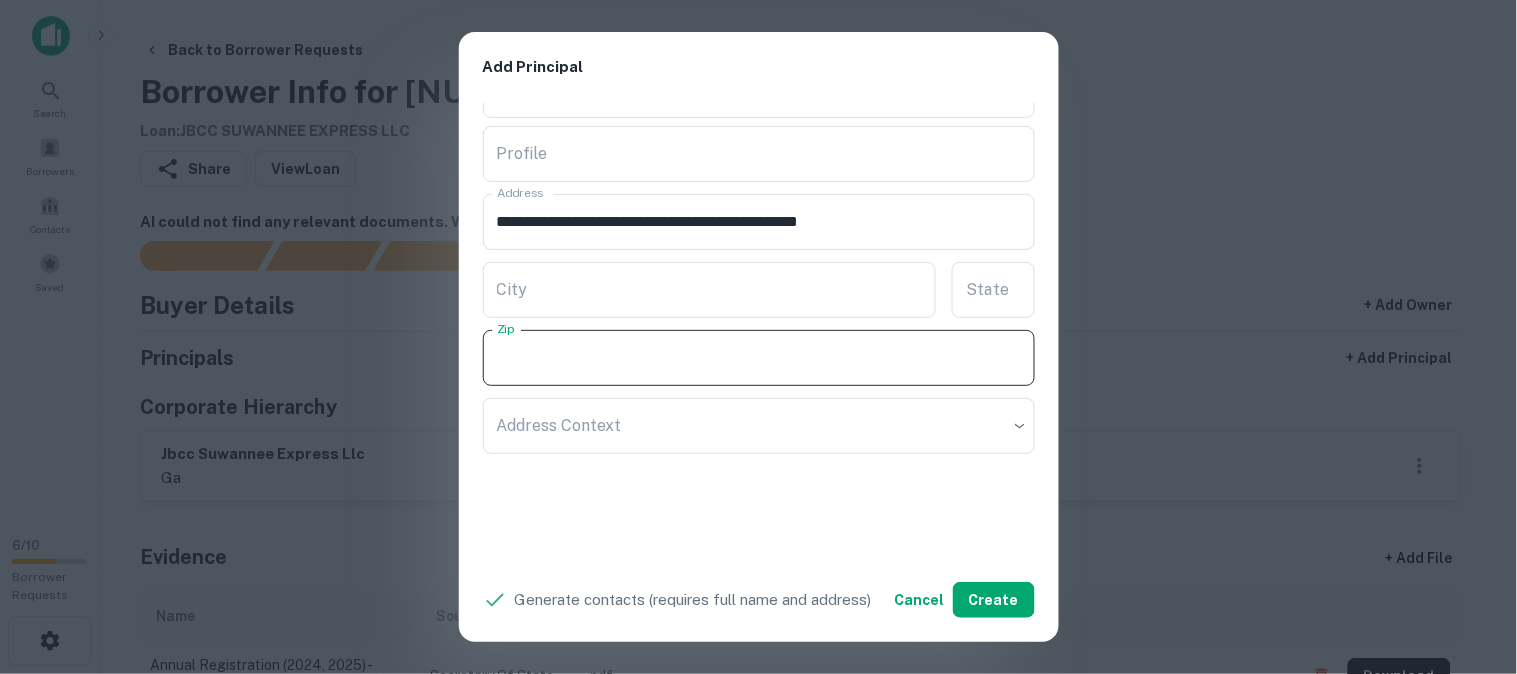 paste on "*****" 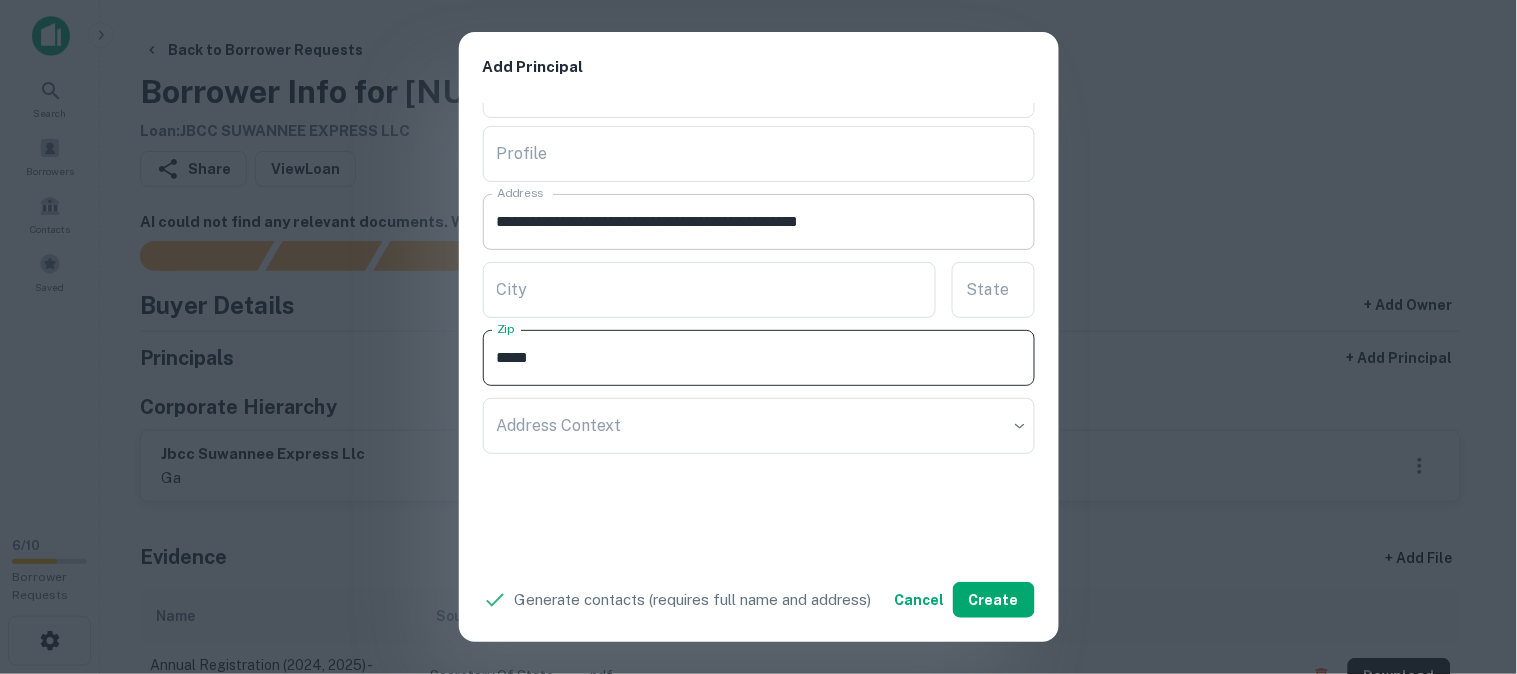 type on "*****" 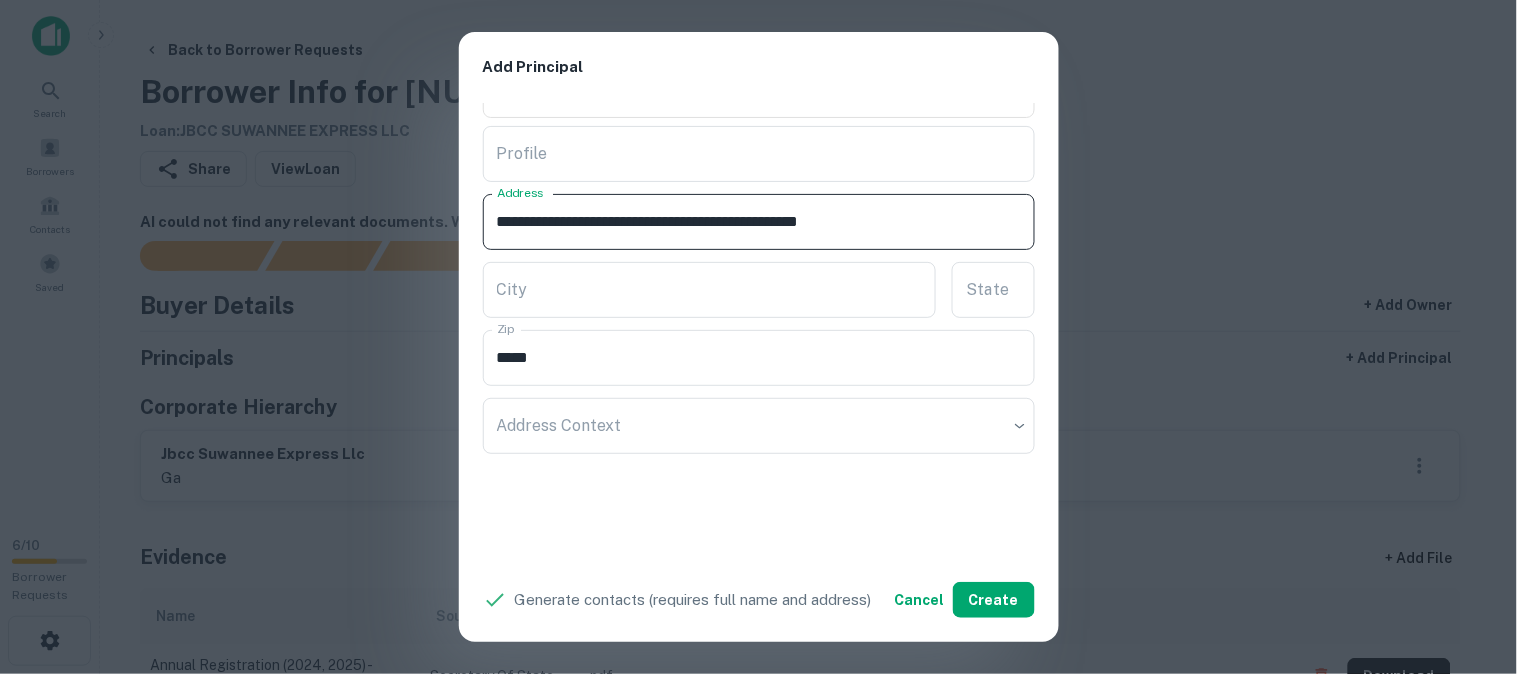drag, startPoint x: 840, startPoint y: 221, endPoint x: 857, endPoint y: 226, distance: 17.720045 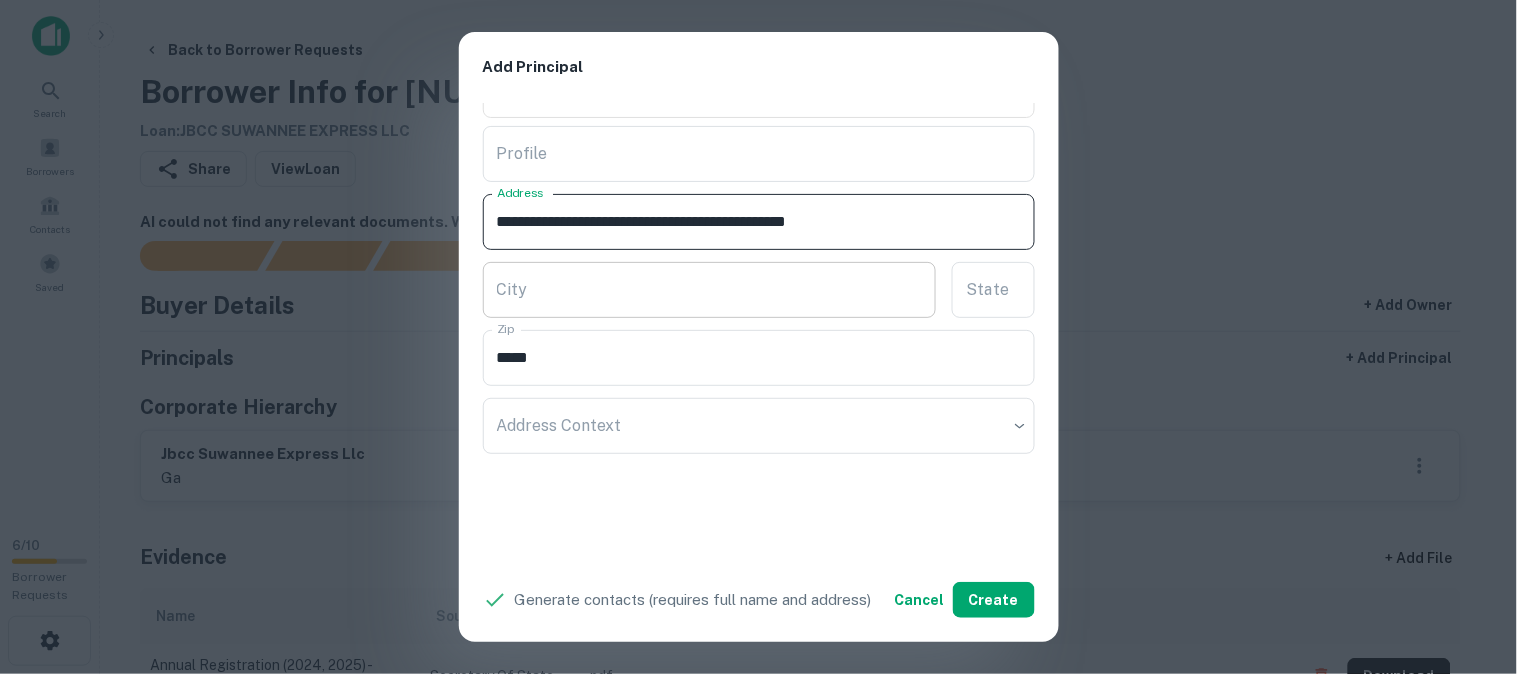 type on "**********" 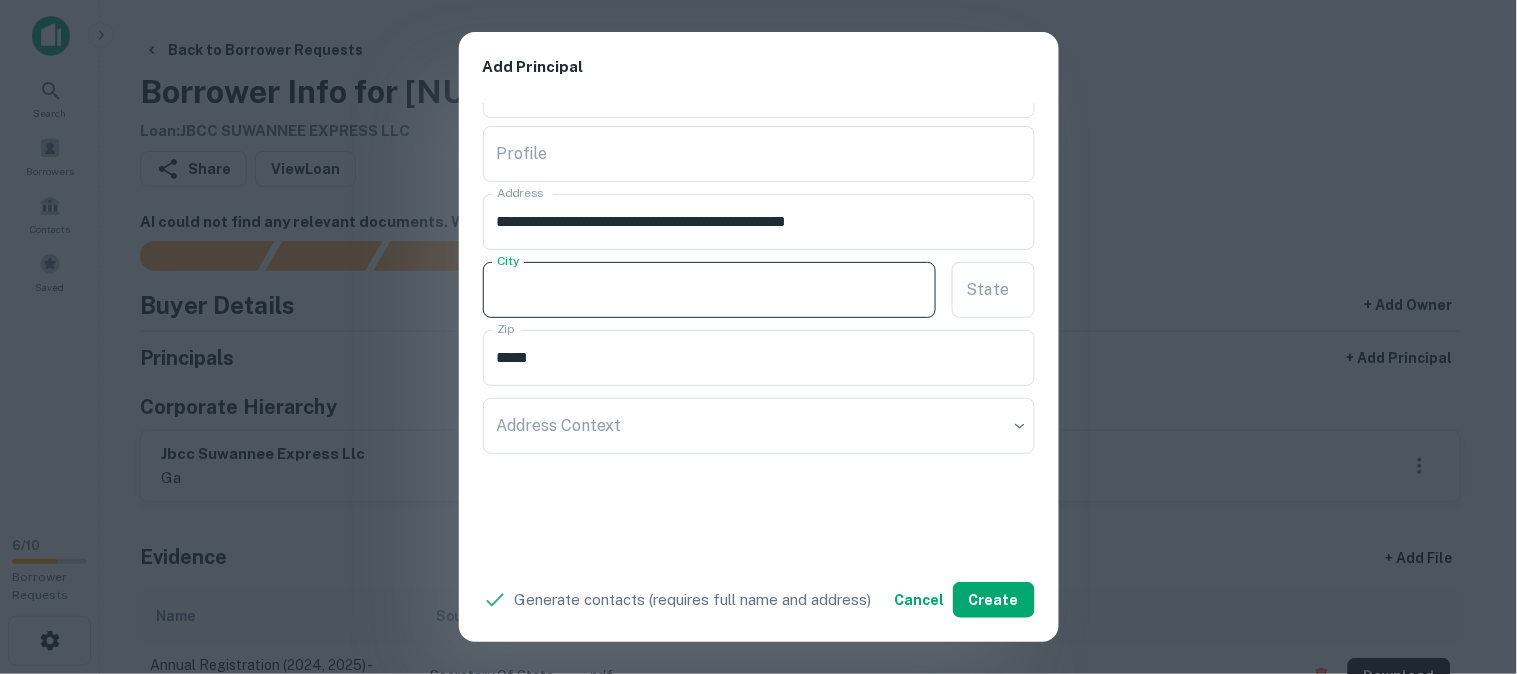 click on "City" at bounding box center [710, 290] 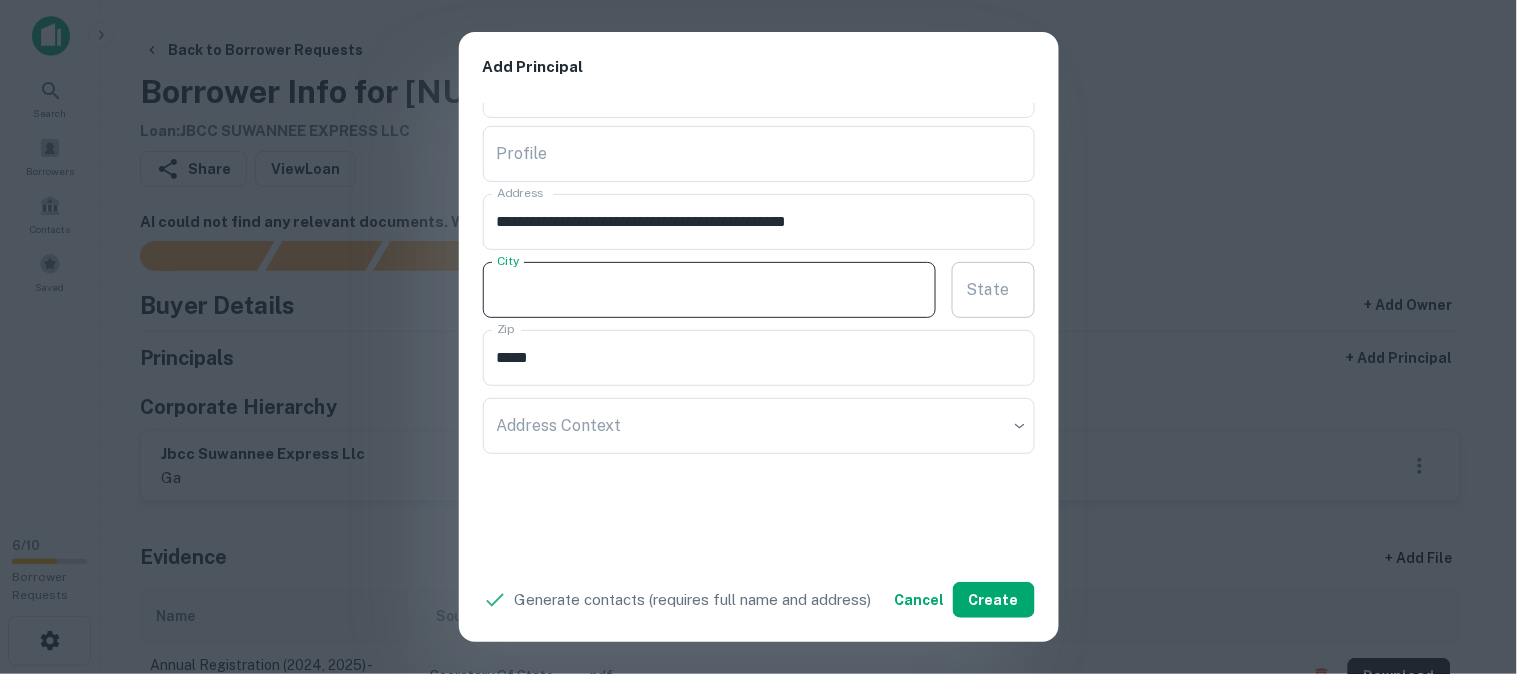 click on "State State" at bounding box center [993, 290] 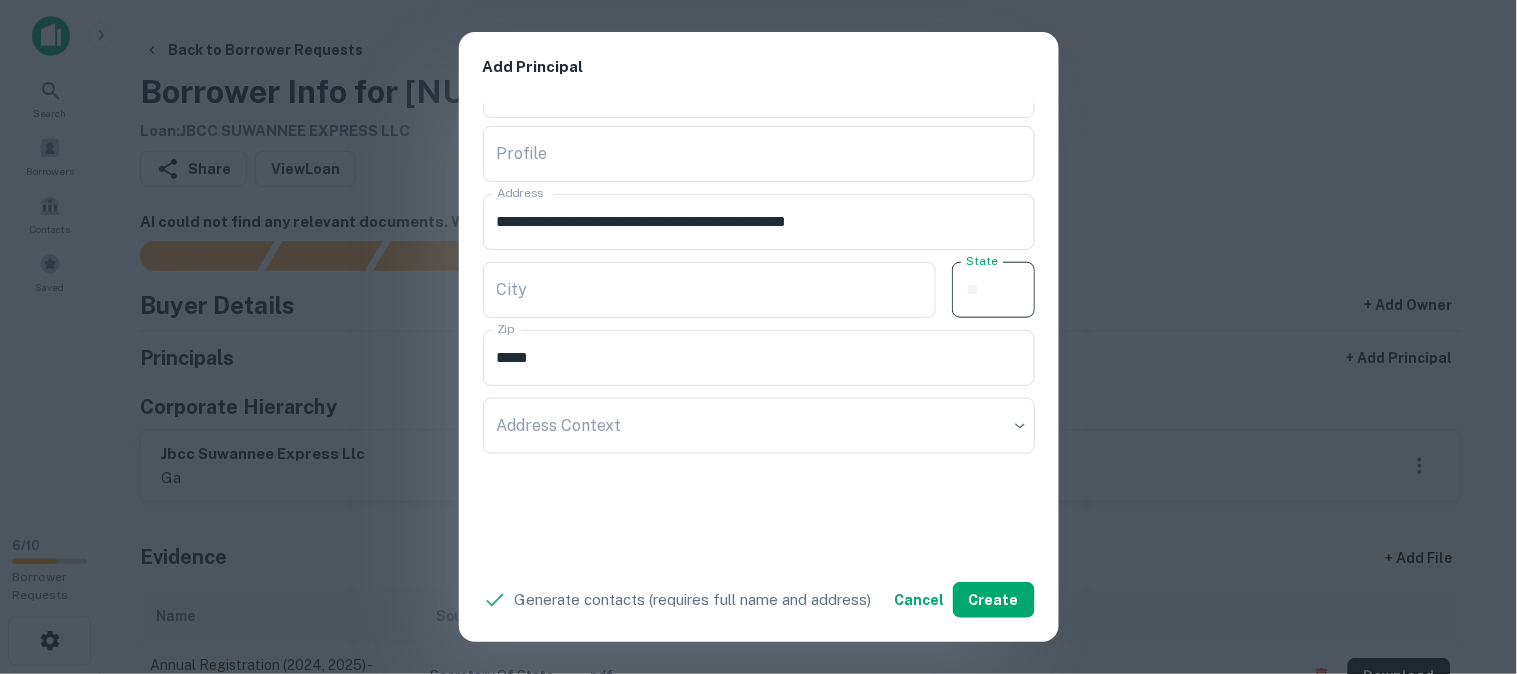 paste on "**" 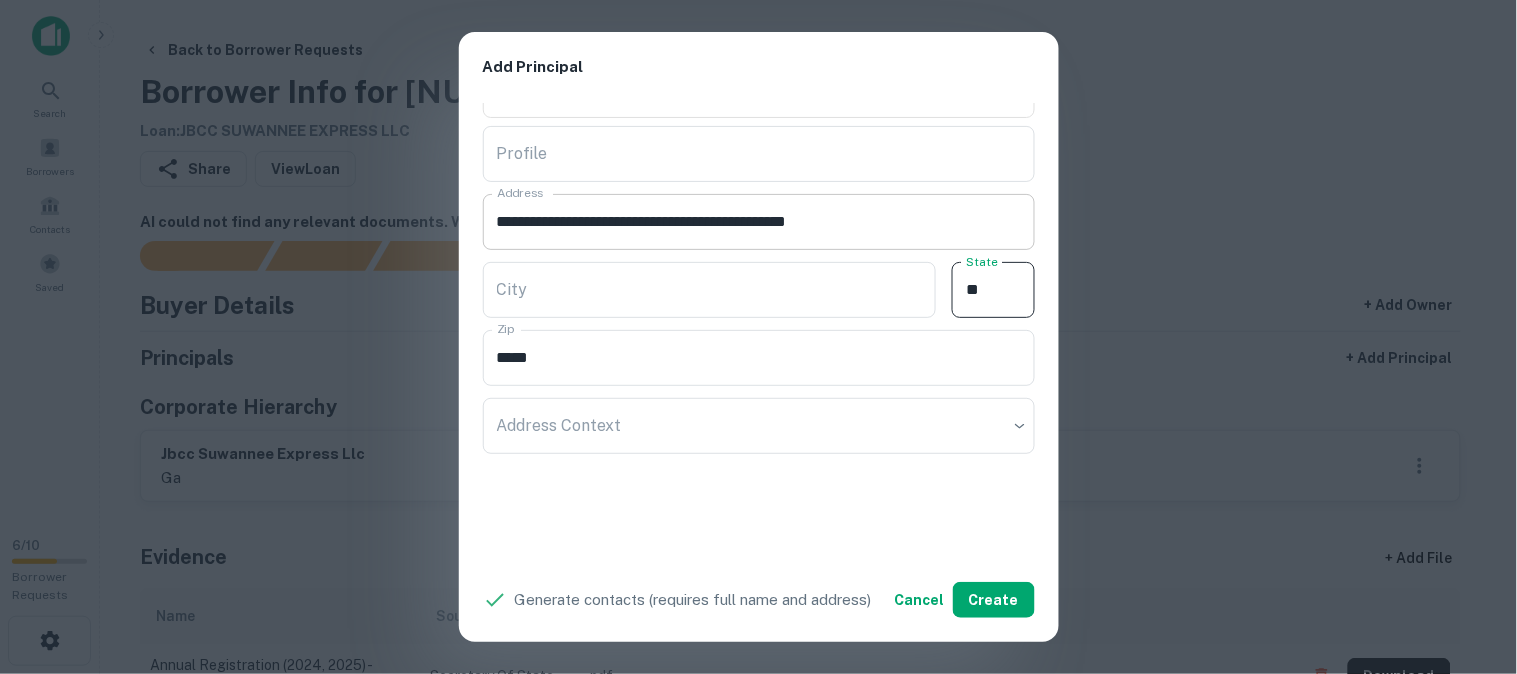 type on "**" 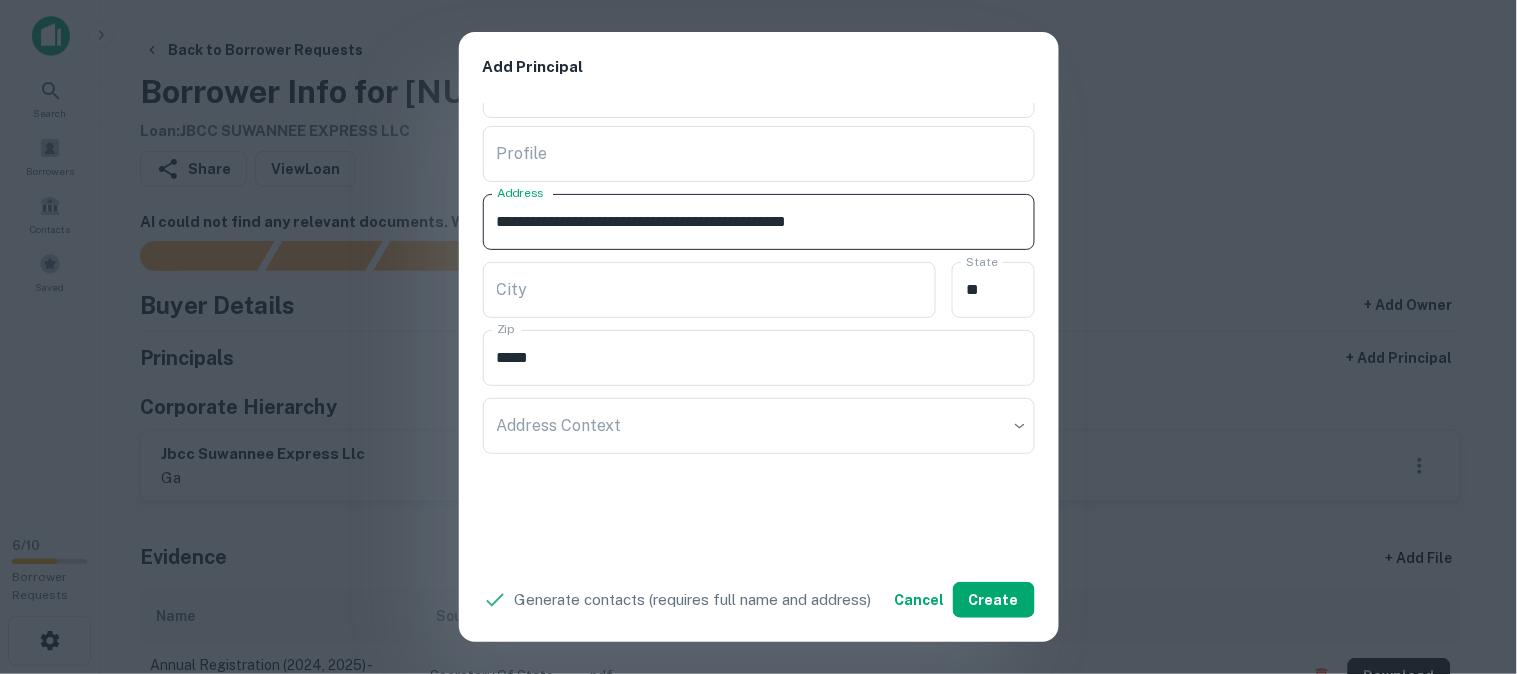 drag, startPoint x: 767, startPoint y: 216, endPoint x: 833, endPoint y: 230, distance: 67.46851 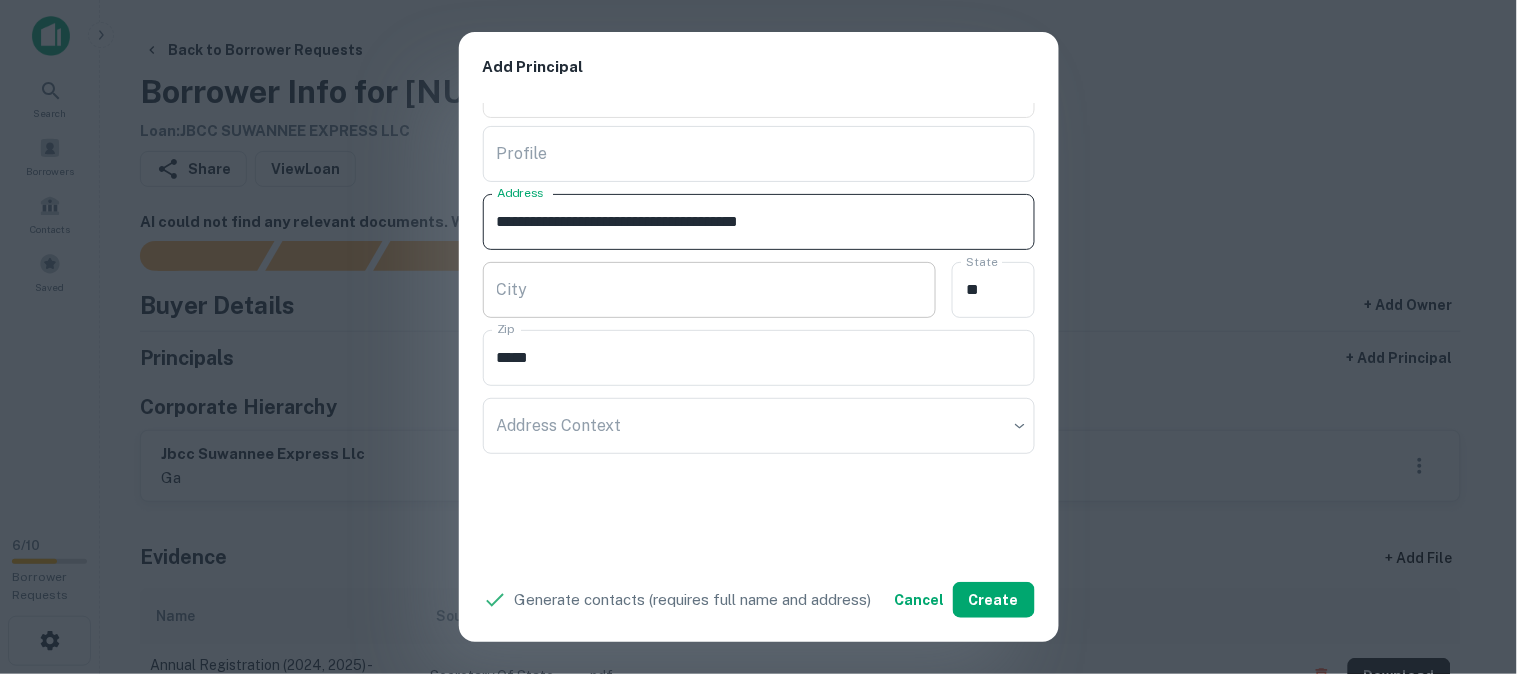 type on "**********" 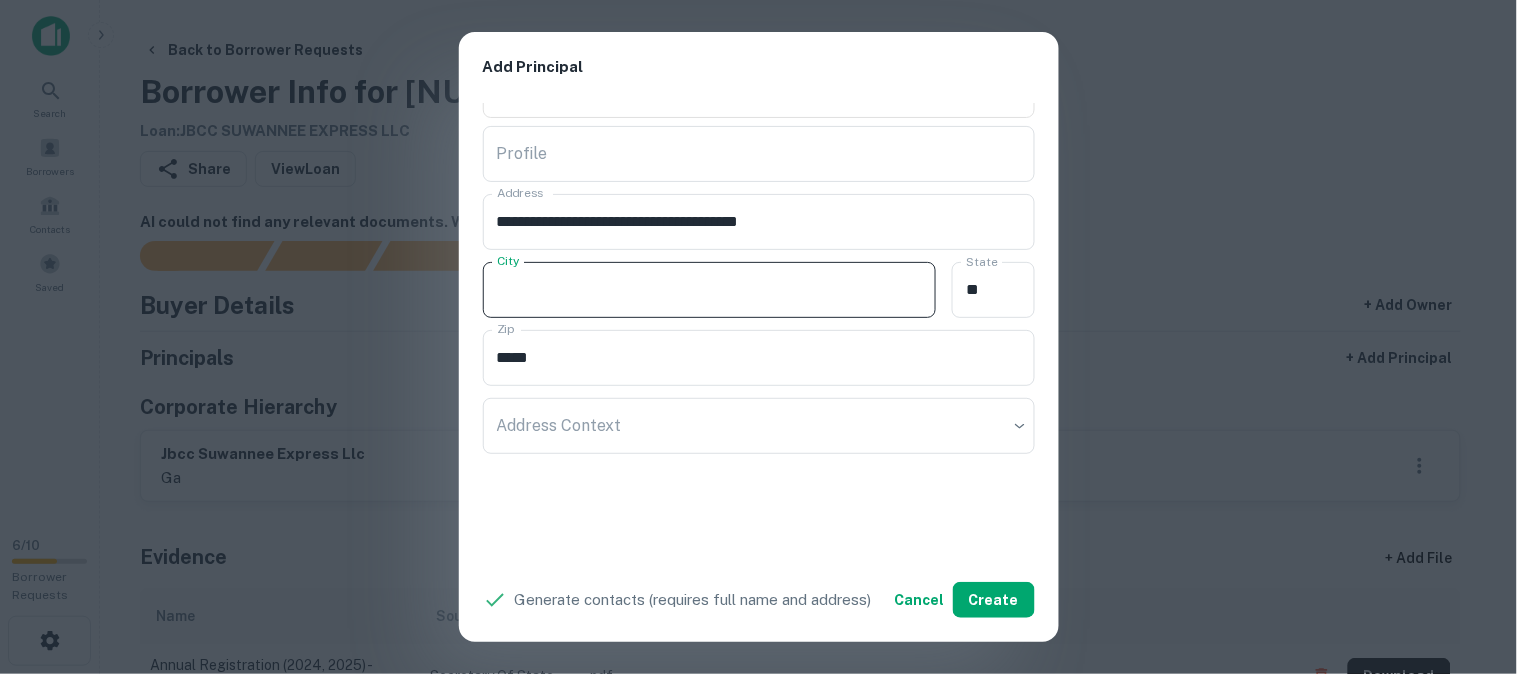 paste on "********" 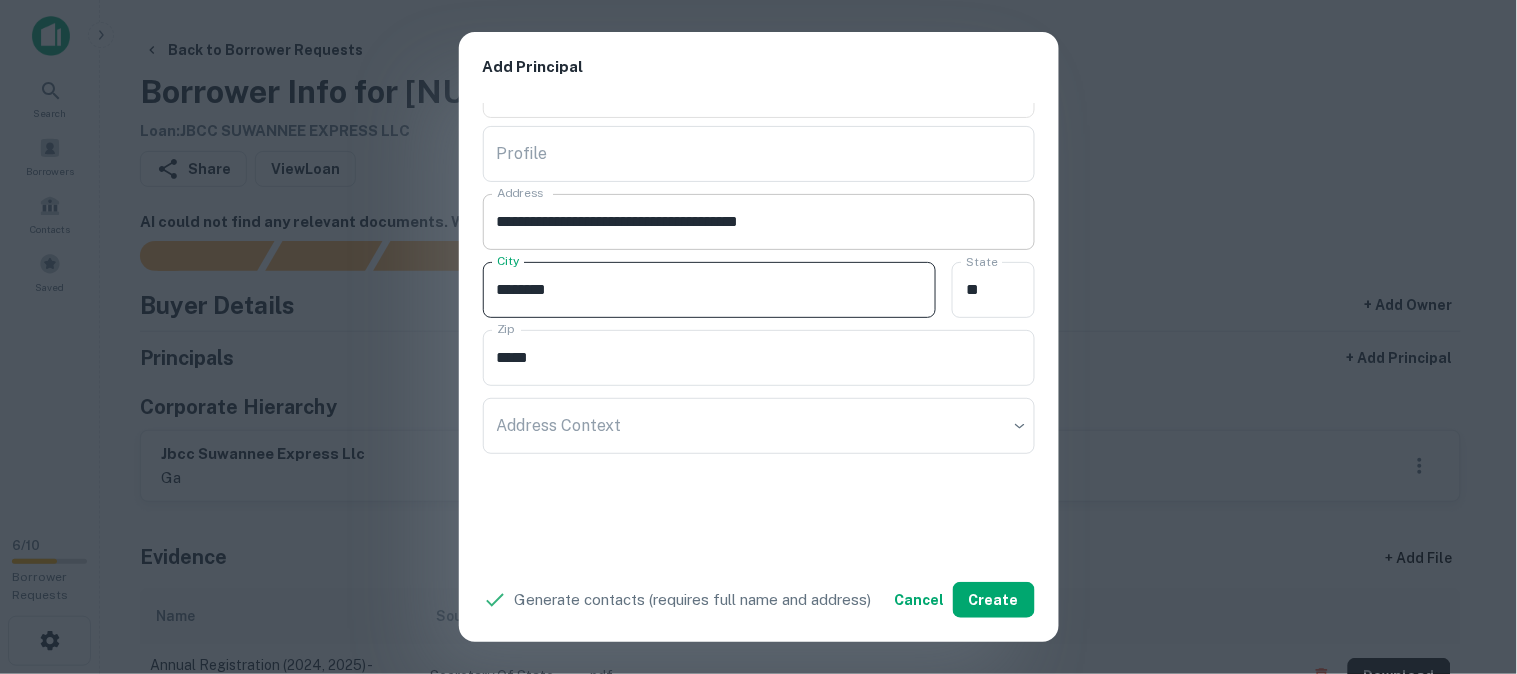 type on "********" 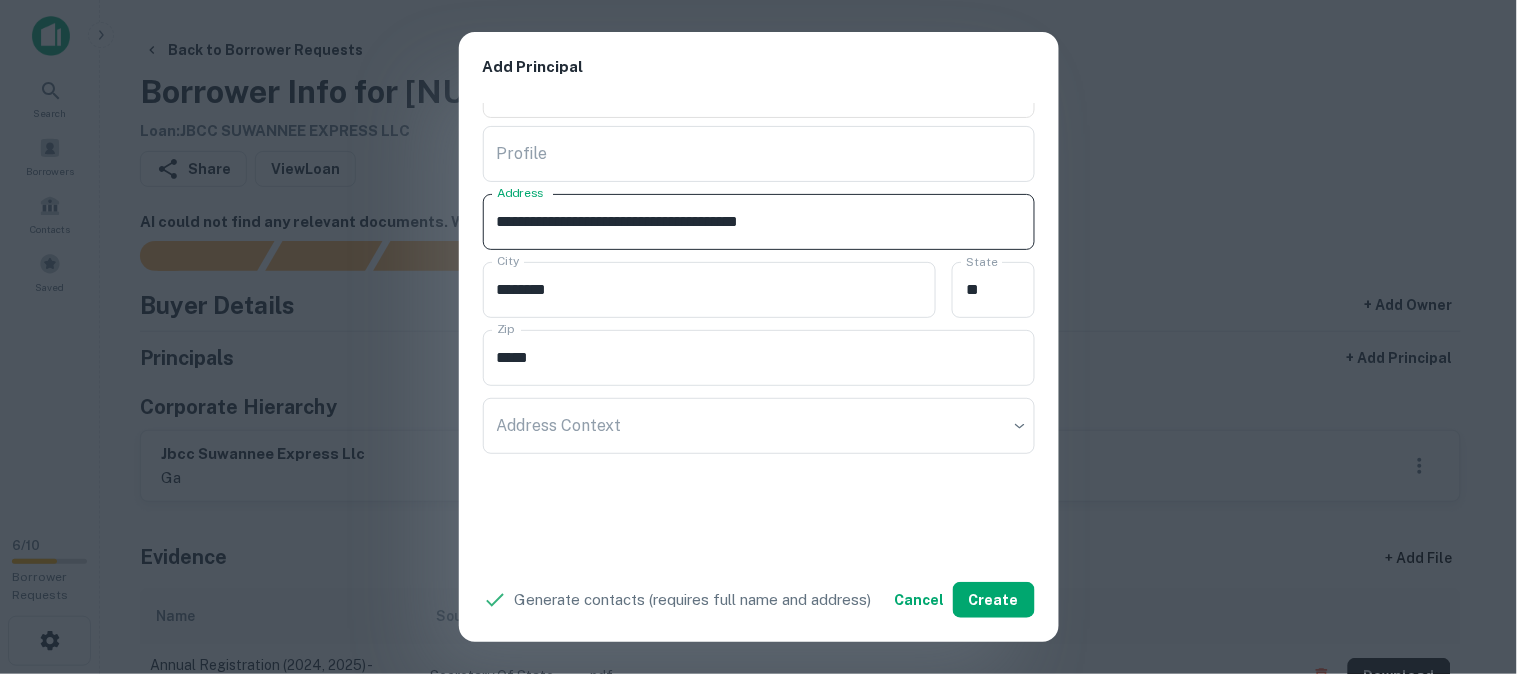 drag, startPoint x: 760, startPoint y: 218, endPoint x: 814, endPoint y: 242, distance: 59.093147 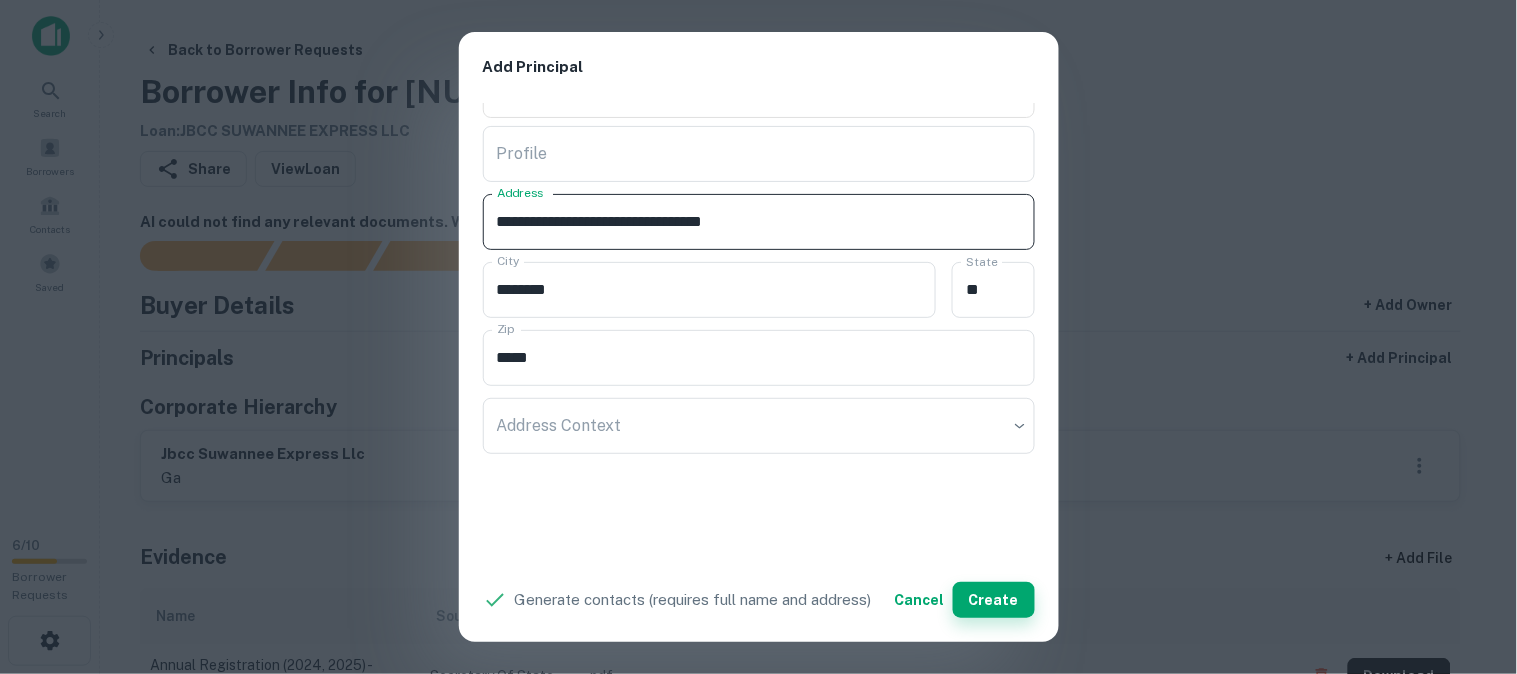 type on "**********" 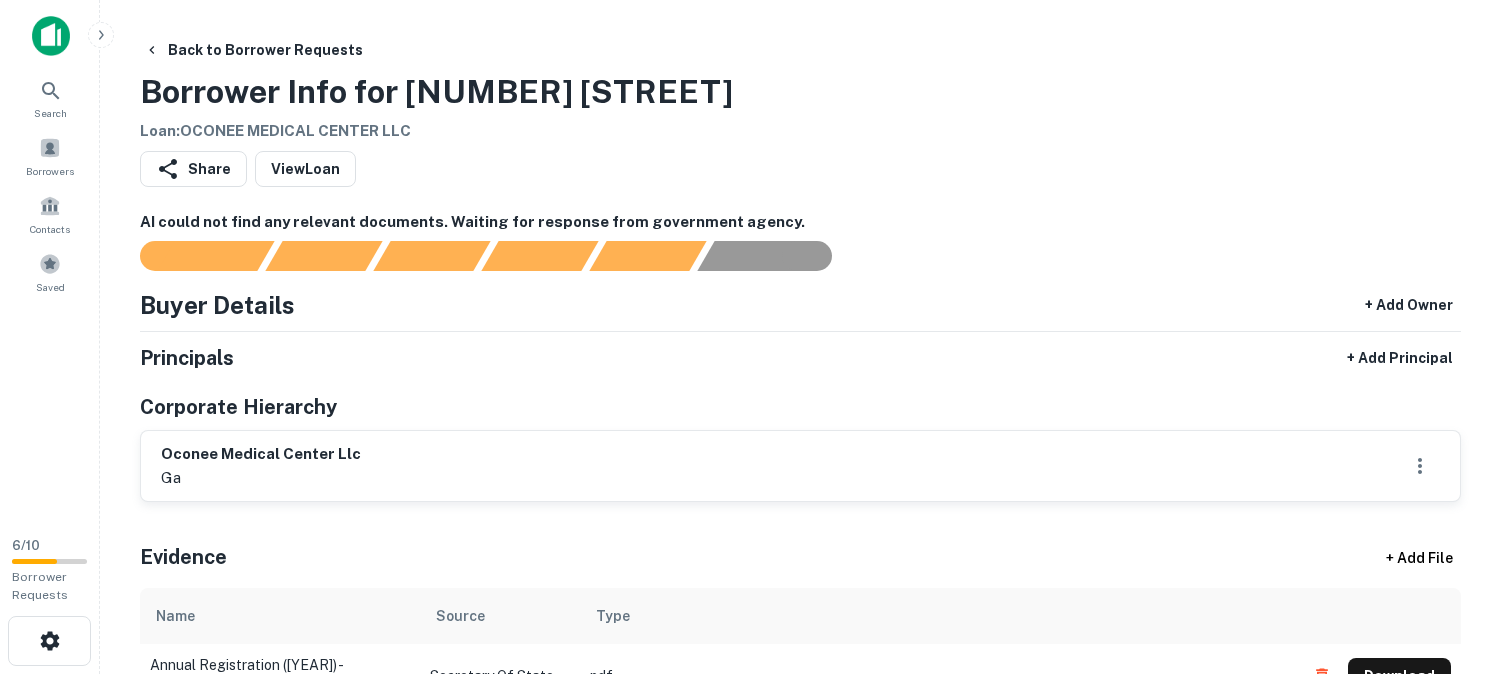 scroll, scrollTop: 0, scrollLeft: 0, axis: both 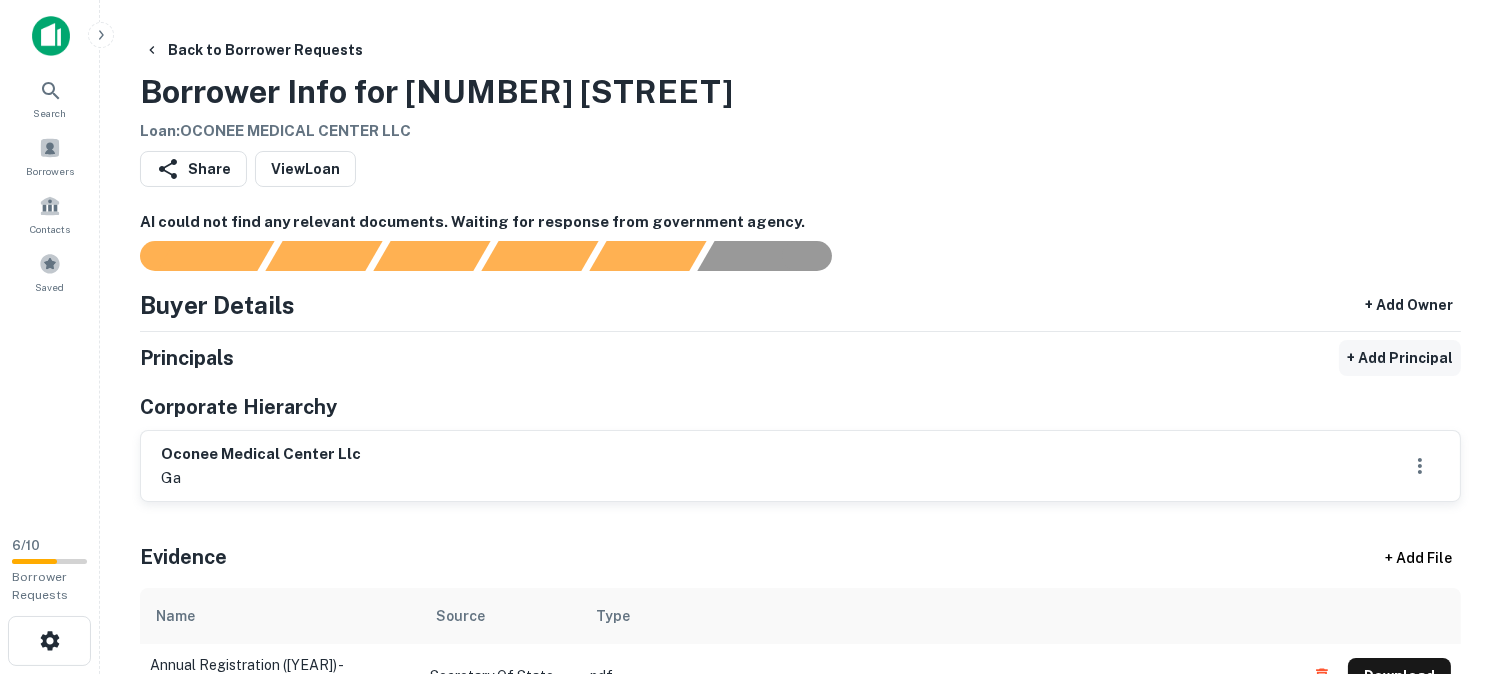 click on "+ Add Principal" at bounding box center (1400, 358) 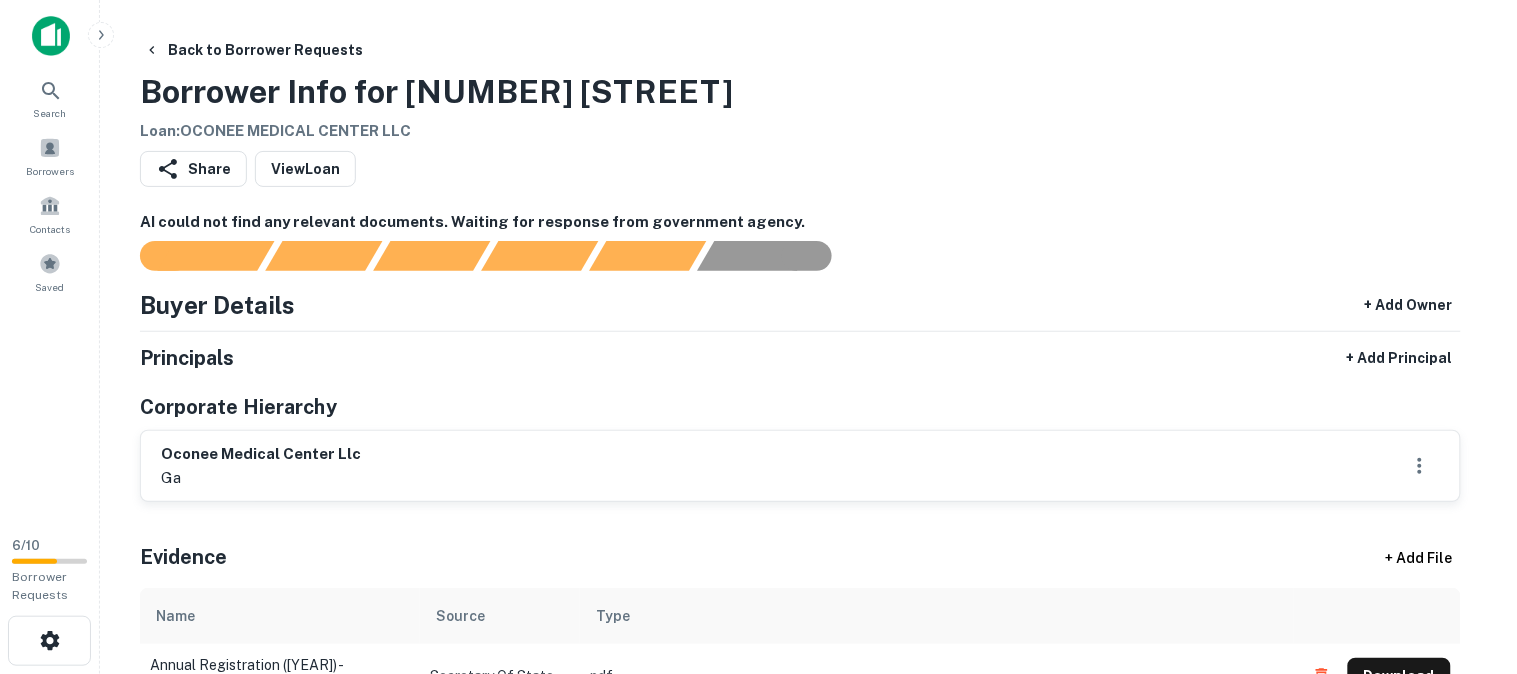 click on "Full Name" at bounding box center (71, 788) 